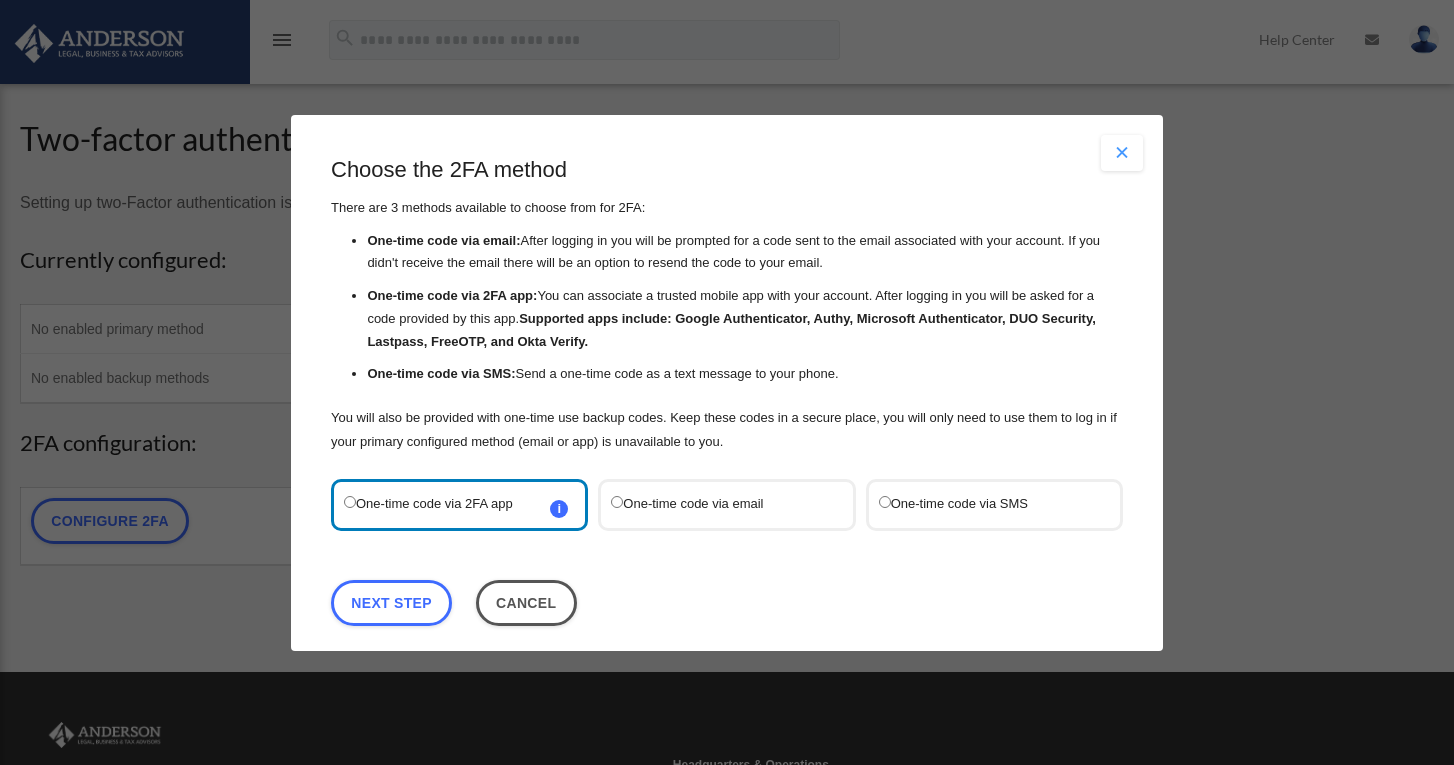scroll, scrollTop: 0, scrollLeft: 0, axis: both 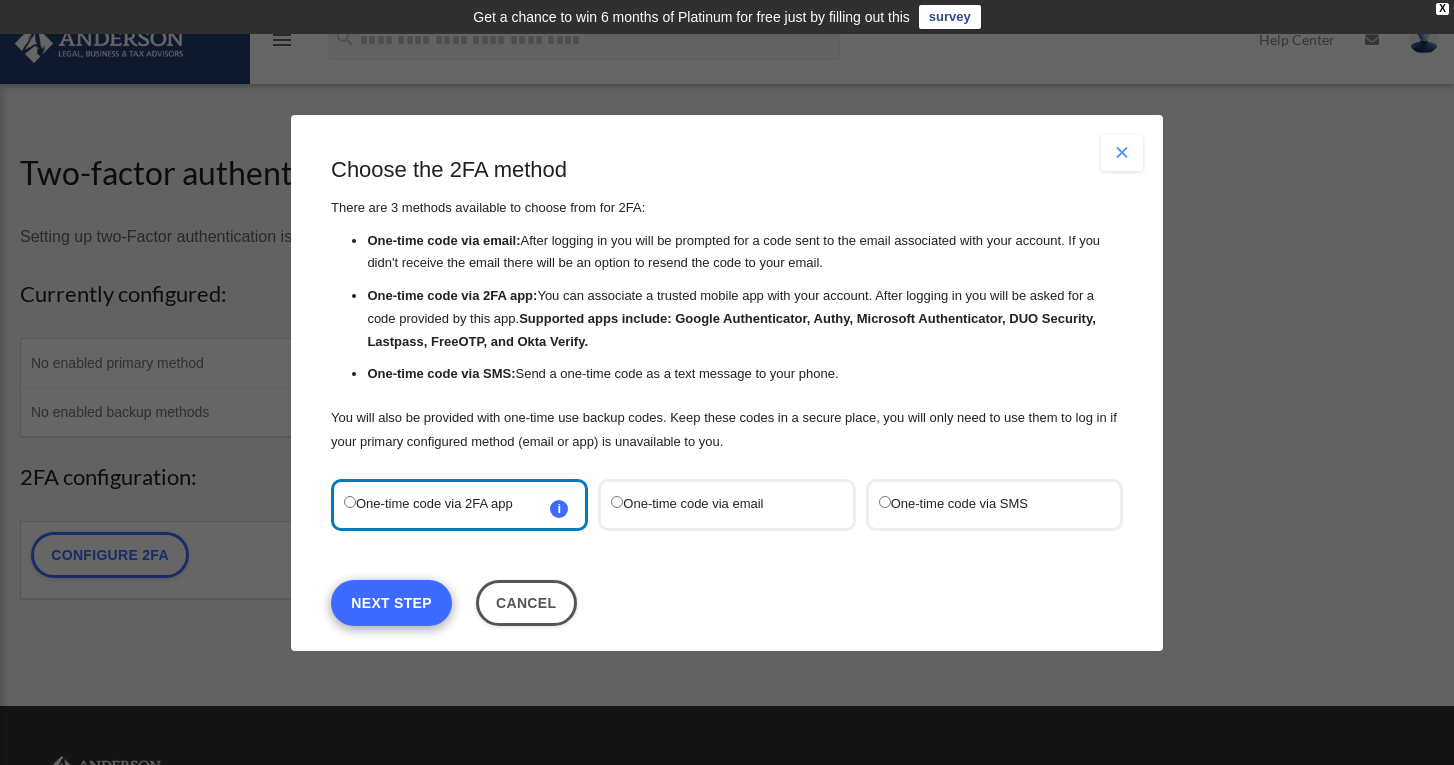 click on "Next Step" at bounding box center (391, 602) 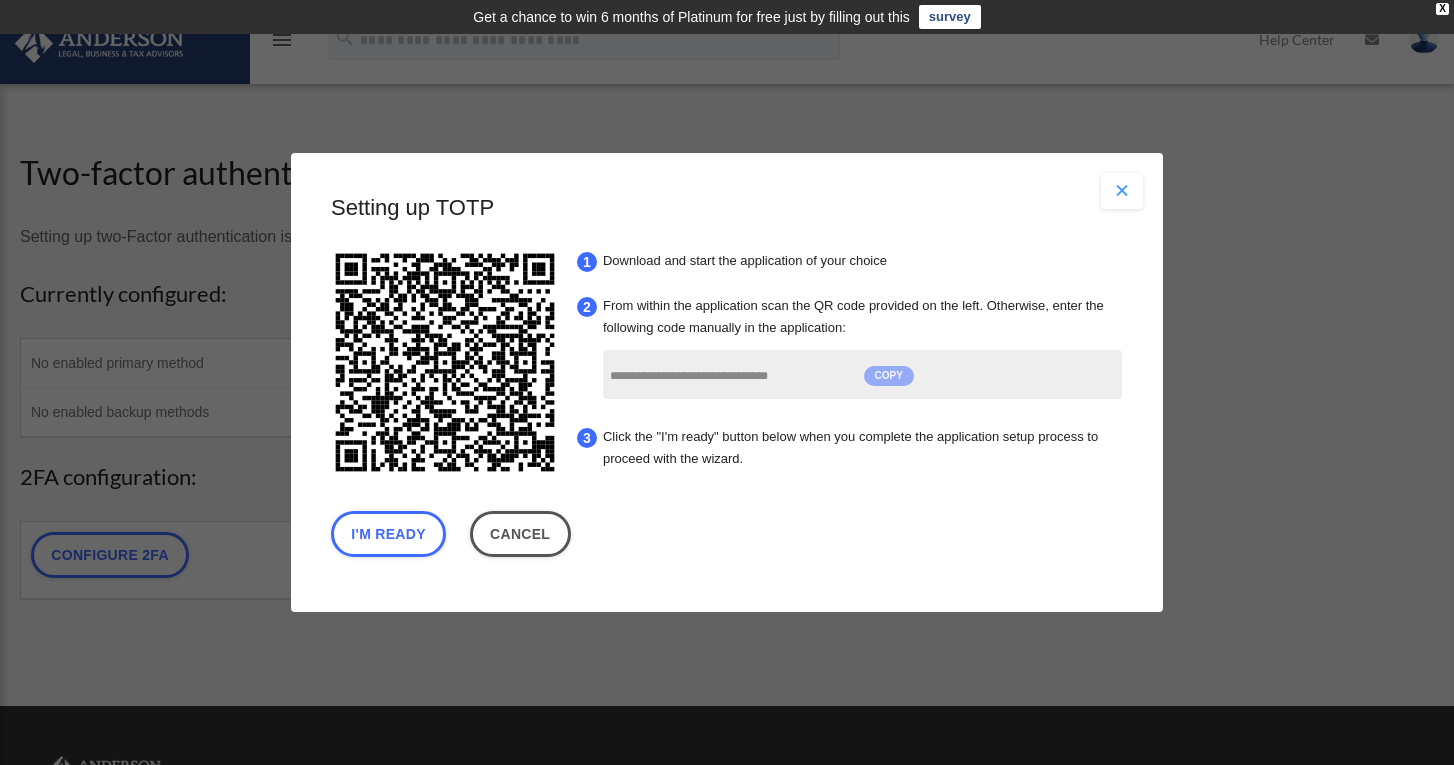 click on "COPY" at bounding box center [889, 376] 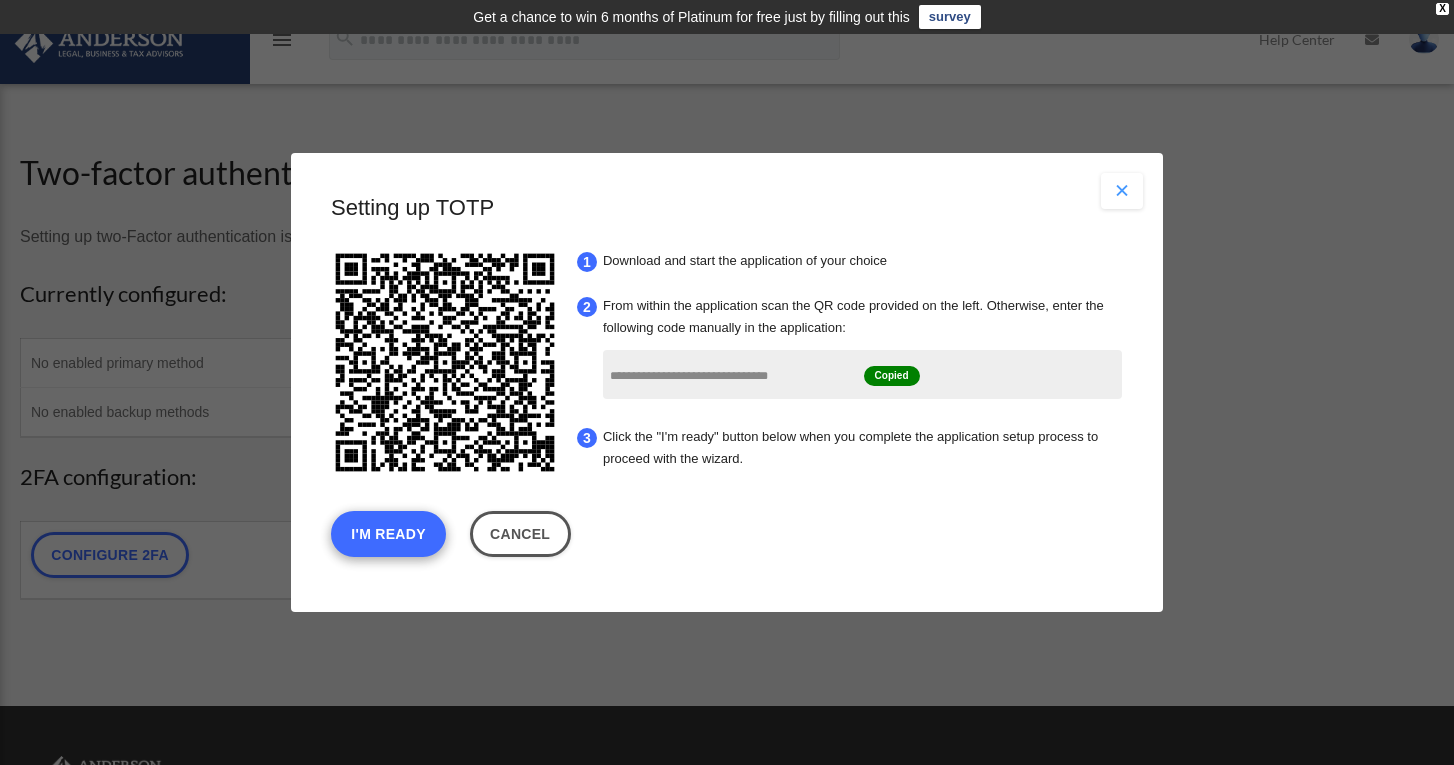 click on "I'm Ready" at bounding box center [388, 534] 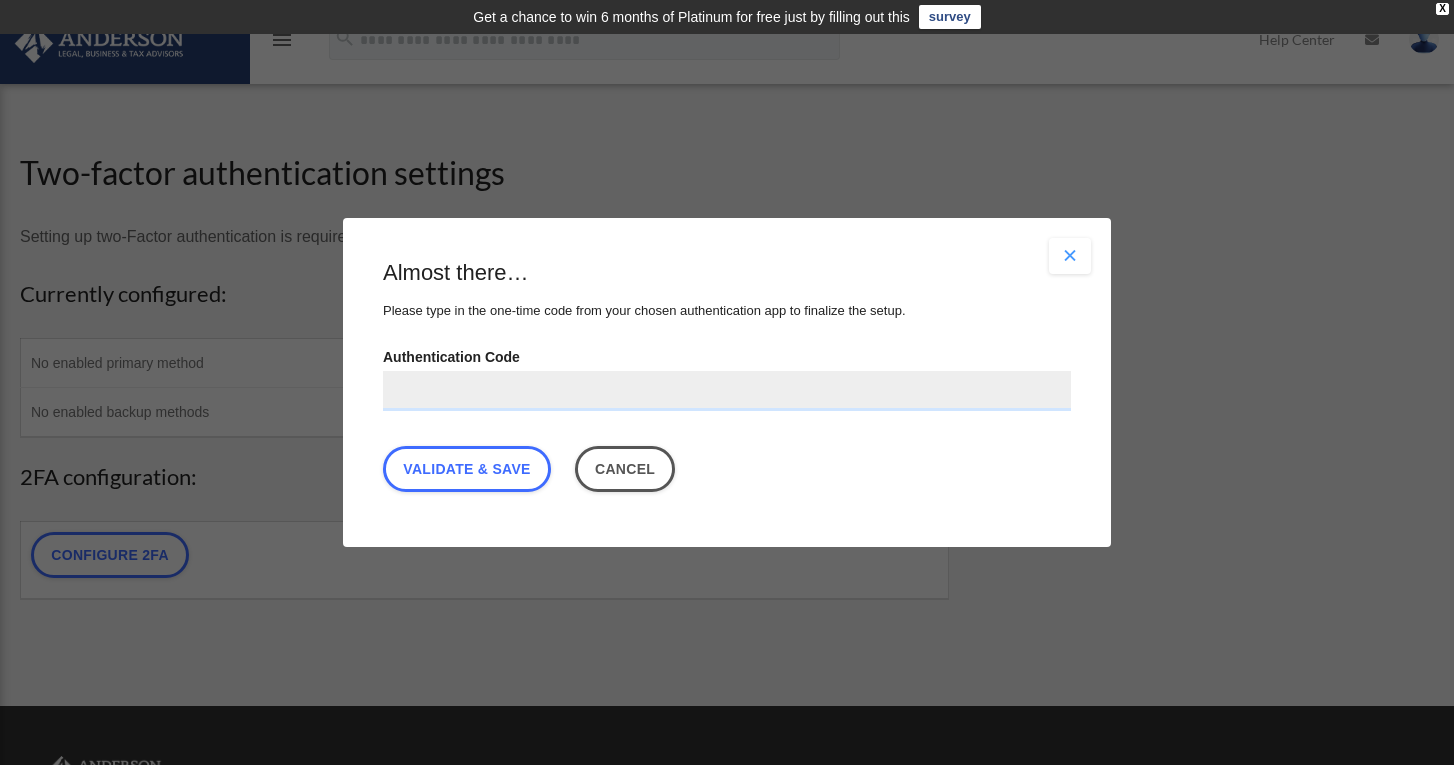 click on "Authentication Code" at bounding box center (727, 391) 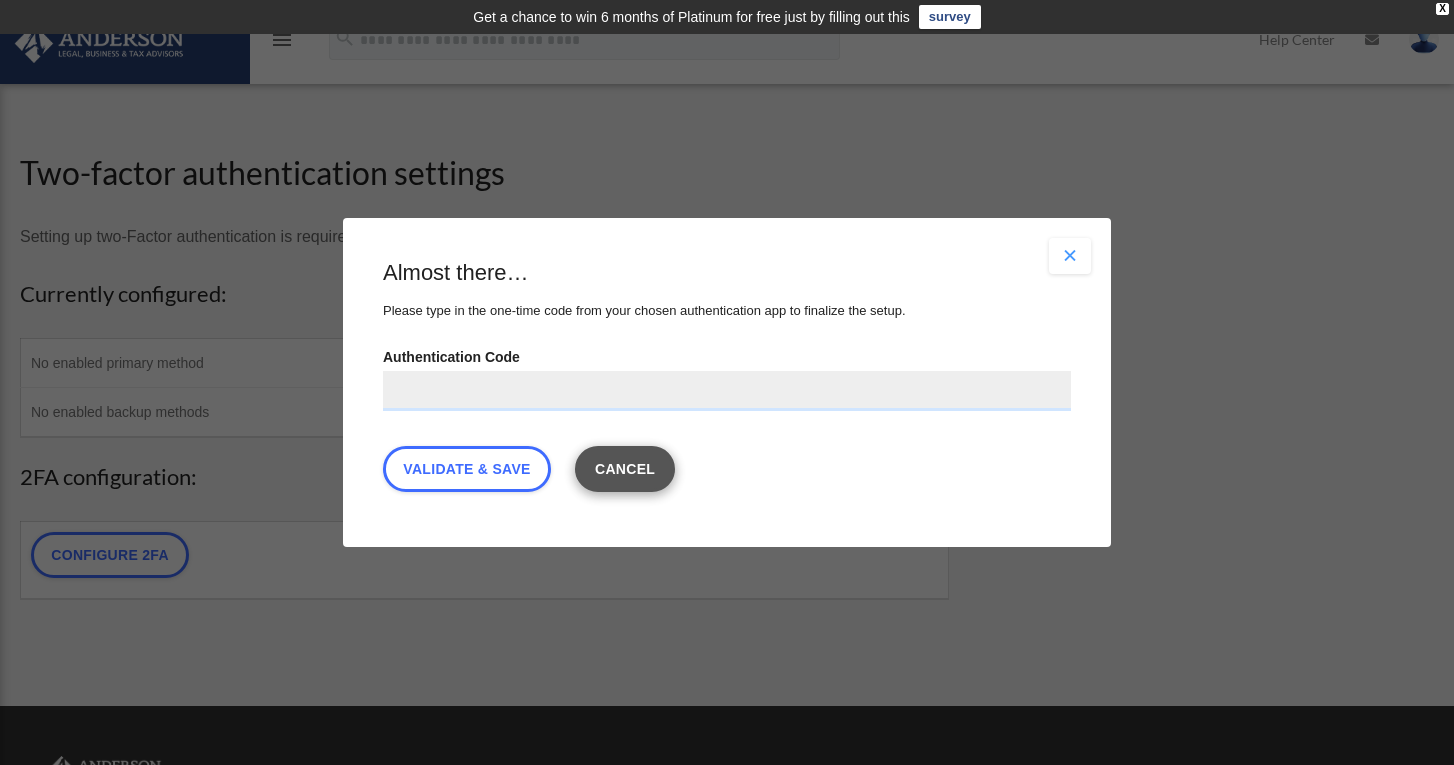 click on "Cancel" at bounding box center (625, 469) 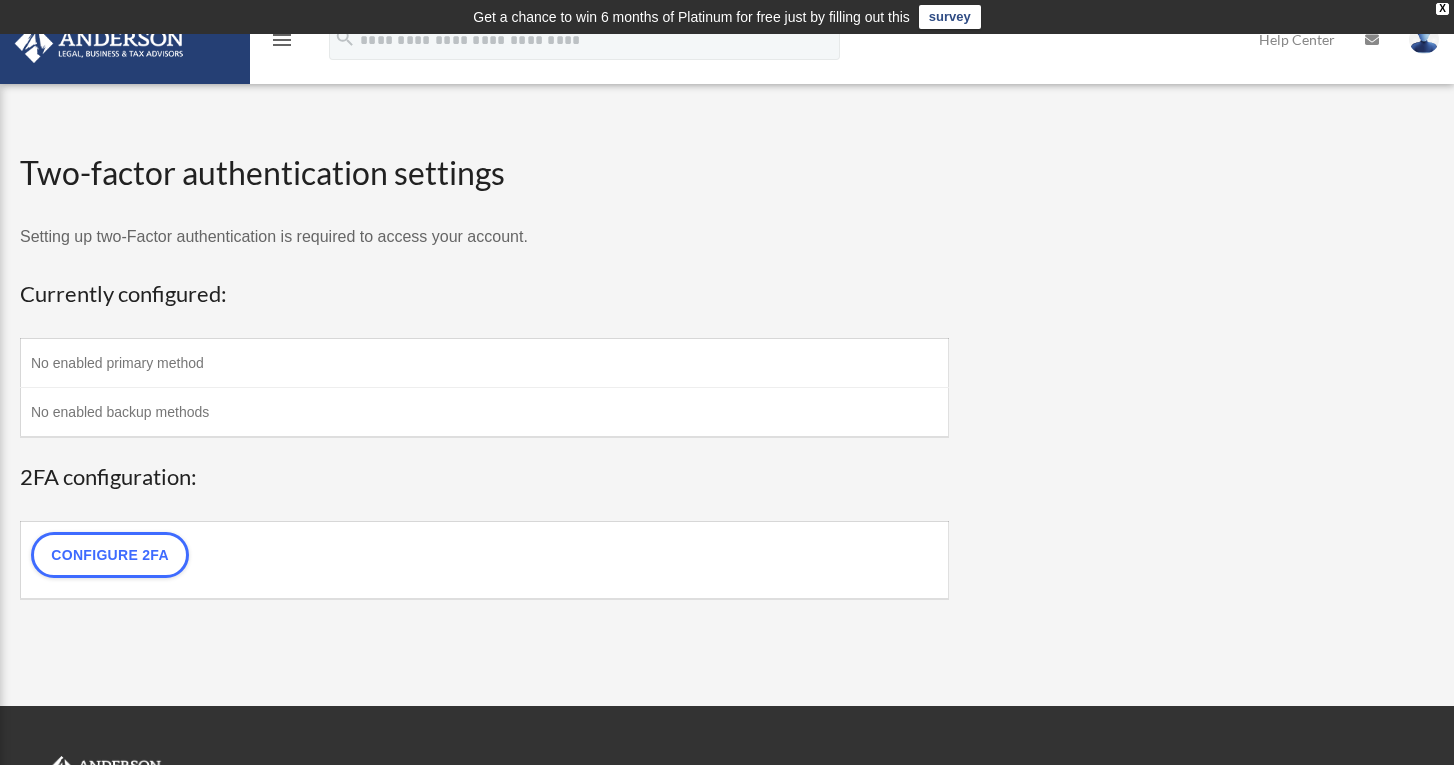 click on "No enabled primary method" at bounding box center (485, 363) 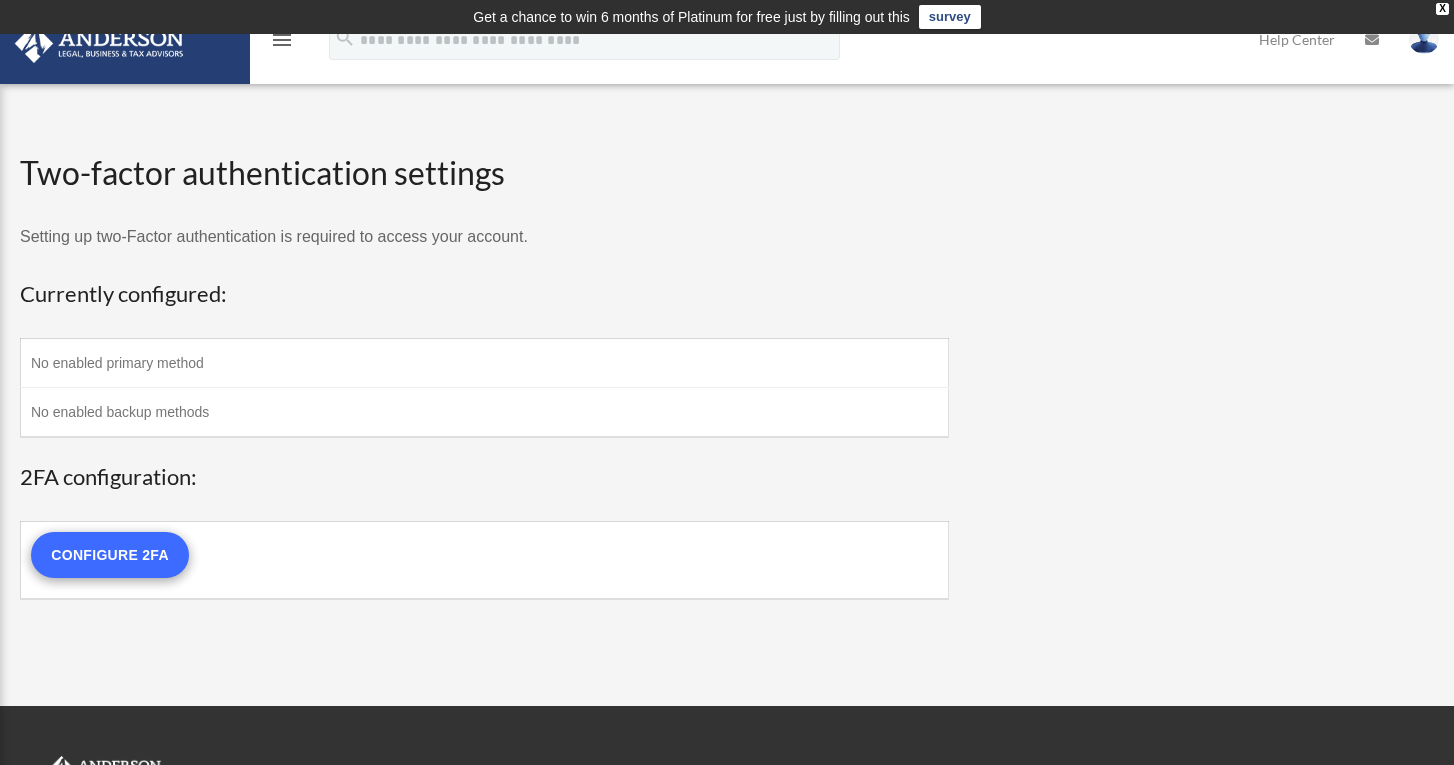 click on "Configure 2FA" at bounding box center [110, 555] 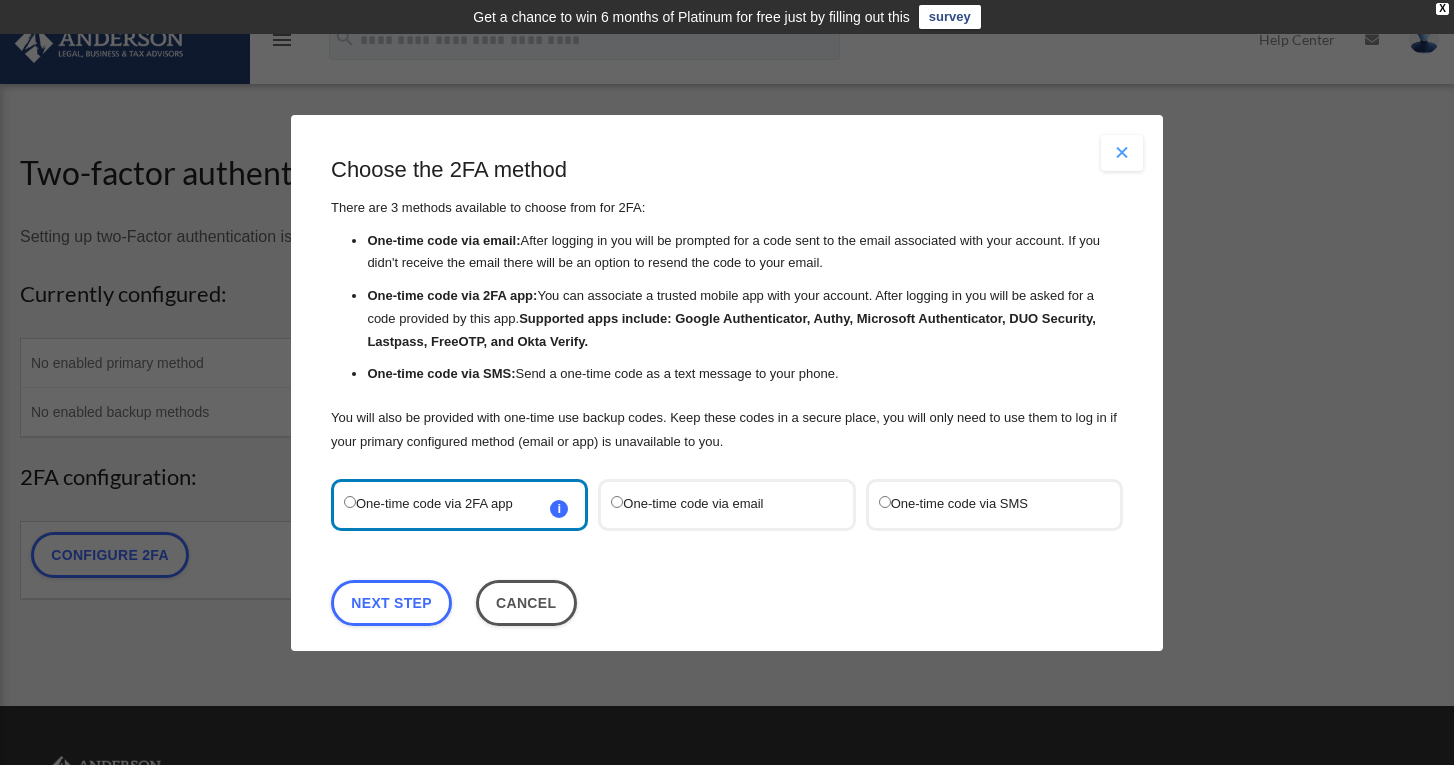 click on "One-time code via email" at bounding box center (716, 504) 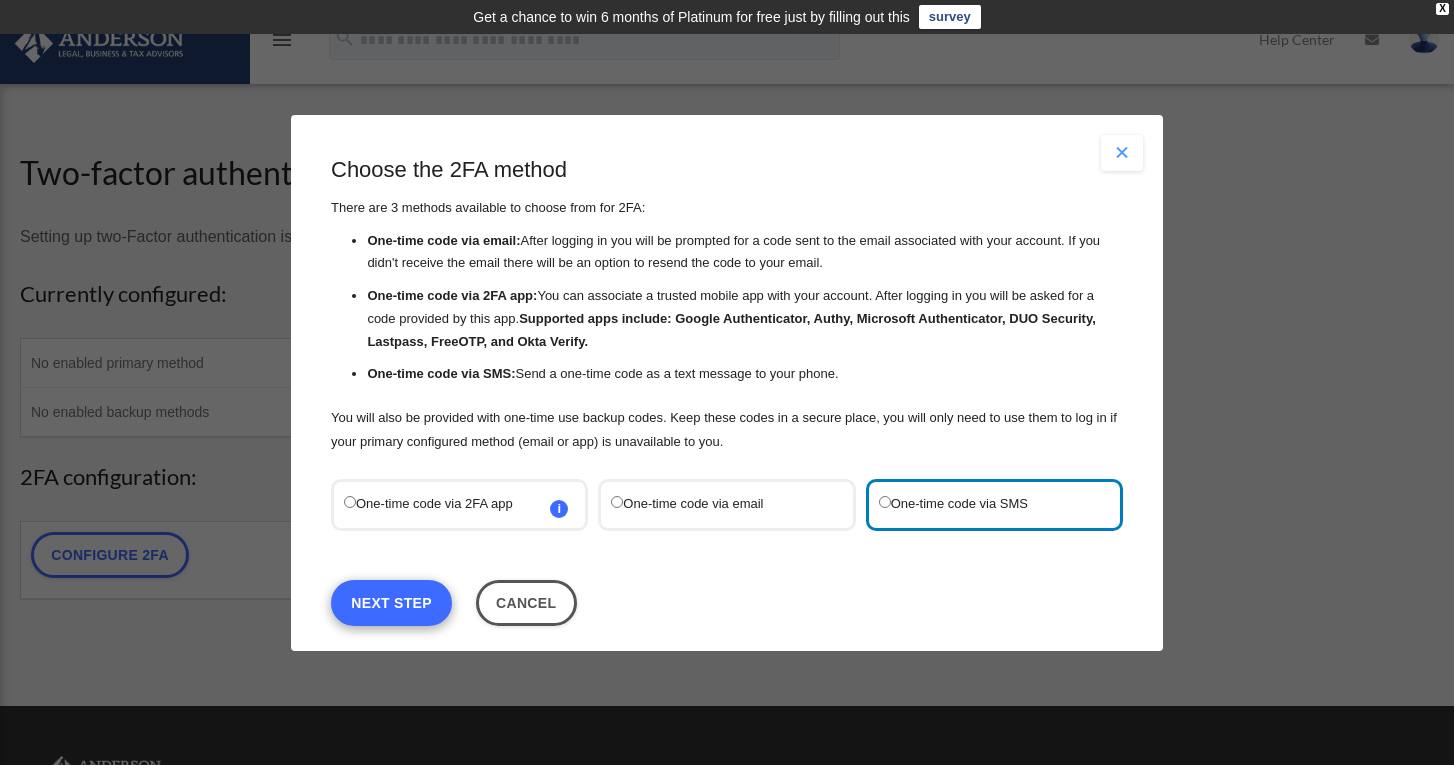 click on "Next Step" at bounding box center [391, 602] 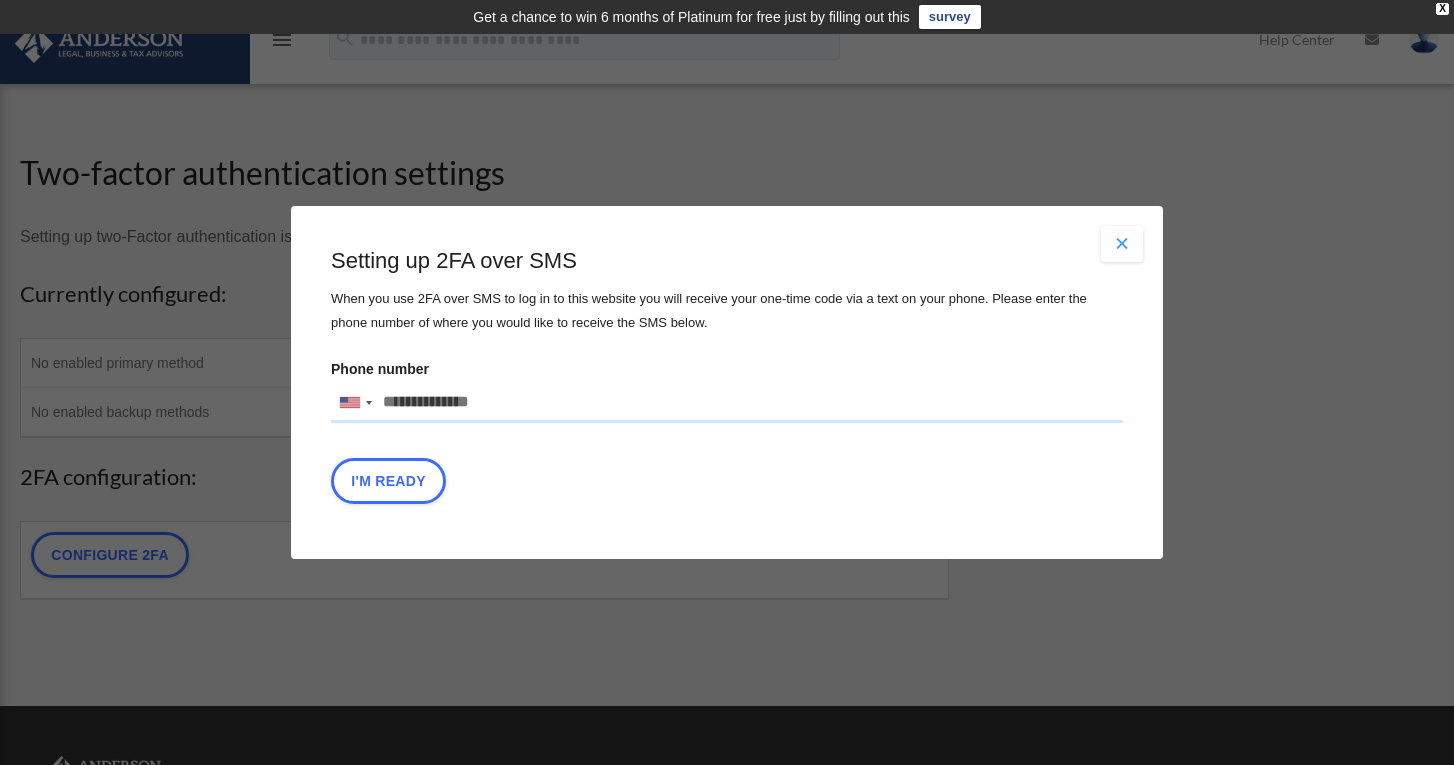 click on "Phone number						 United States +1 United Kingdom +44 Afghanistan (‫افغانستان‬‎) +93 Albania (Shqipëri) +355 Algeria (‫الجزائر‬‎) +213 American Samoa +1 Andorra +376 Angola +244 Anguilla +1 Antigua and Barbuda +1 Argentina +54 Armenia (Հայաստան) +374 Aruba +297 Ascension Island +247 Australia +61 Austria (Österreich) +43 Azerbaijan (Azərbaycan) +994 Bahamas +1 Bahrain (‫البحرين‬‎) +973 Bangladesh (বাংলাদেশ) +880 Barbados +1 Belarus (Беларусь) +375 Belgium (België) +32 Belize +501 Benin (Bénin) +229 Bermuda +1 Bhutan (འབྲུག) +975 Bolivia +591 Bosnia and Herzegovina (Босна и Херцеговина) +387 Botswana +267 Brazil (Brasil) +55 British Indian Ocean Territory +246 British Virgin Islands +1 Brunei +673 Bulgaria (България) +359 Burkina Faso +226 Burundi (Uburundi) +257 Cambodia (កម្ពុជា) +855 Cameroon (Cameroun) +237 Canada +1 Cape Verde (Kabu Verdi) +238 Caribbean Netherlands +599" at bounding box center (727, 403) 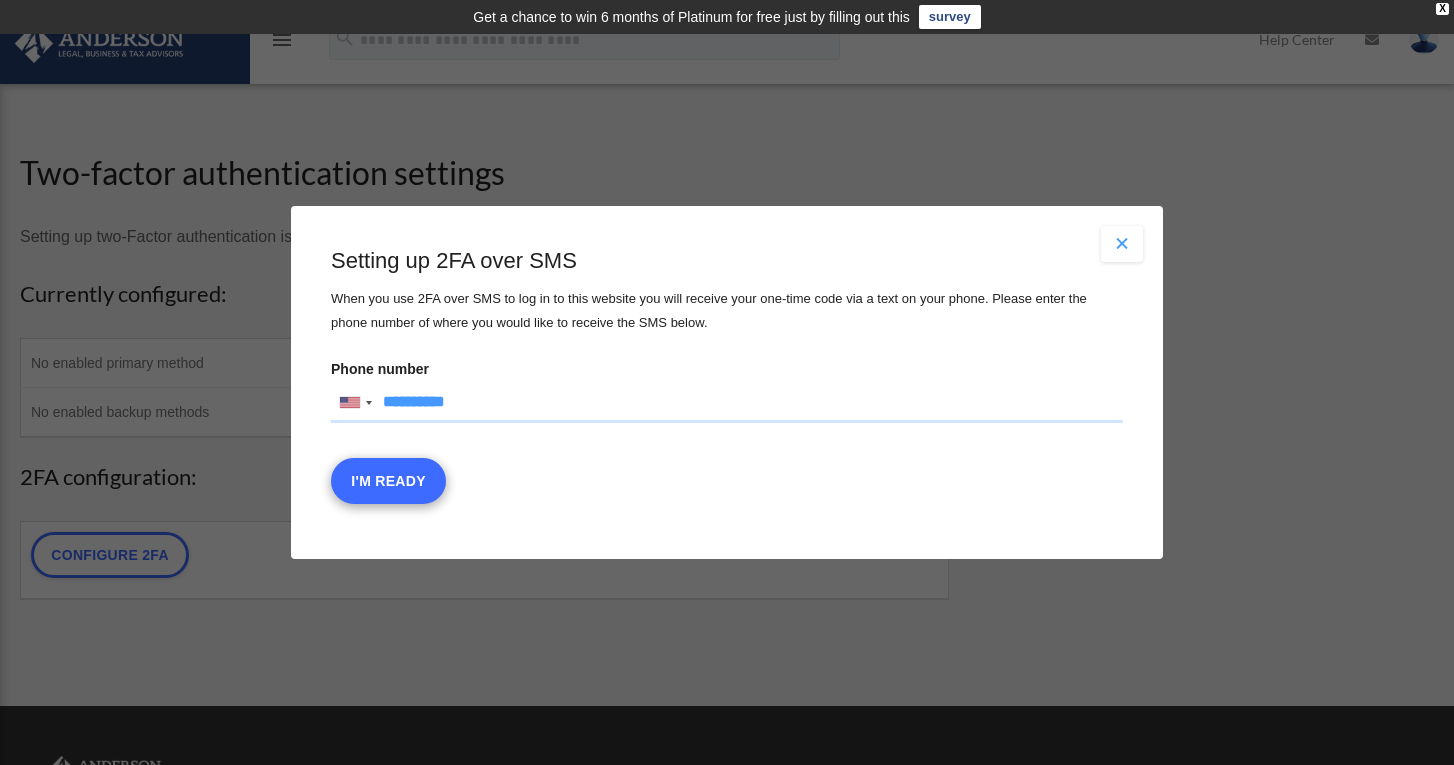 type on "**********" 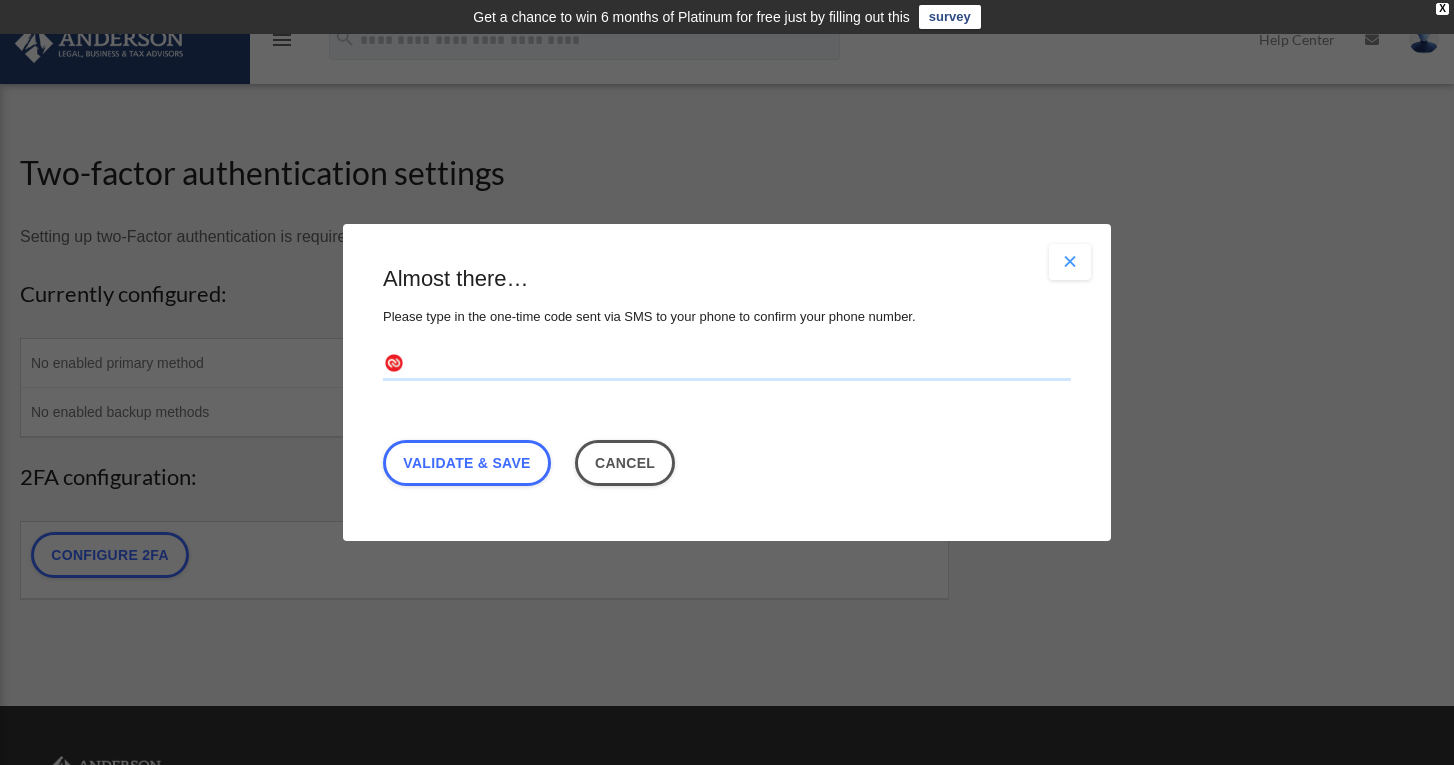 click at bounding box center (727, 365) 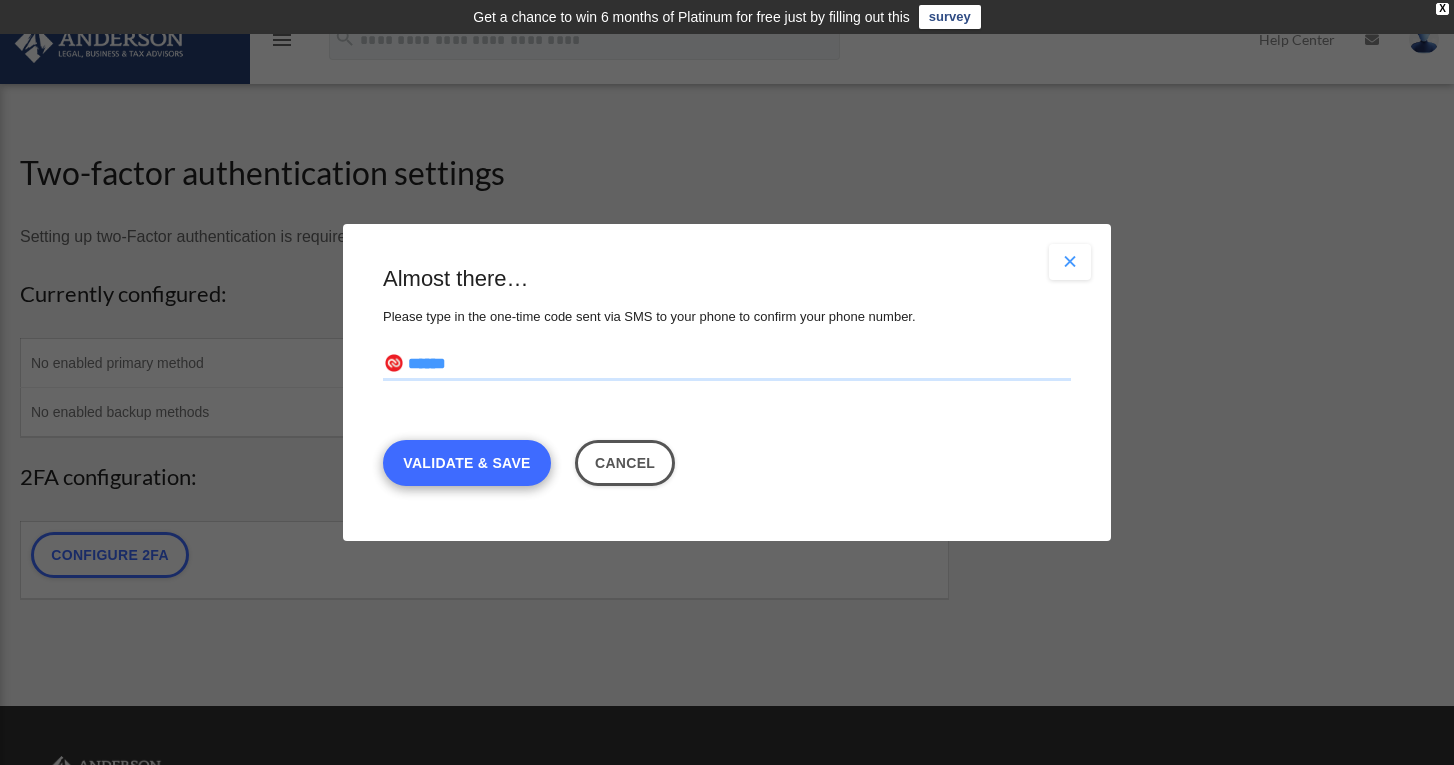type on "******" 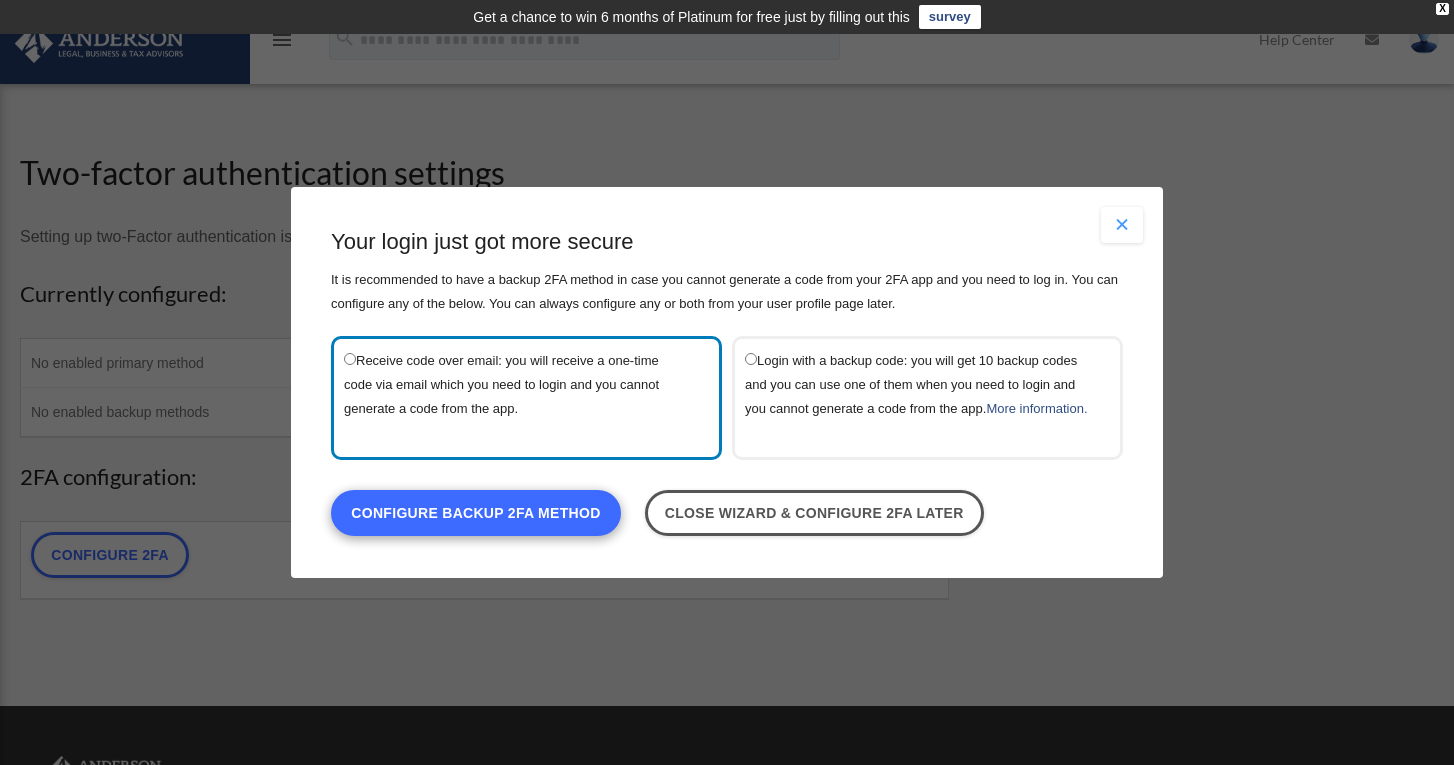 click on "Configure backup 2FA method" at bounding box center (476, 513) 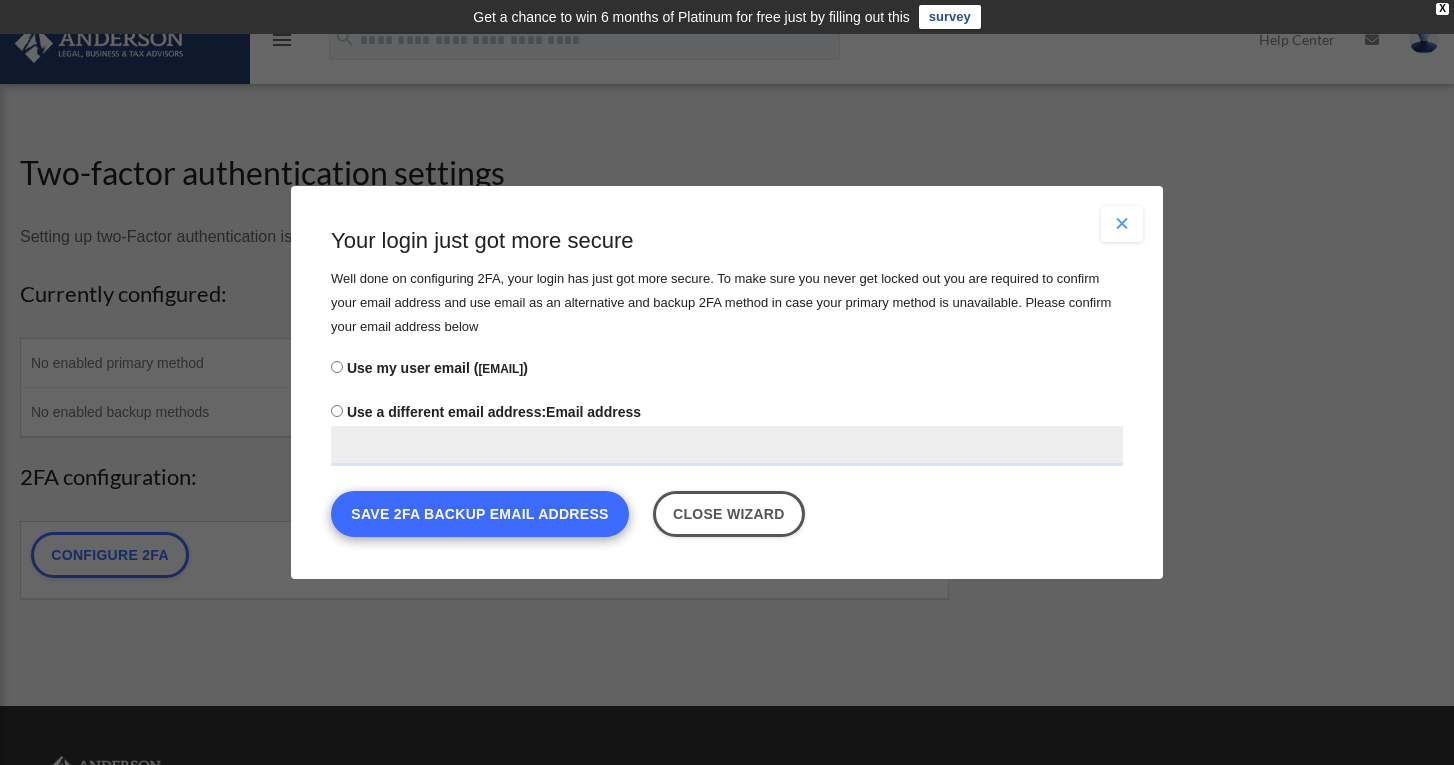 click on "Save 2FA backup email address" at bounding box center (480, 514) 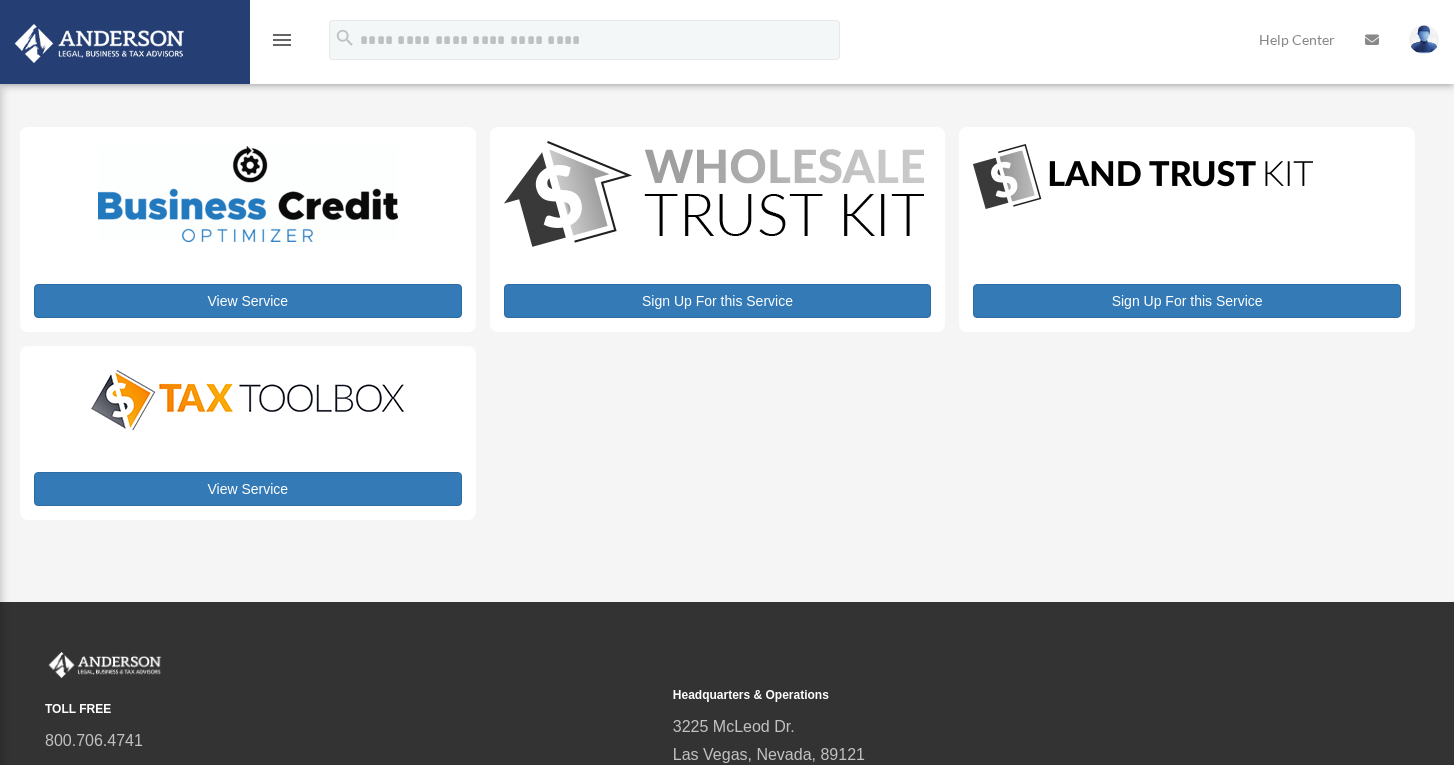 scroll, scrollTop: 0, scrollLeft: 0, axis: both 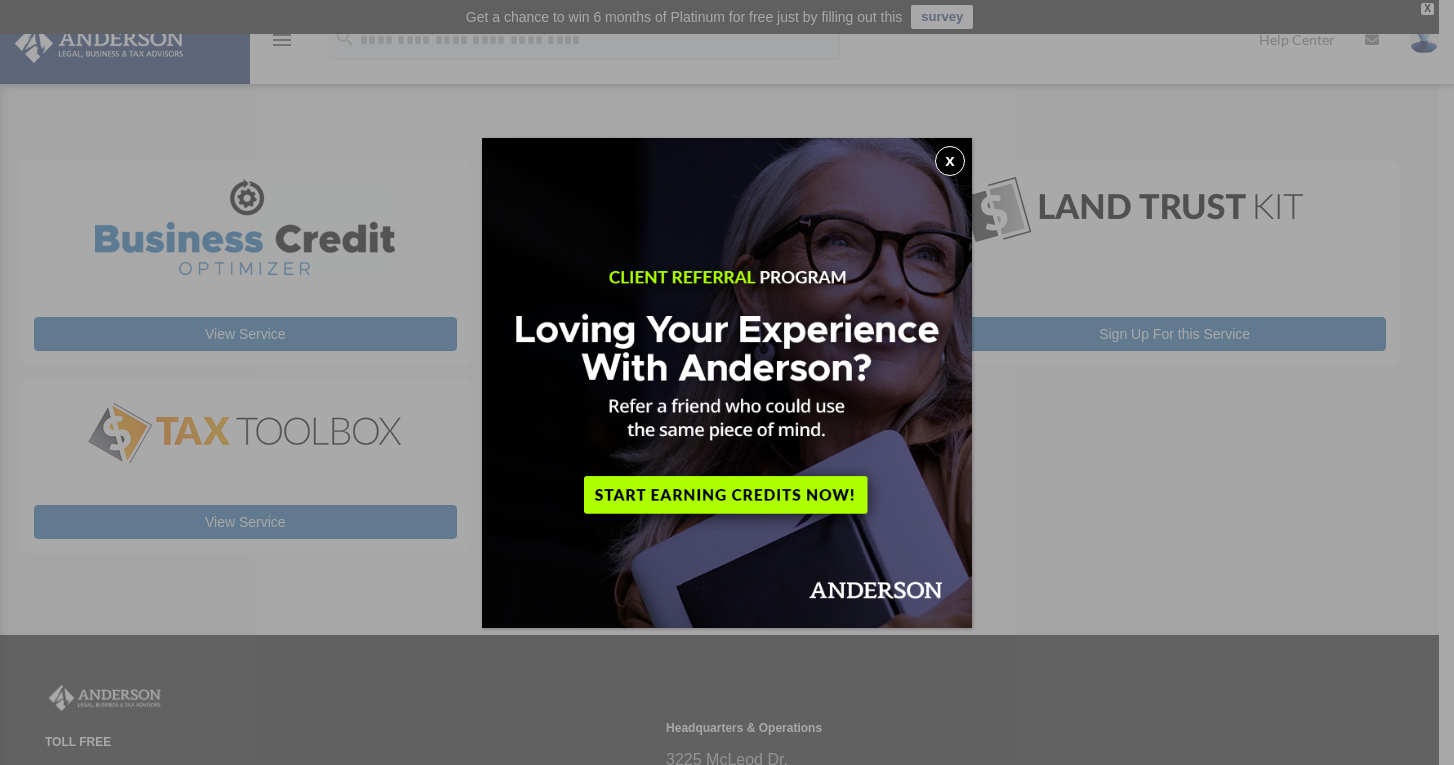 click on "x" at bounding box center [950, 161] 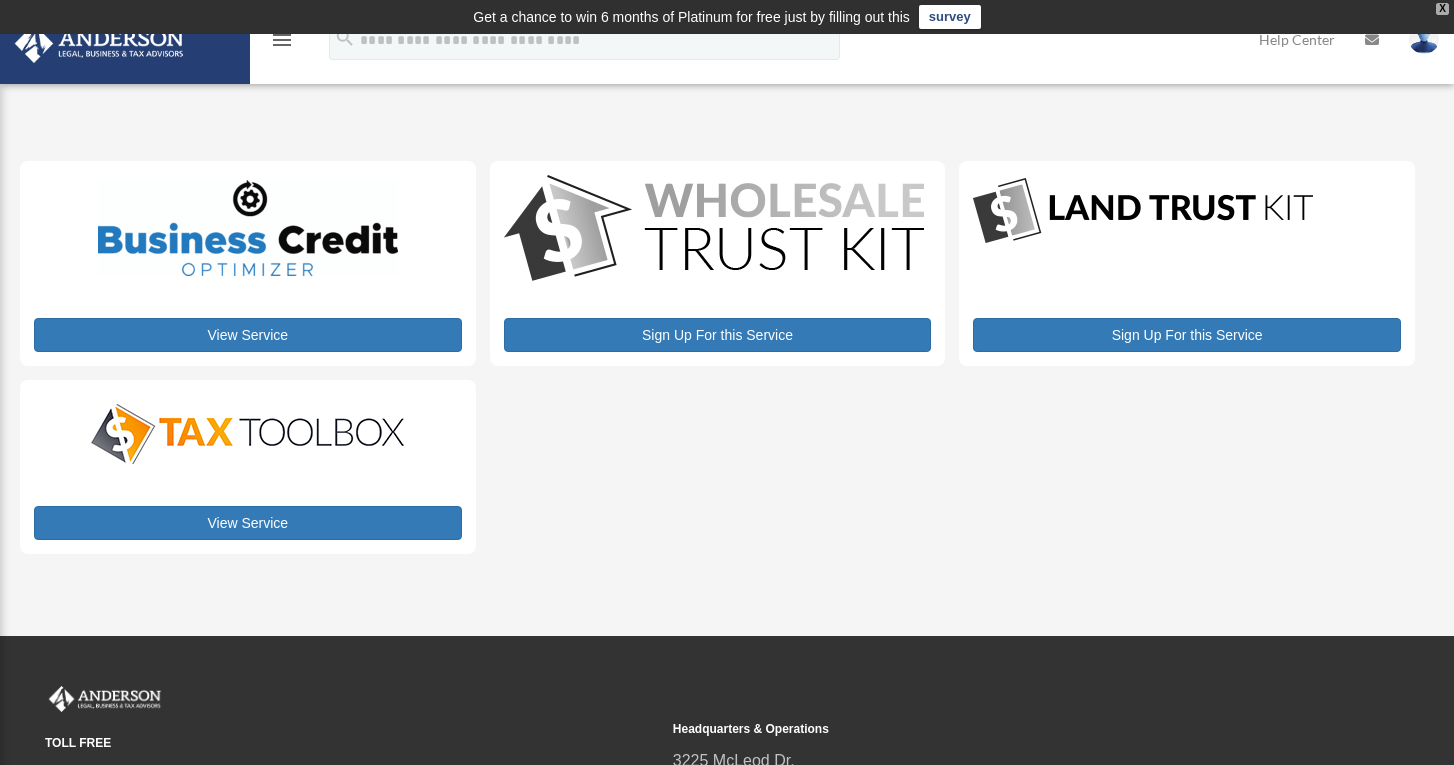 scroll, scrollTop: 0, scrollLeft: 0, axis: both 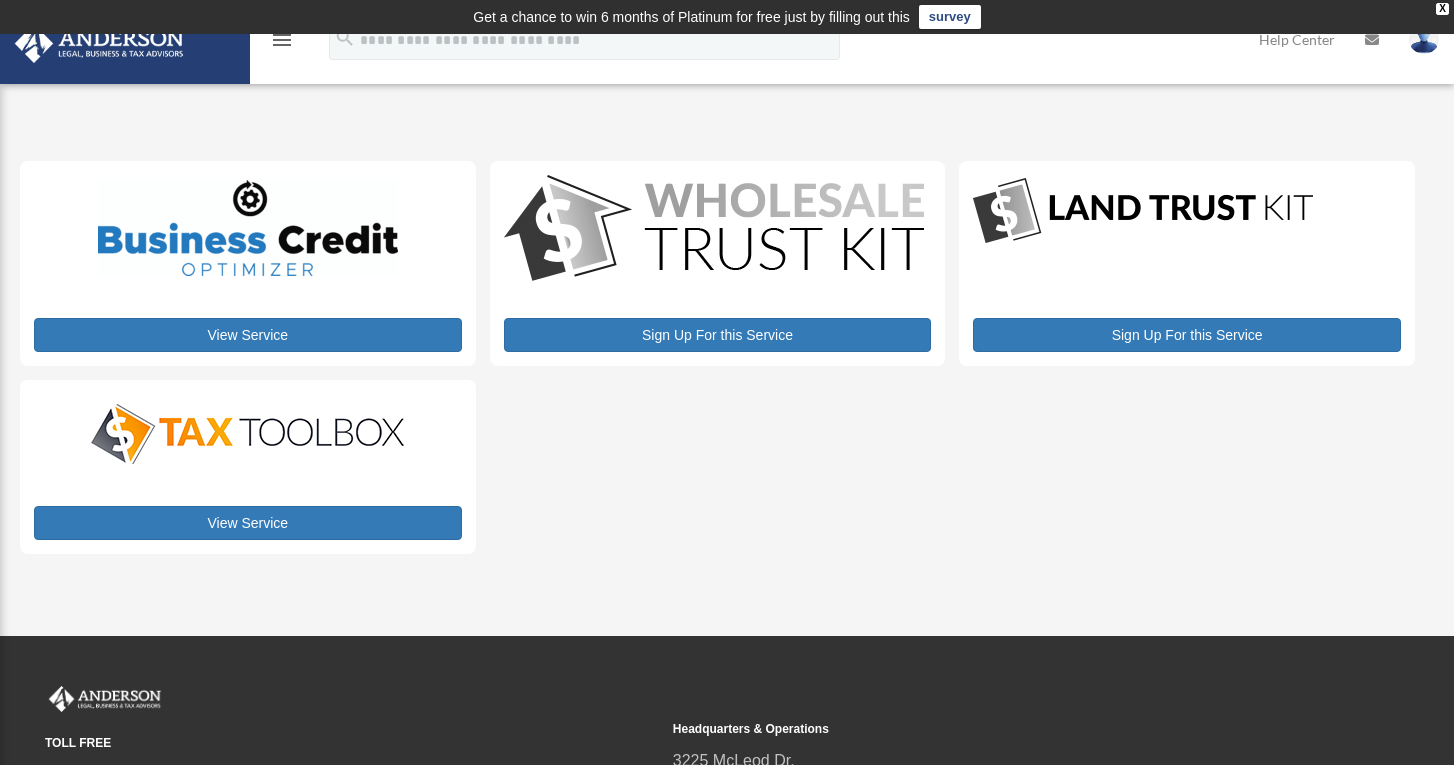 click at bounding box center [1424, 39] 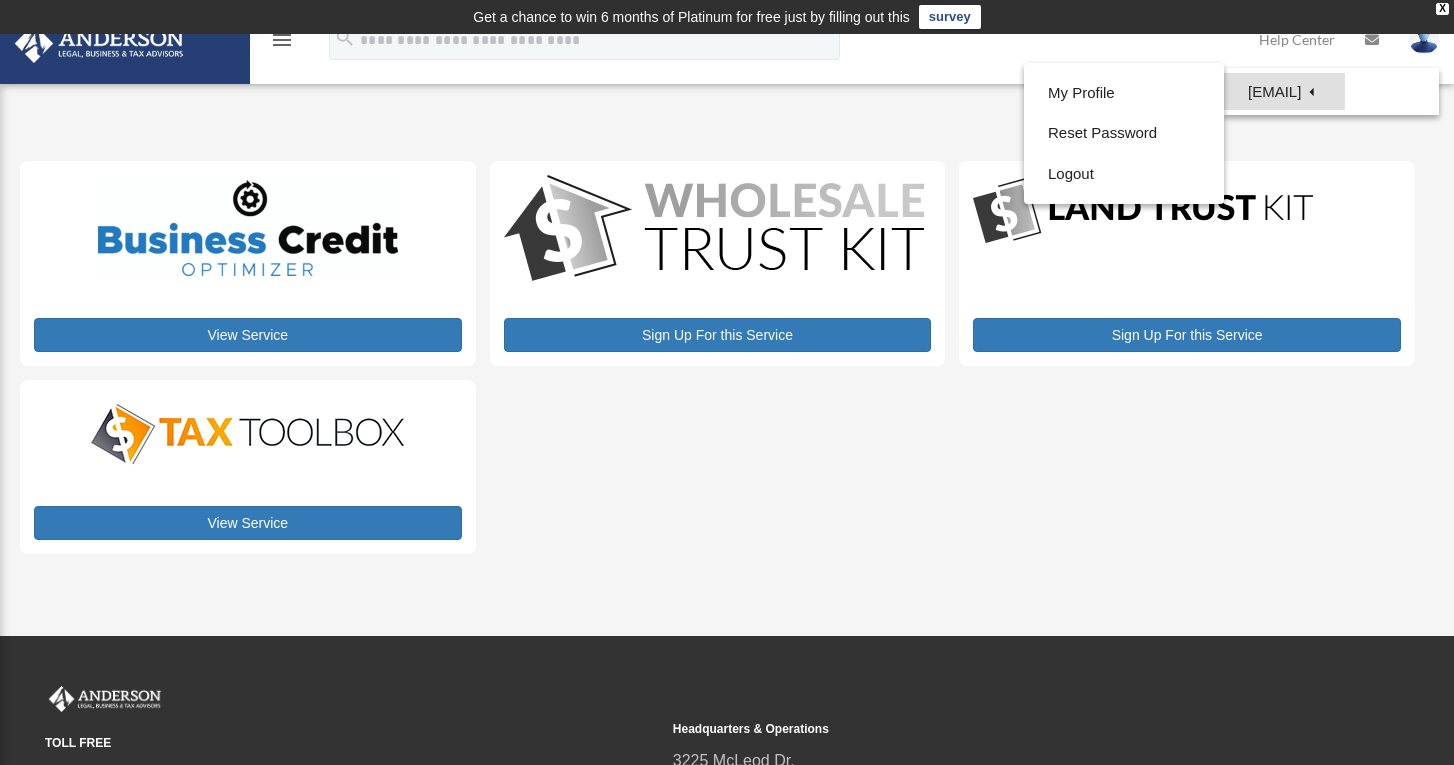 click on "[EMAIL]" at bounding box center [1284, 91] 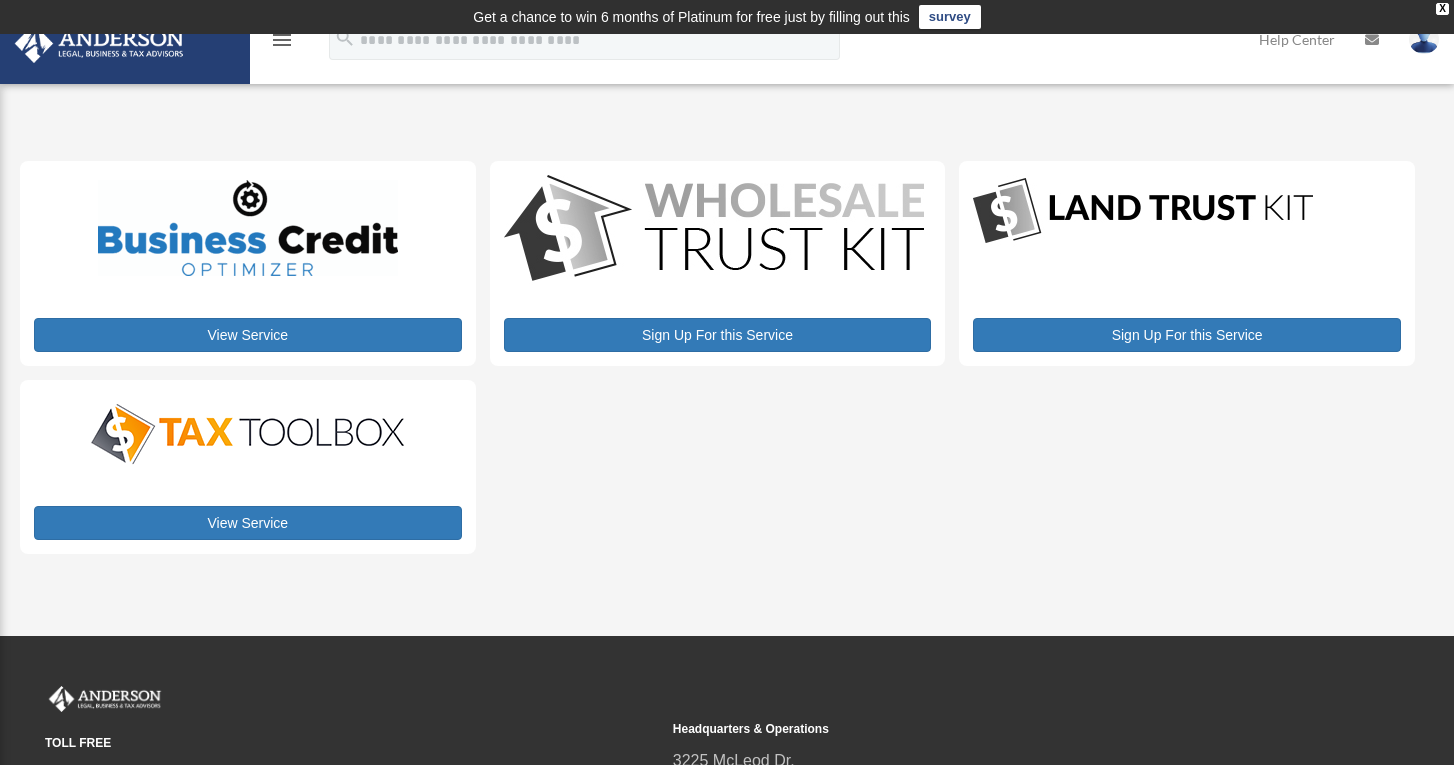 click on "My Services
date_range
Published on 			 Last updated August 8, 2024 July 2, 2020  by  Anderson Advisors
Anderson Advisors
Anderson Advisors Platinum Portal
https://platinumportal.andersonadvisors.com/wp-content/uploads/2021/01/aba-253-logo-white.png
Do you really want to log out?
Yes
No
Do you really want to log out?
Yes
No
View Service
Sign
Up For this Service" at bounding box center (724, 352) 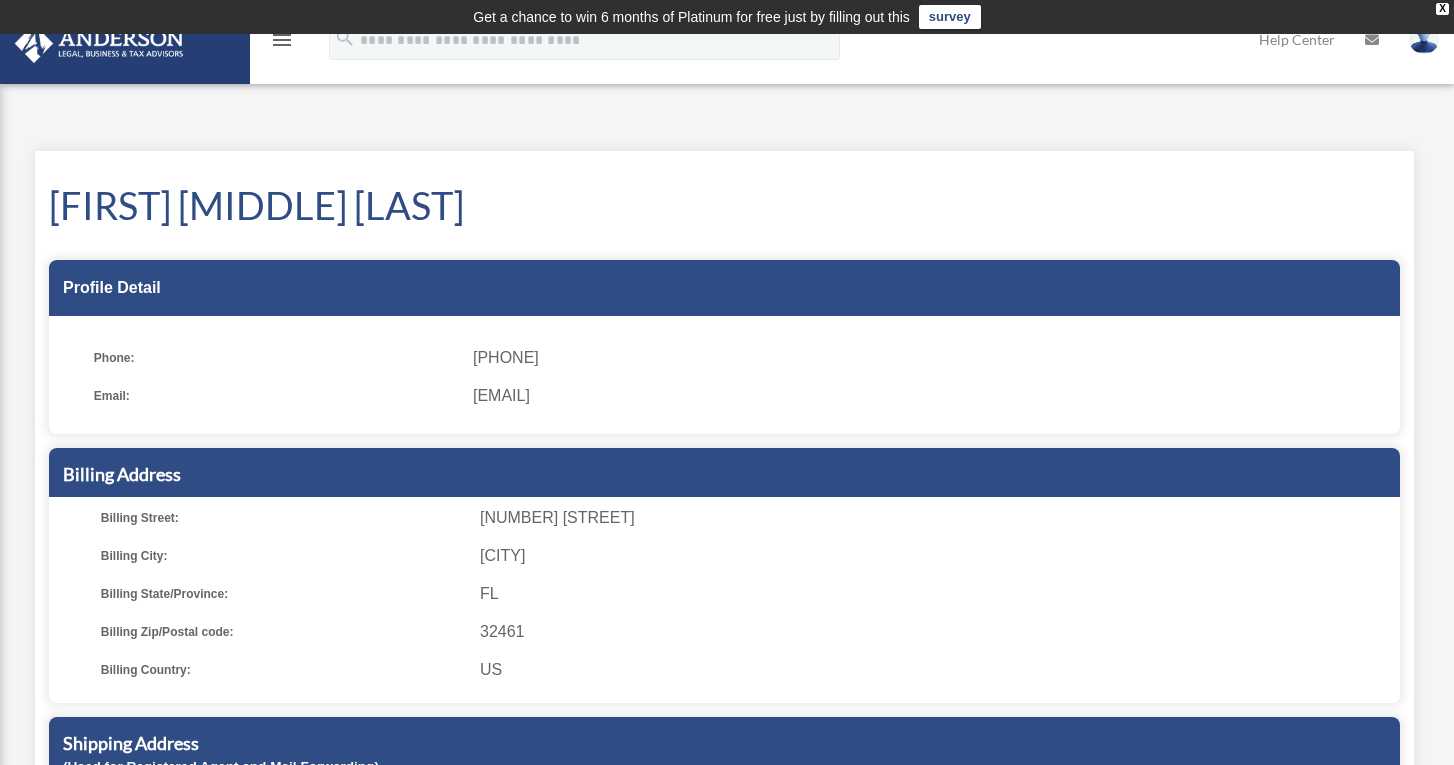 scroll, scrollTop: 0, scrollLeft: 0, axis: both 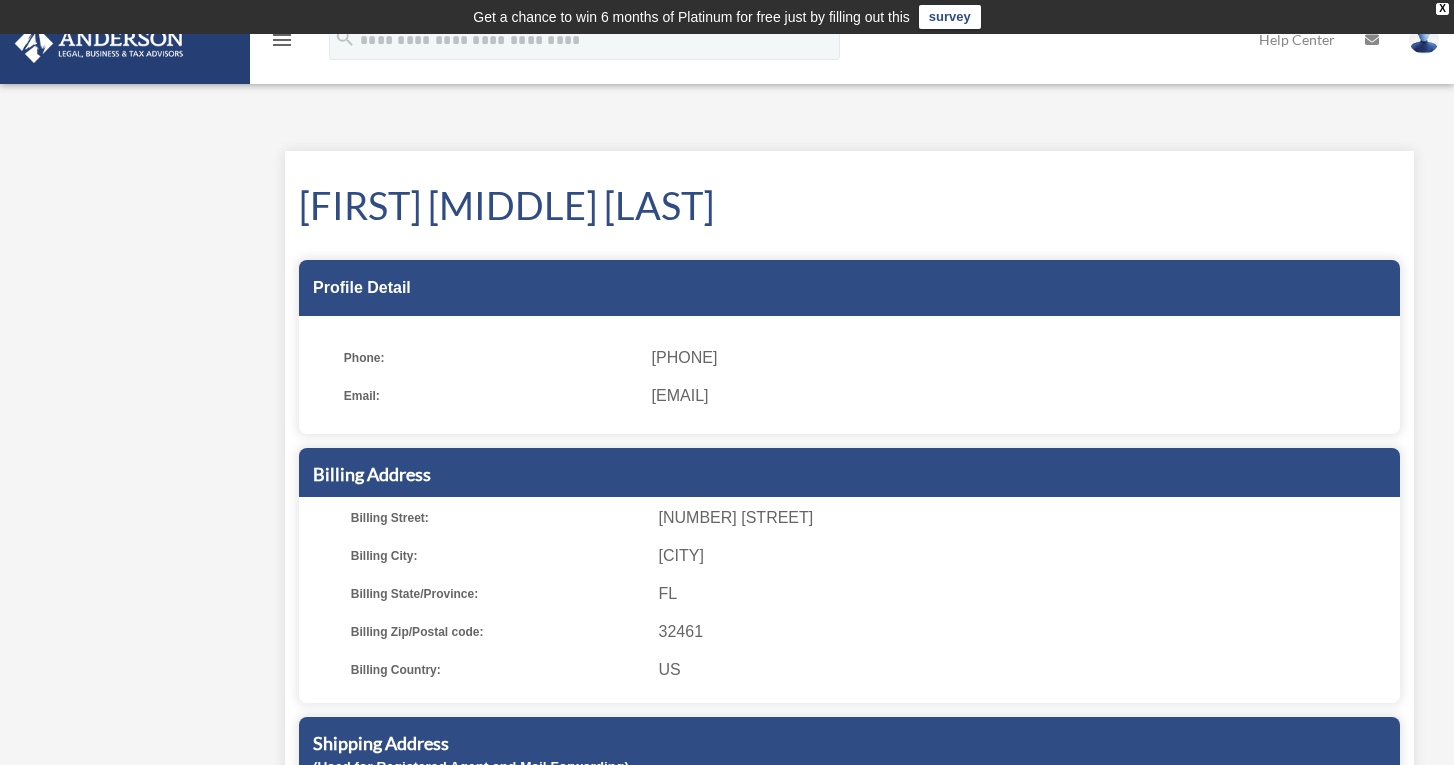 click on "menu" at bounding box center (282, 40) 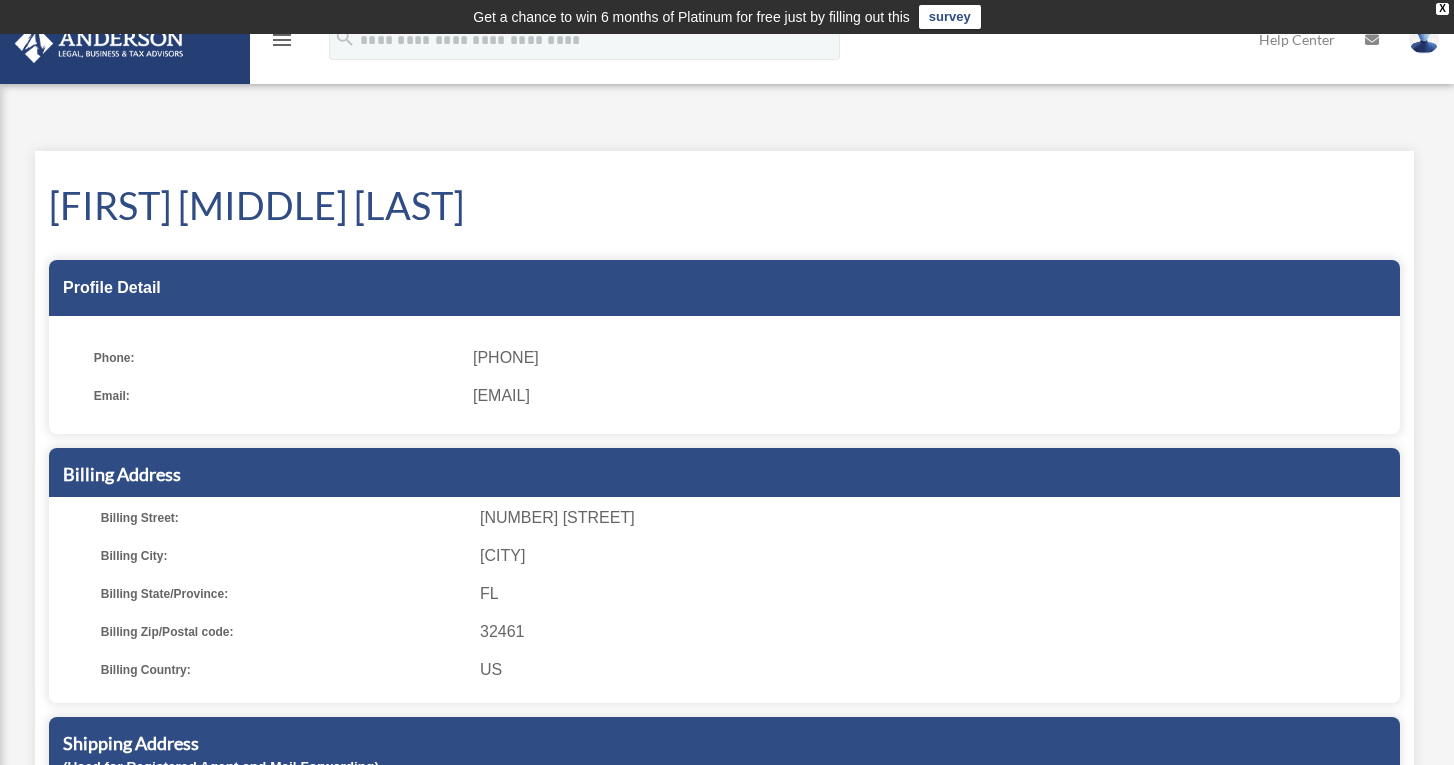 click on "menu" at bounding box center (282, 40) 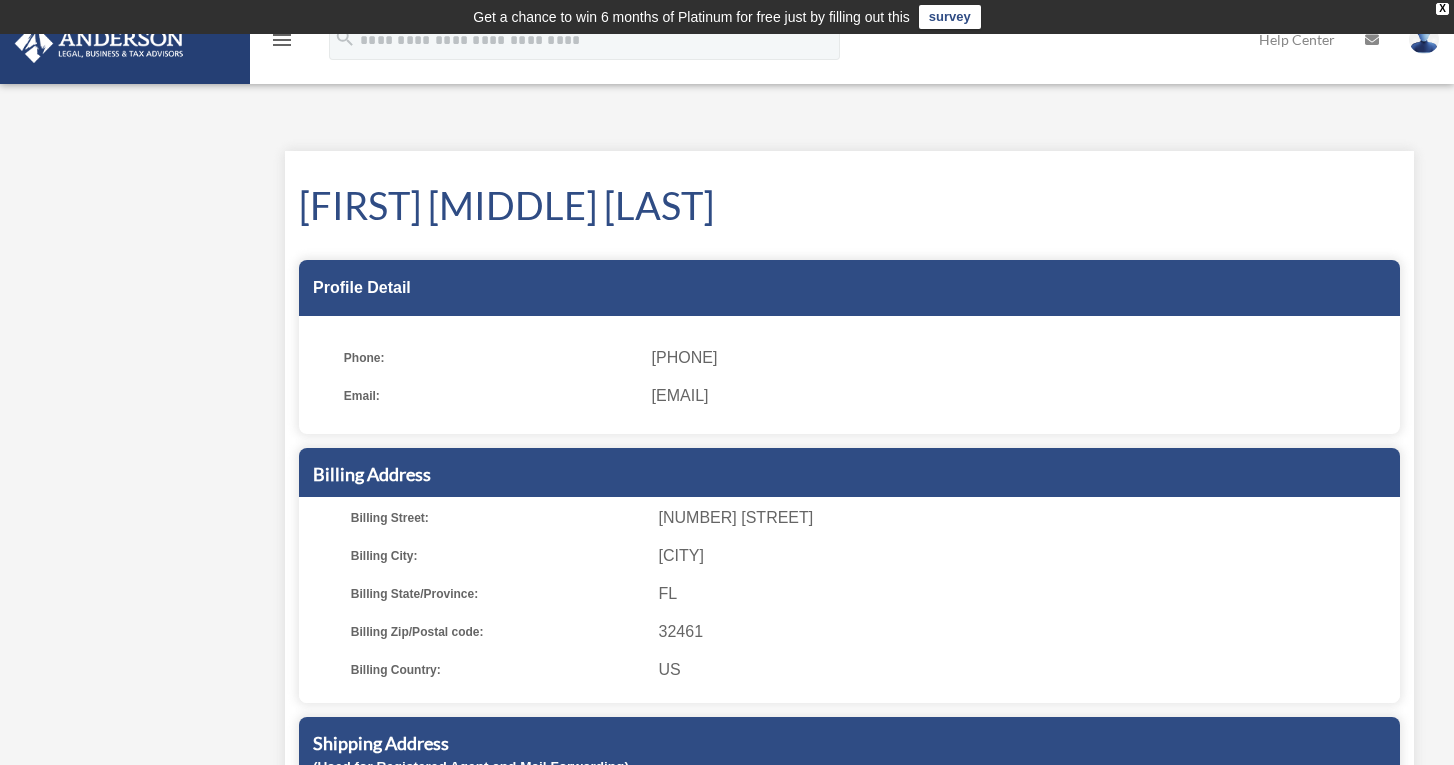 click on "My Profile
matahorn@icloud.com
Sign Out
matahorn@icloud.com
Home
Online Ordering
Tax Organizers
Order Status  NEW
Platinum Q&A arrow_drop_down
Client FAQ
Platinum Walkthrough
Submit a Question
Answered Questions
Document Review
Platinum Knowledge Room
Tax & Bookkeeping Packages
Land Trust & Deed Forum
Portal Feedback
Digital Products arrow_drop_down
Tax Toolbox
Business Credit Optimizer
Virtual Bookkeeping
Land Trust Kit" at bounding box center (727, 565) 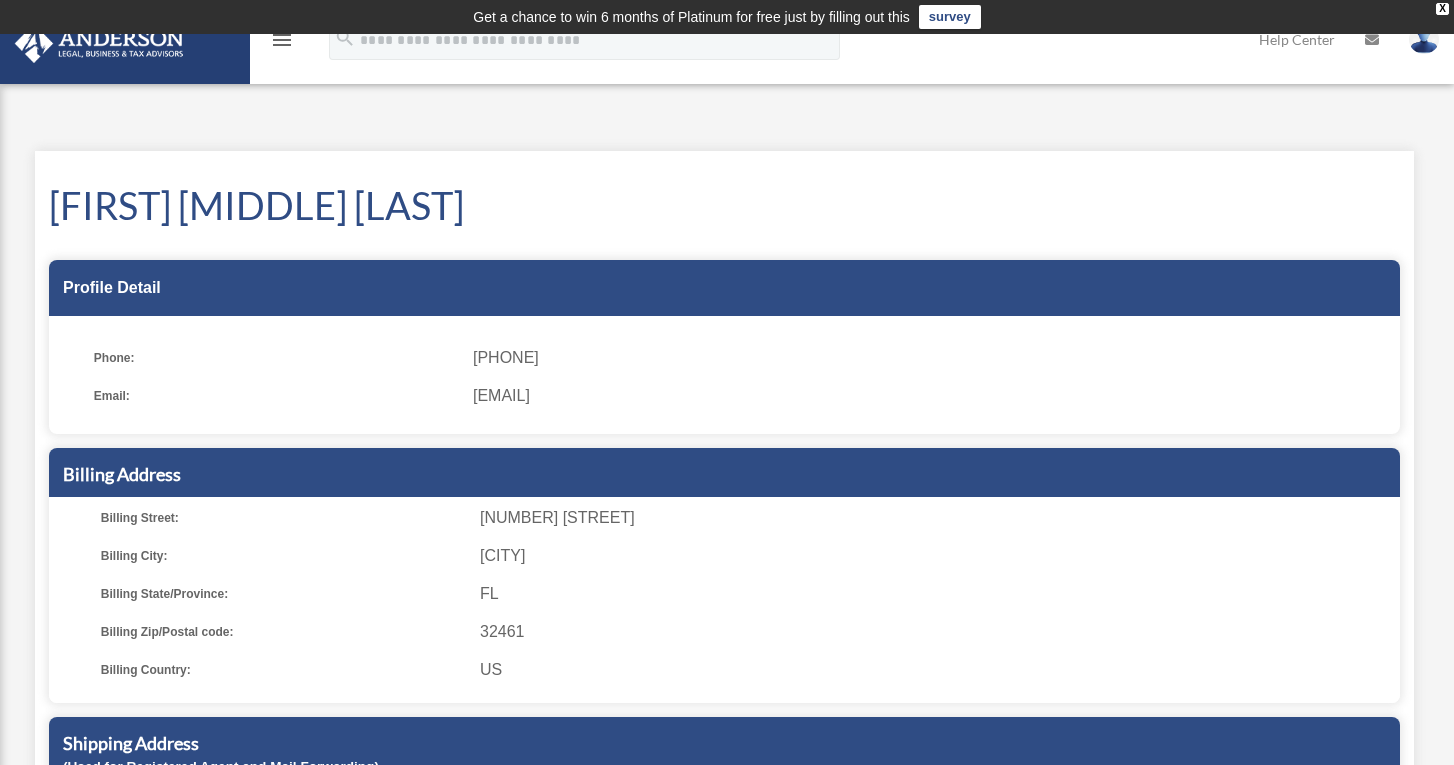 click on "menu" at bounding box center [282, 40] 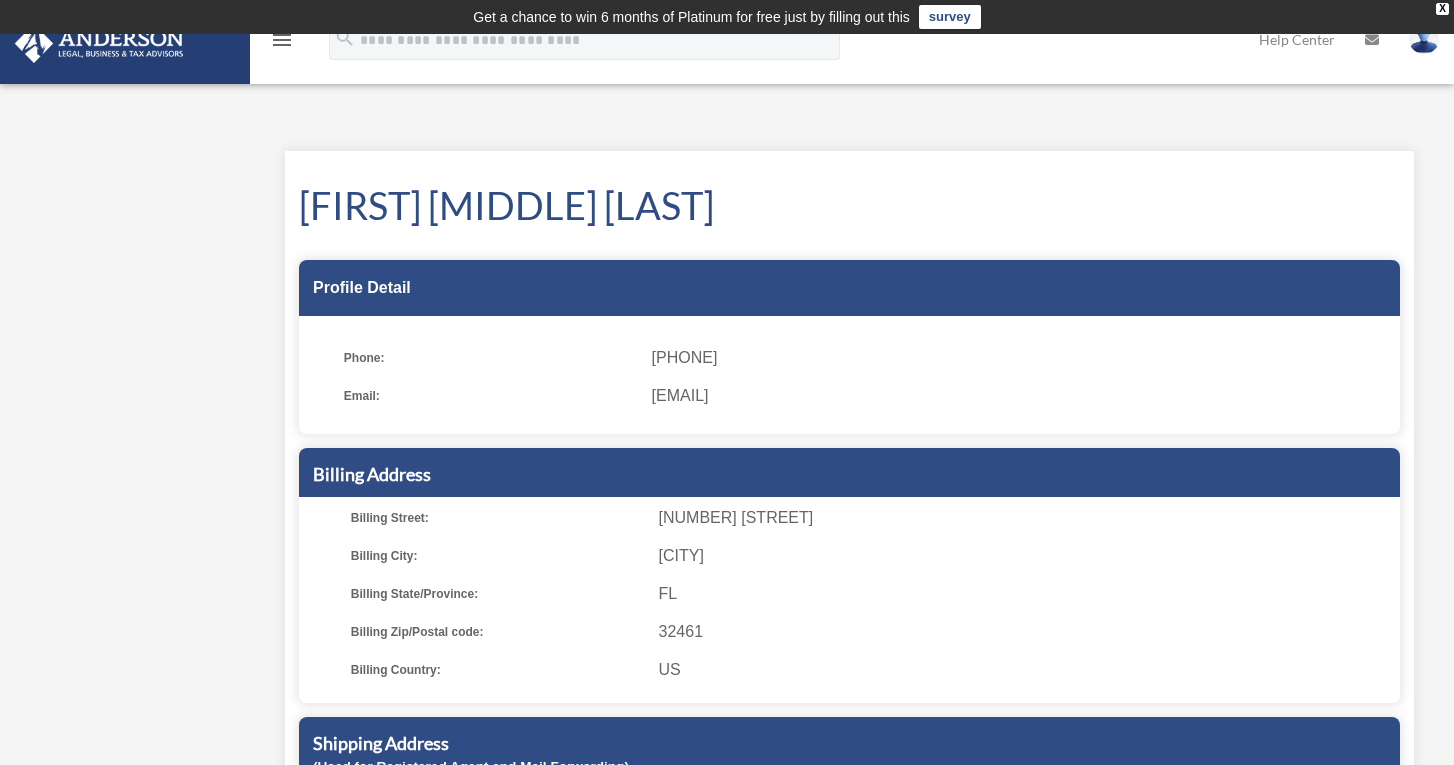 click at bounding box center (124, 41) 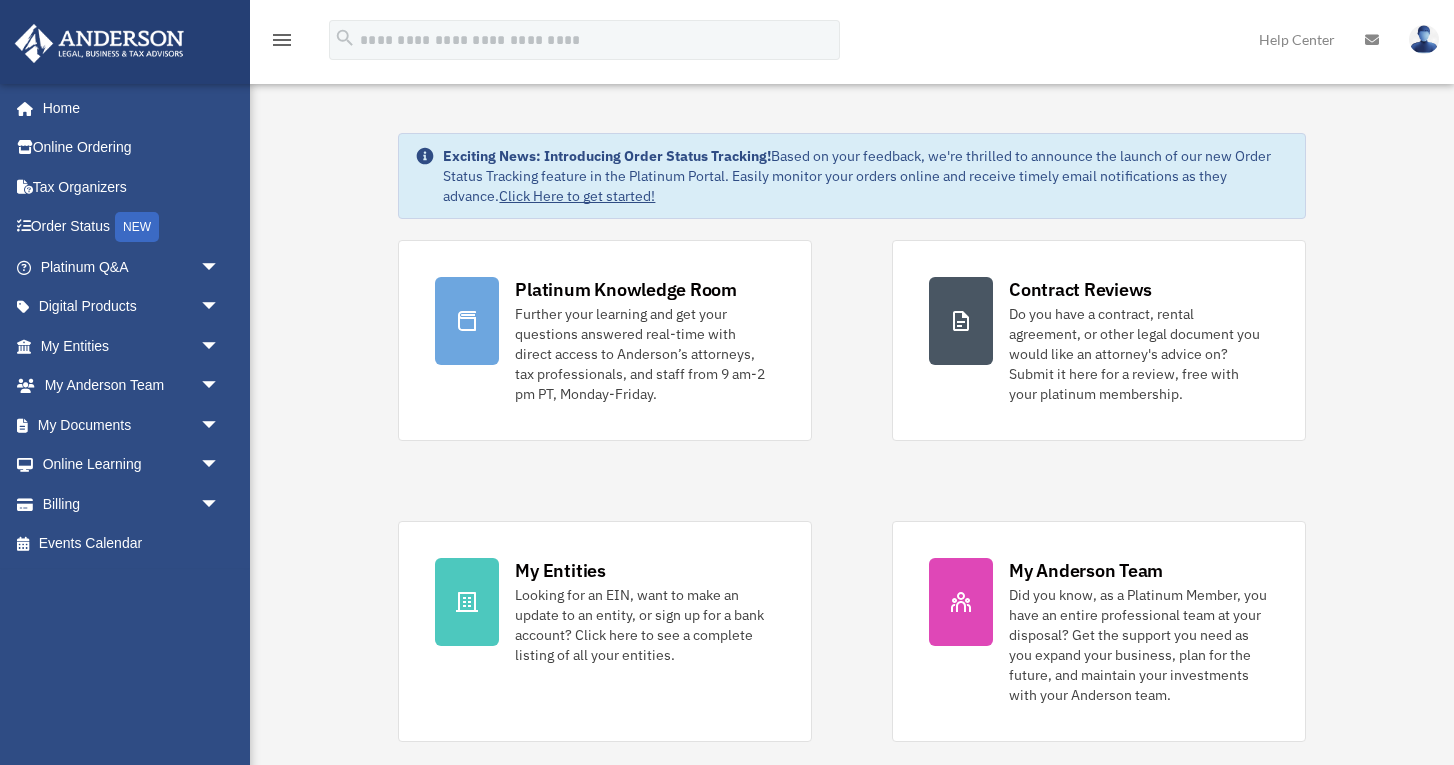scroll, scrollTop: 0, scrollLeft: 0, axis: both 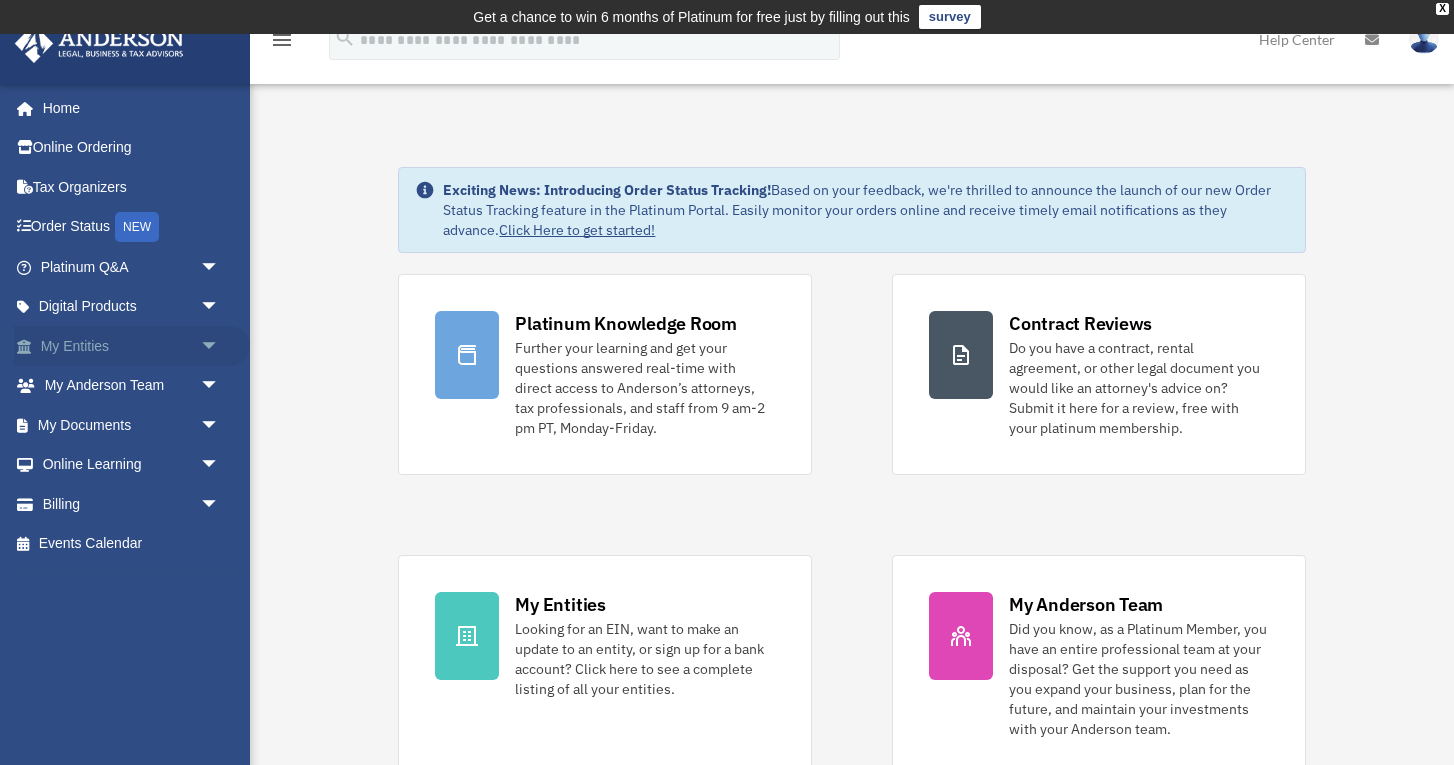 click on "My Entities arrow_drop_down" at bounding box center [132, 346] 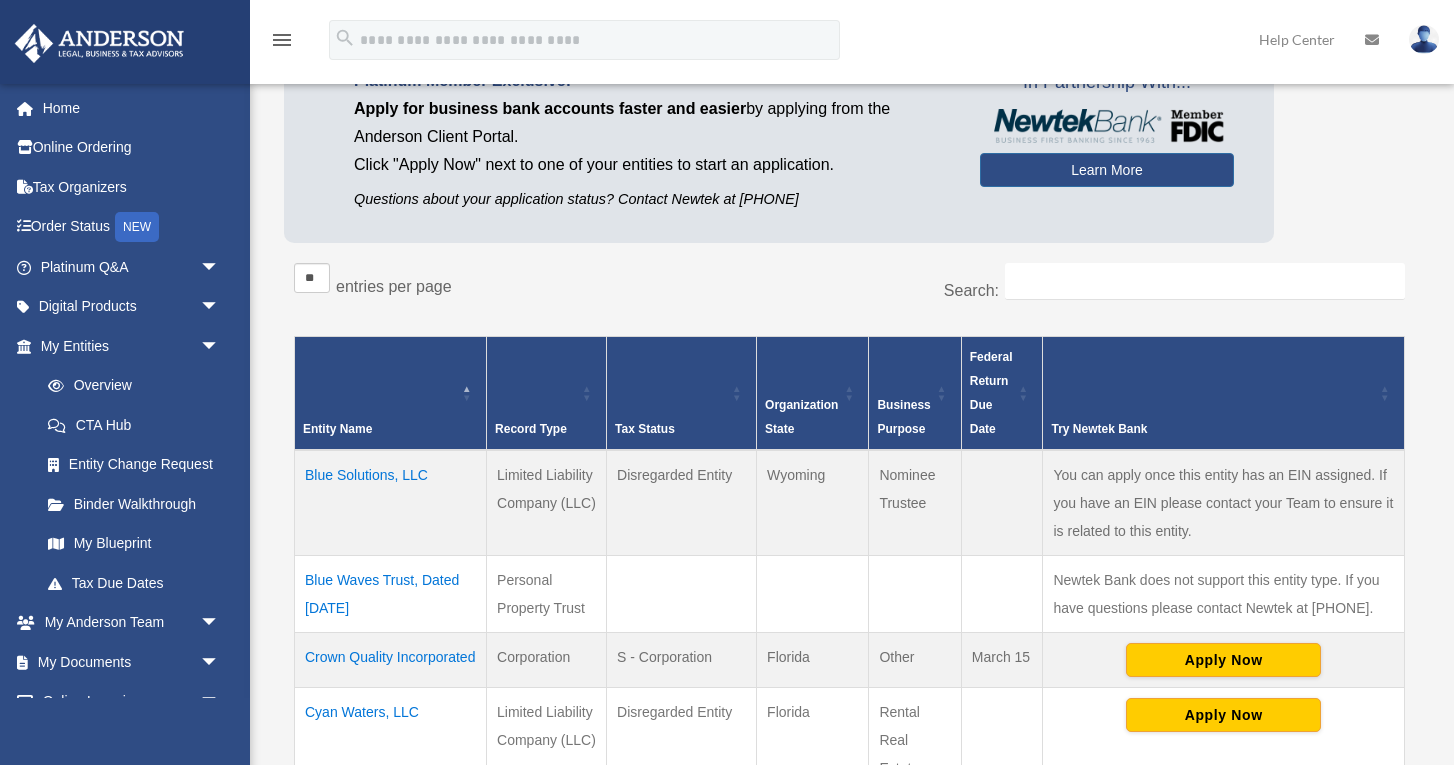 scroll, scrollTop: 202, scrollLeft: 0, axis: vertical 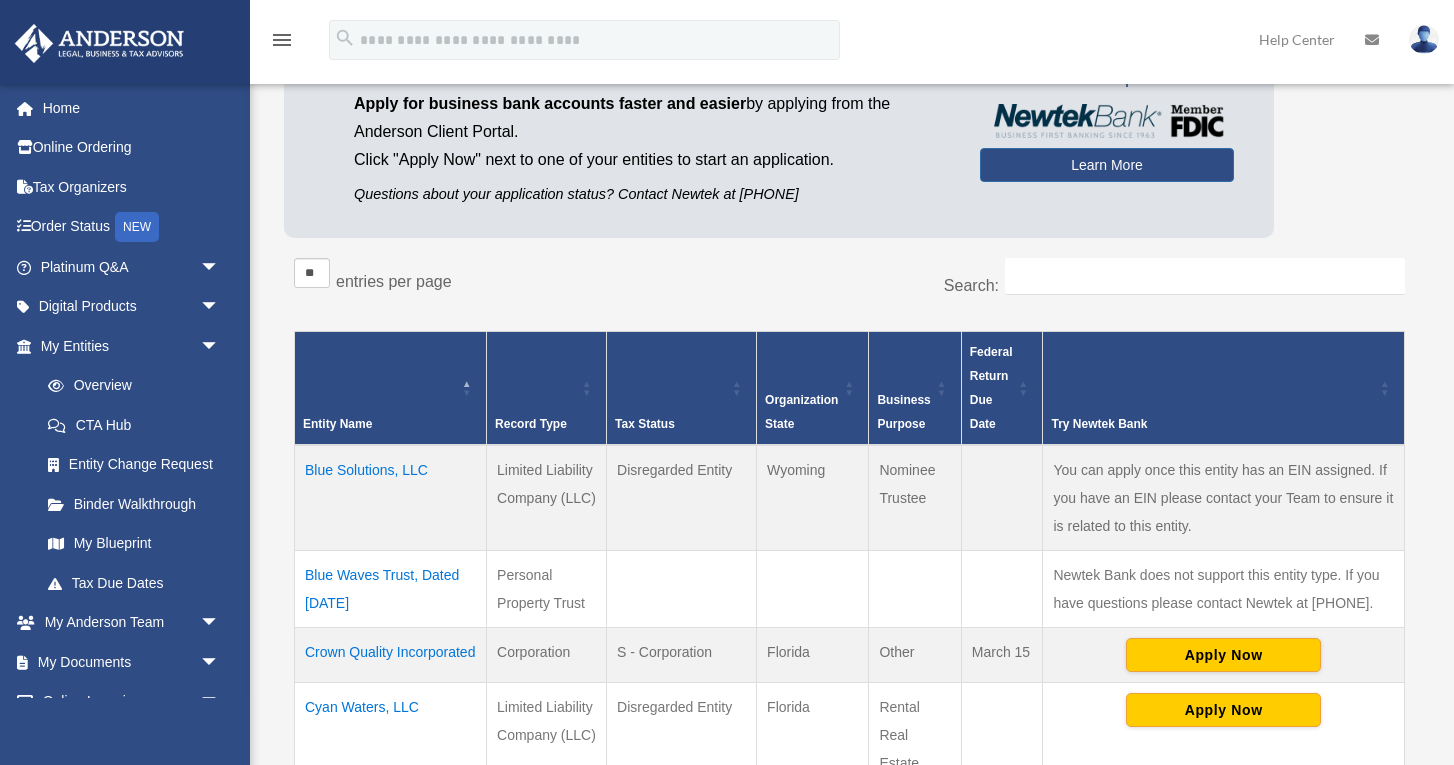 click on "Blue Solutions, LLC" at bounding box center [391, 498] 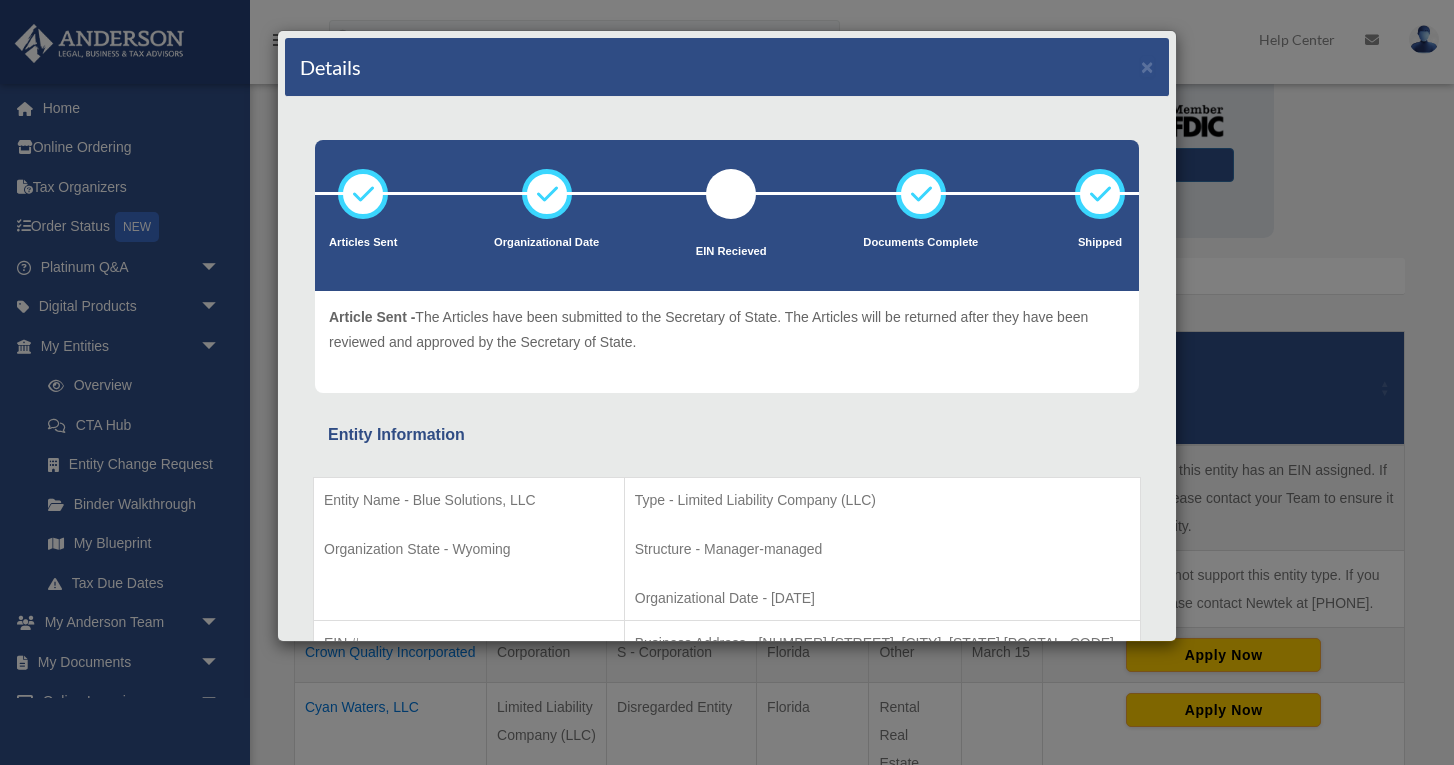 scroll, scrollTop: 0, scrollLeft: 0, axis: both 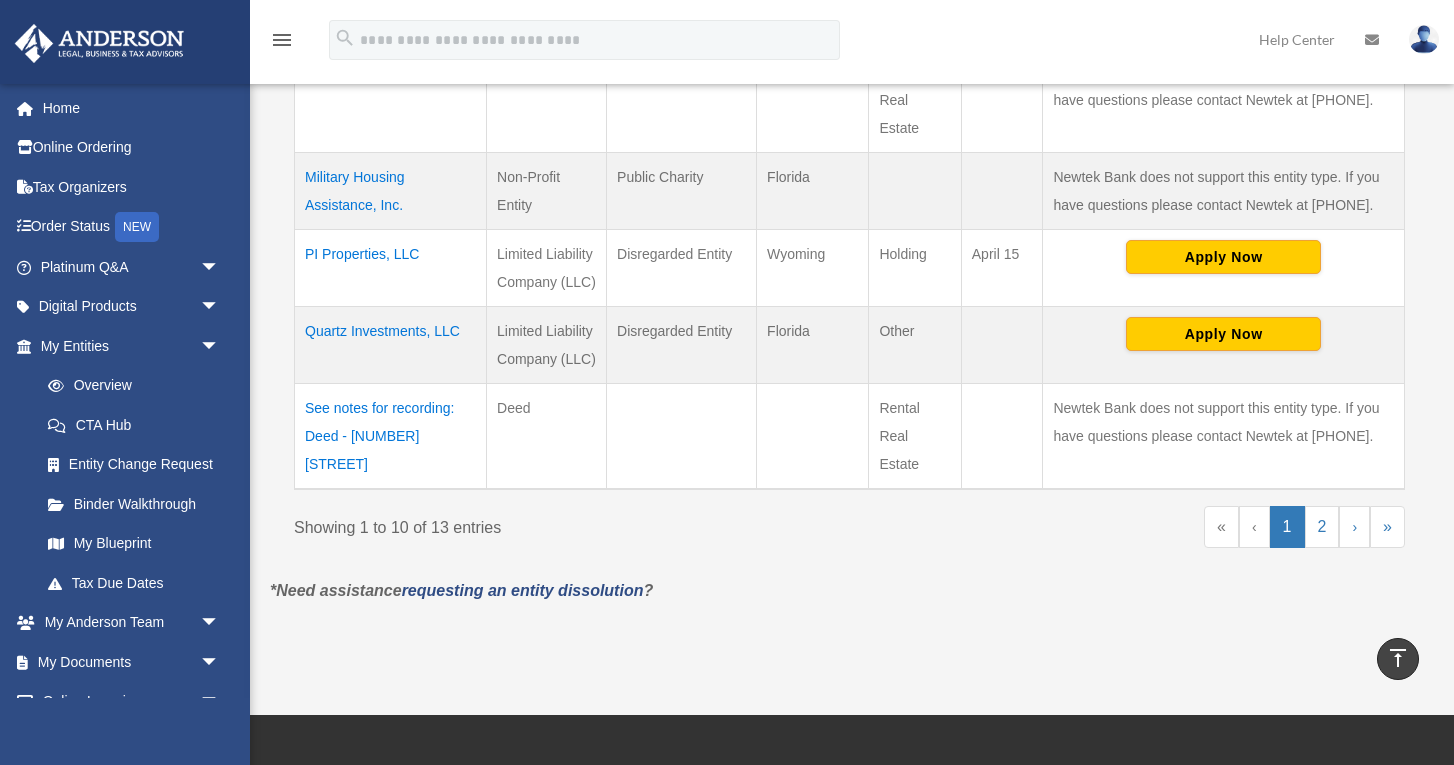 click at bounding box center [813, 437] 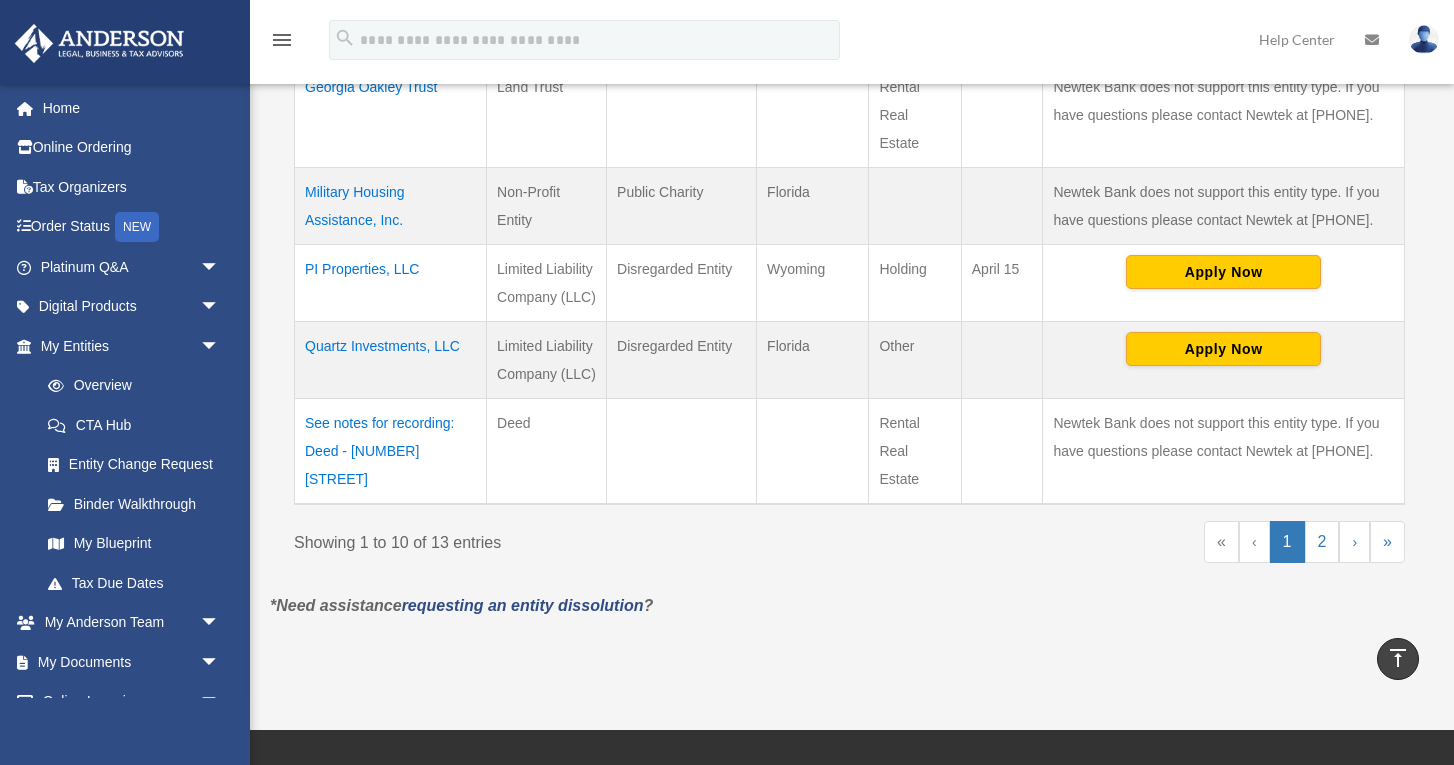 scroll, scrollTop: 1007, scrollLeft: 0, axis: vertical 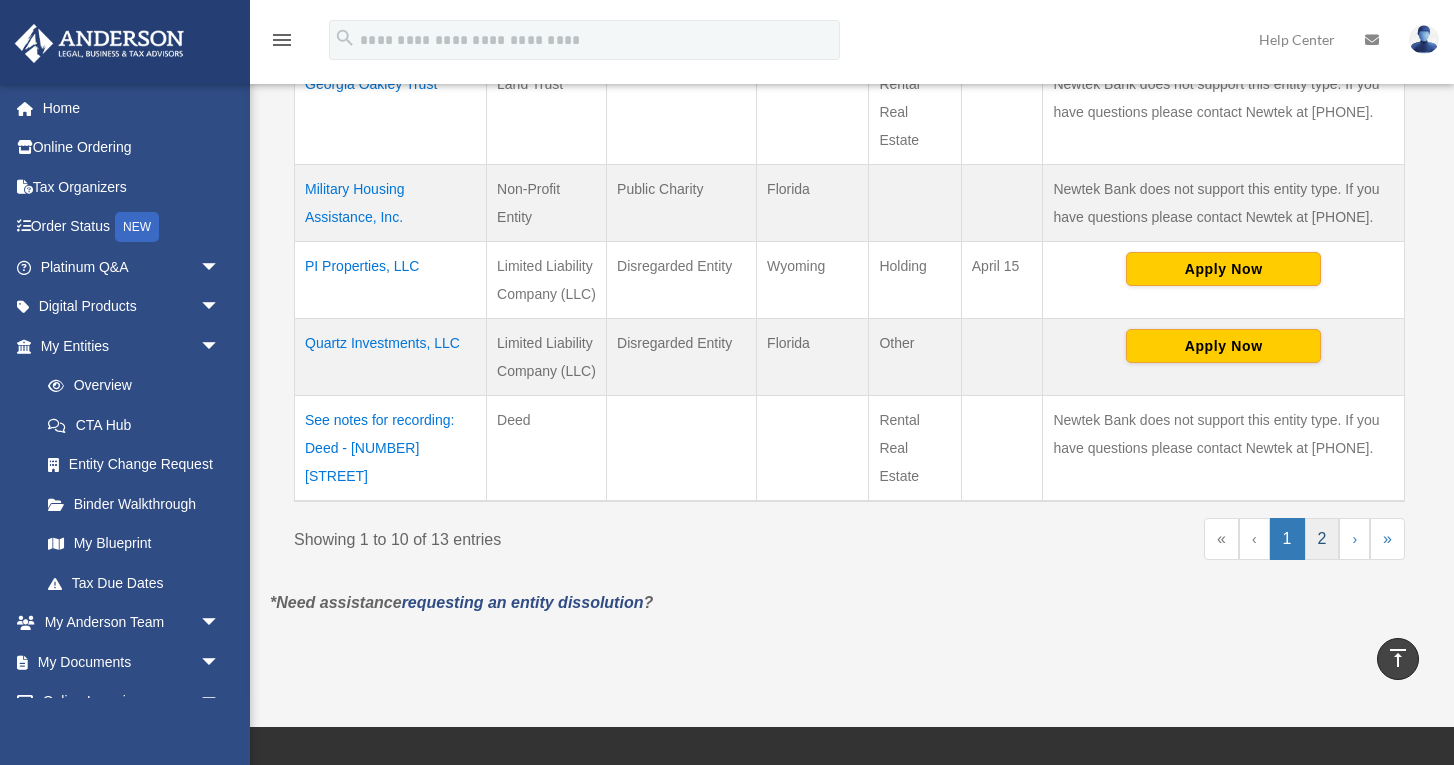 click on "2" at bounding box center [1322, 539] 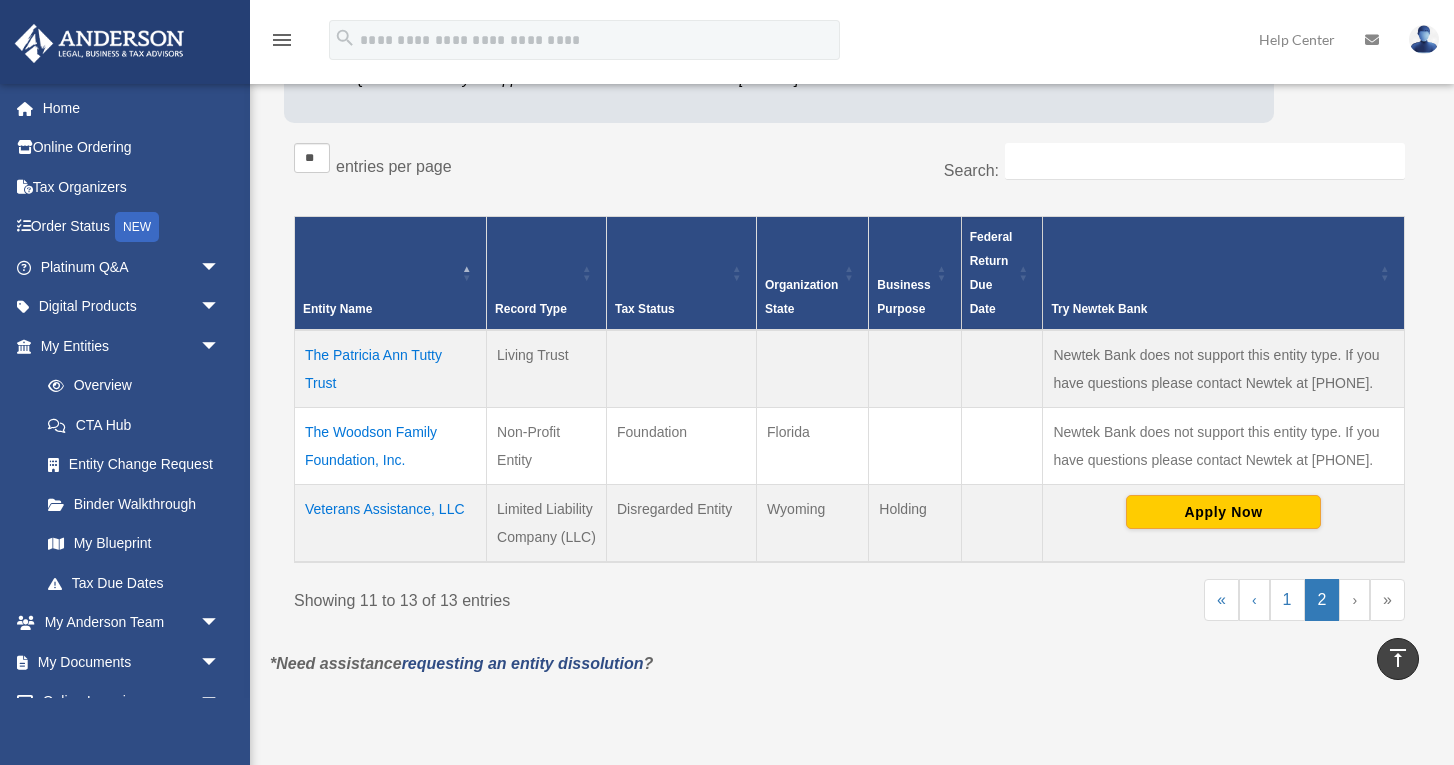 scroll, scrollTop: 321, scrollLeft: 0, axis: vertical 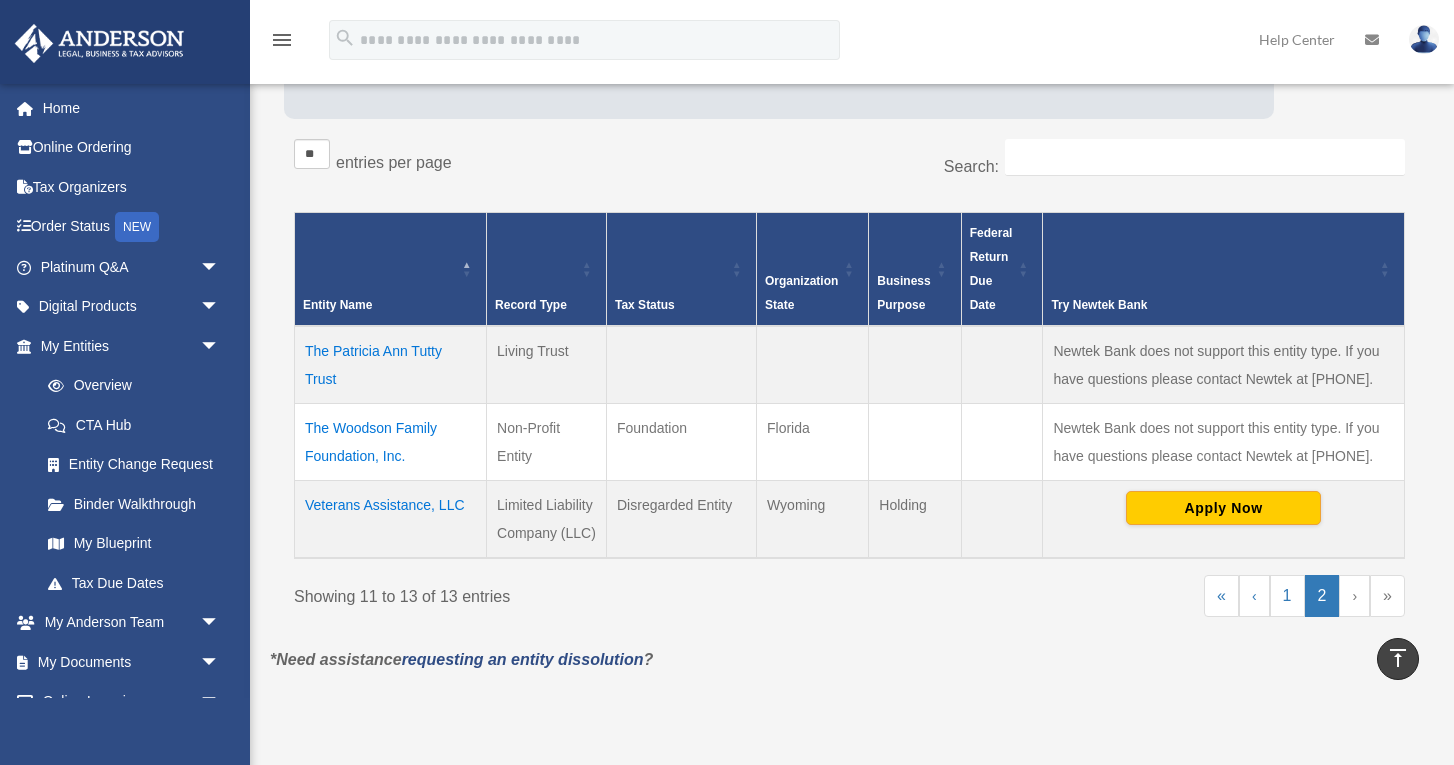 click on "The Patricia Ann Tutty Trust" at bounding box center [391, 365] 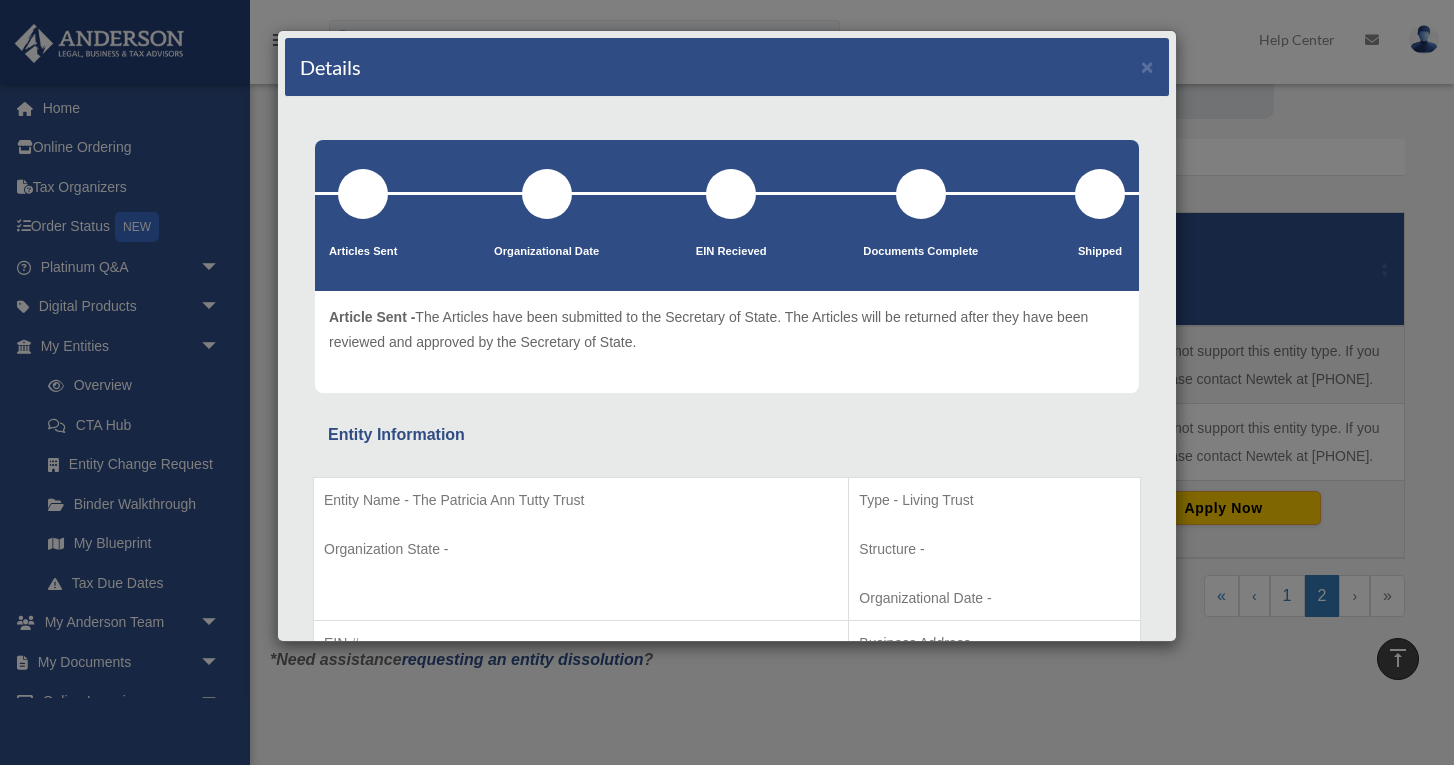 scroll, scrollTop: 0, scrollLeft: 0, axis: both 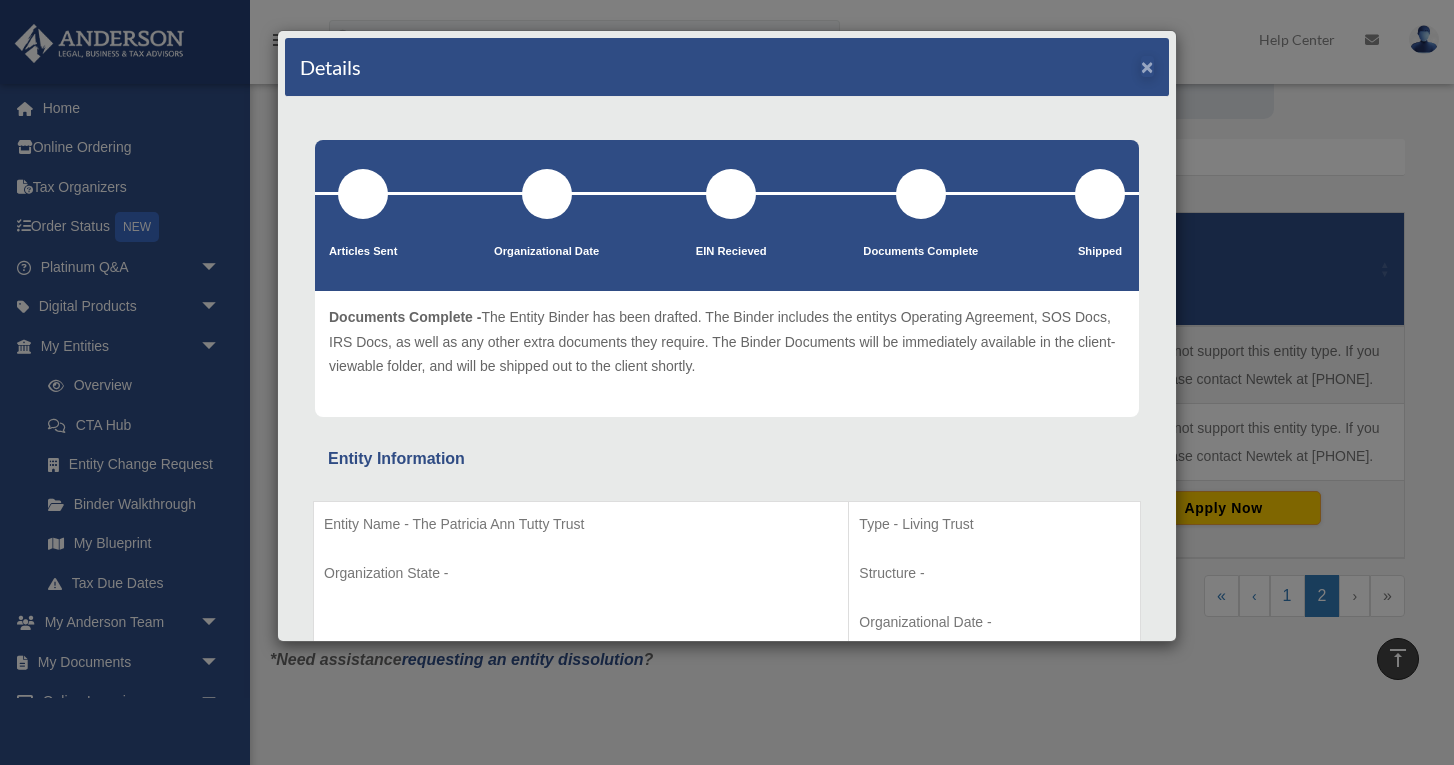 click on "×" at bounding box center [1147, 66] 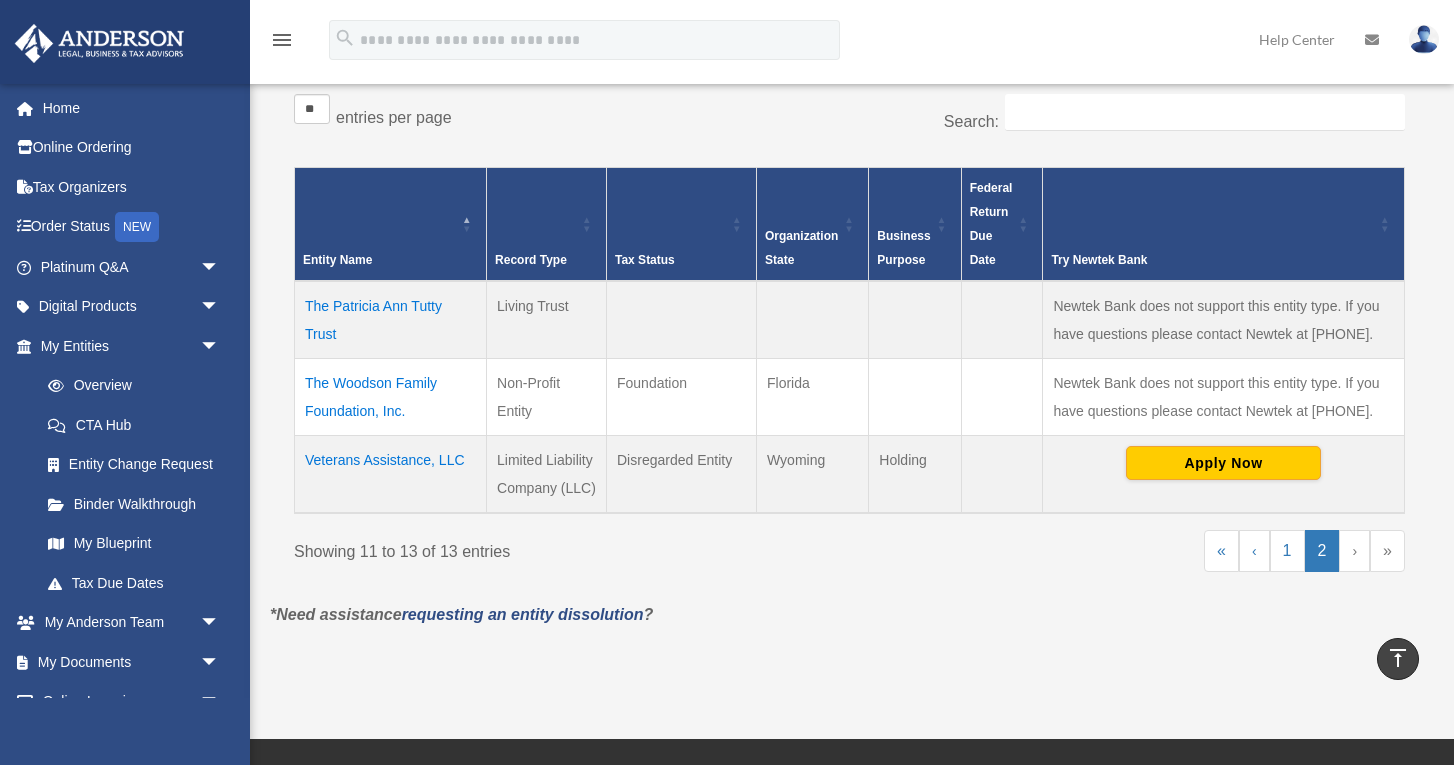 scroll, scrollTop: 368, scrollLeft: 0, axis: vertical 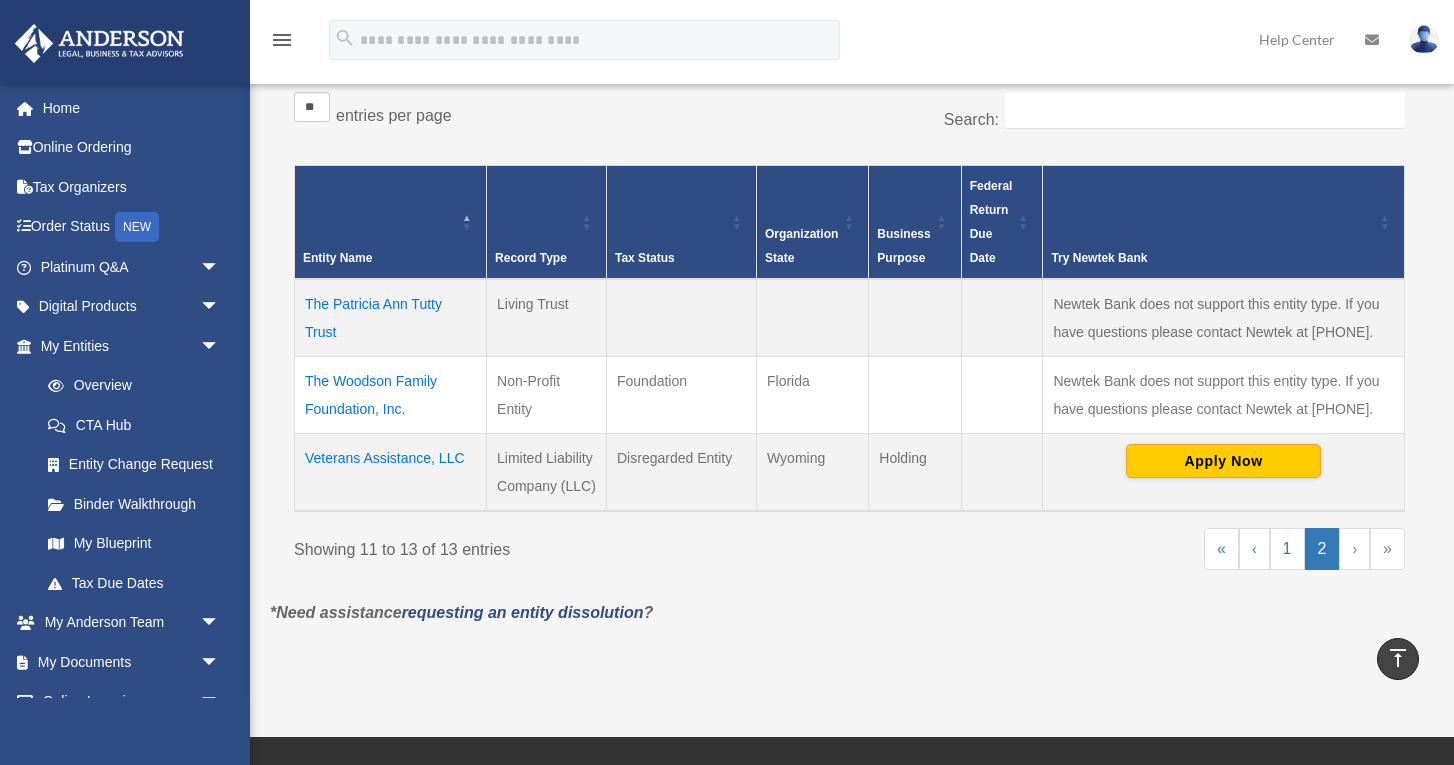 click on "Veterans Assistance, LLC" at bounding box center (391, 473) 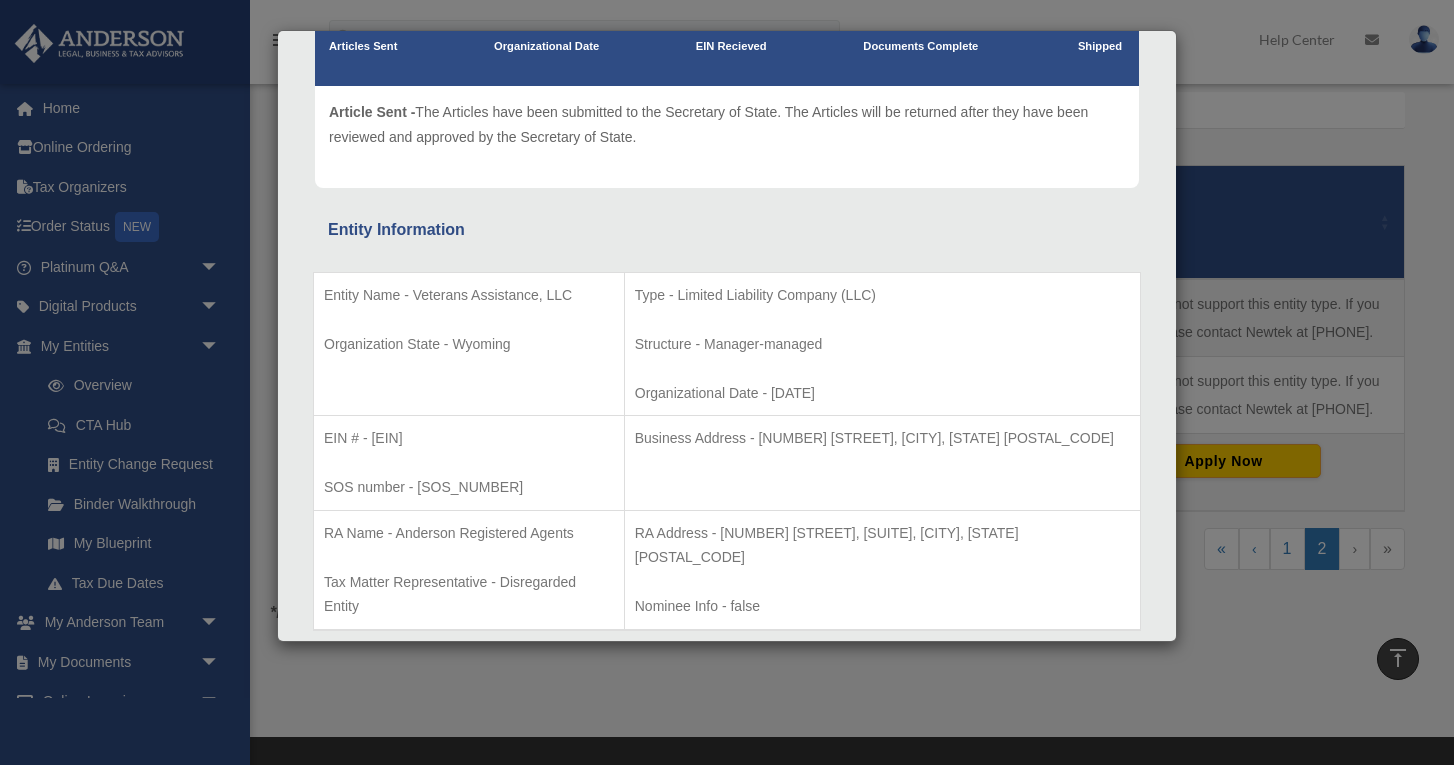 scroll, scrollTop: 194, scrollLeft: 0, axis: vertical 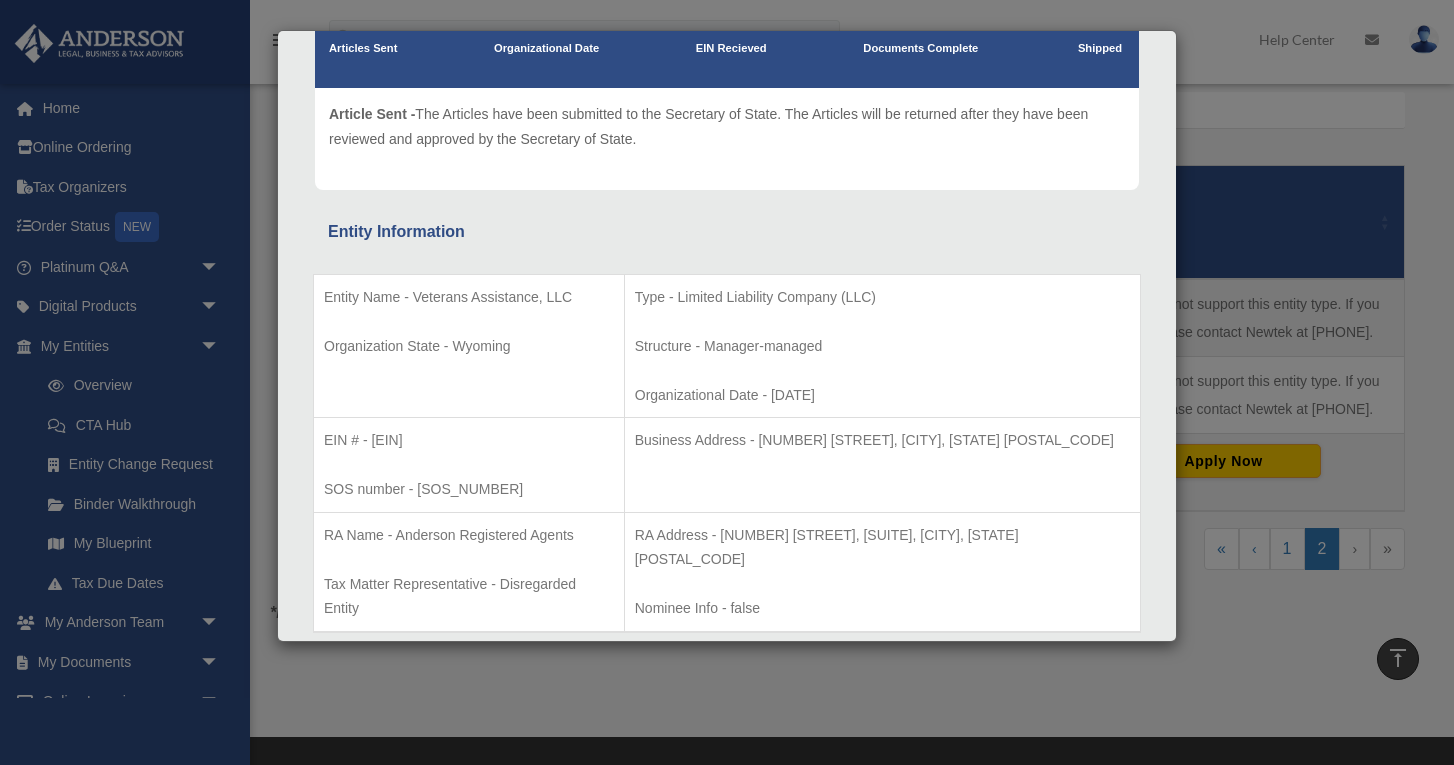 click on "Articles Sent
Organizational Date" at bounding box center [727, 1181] 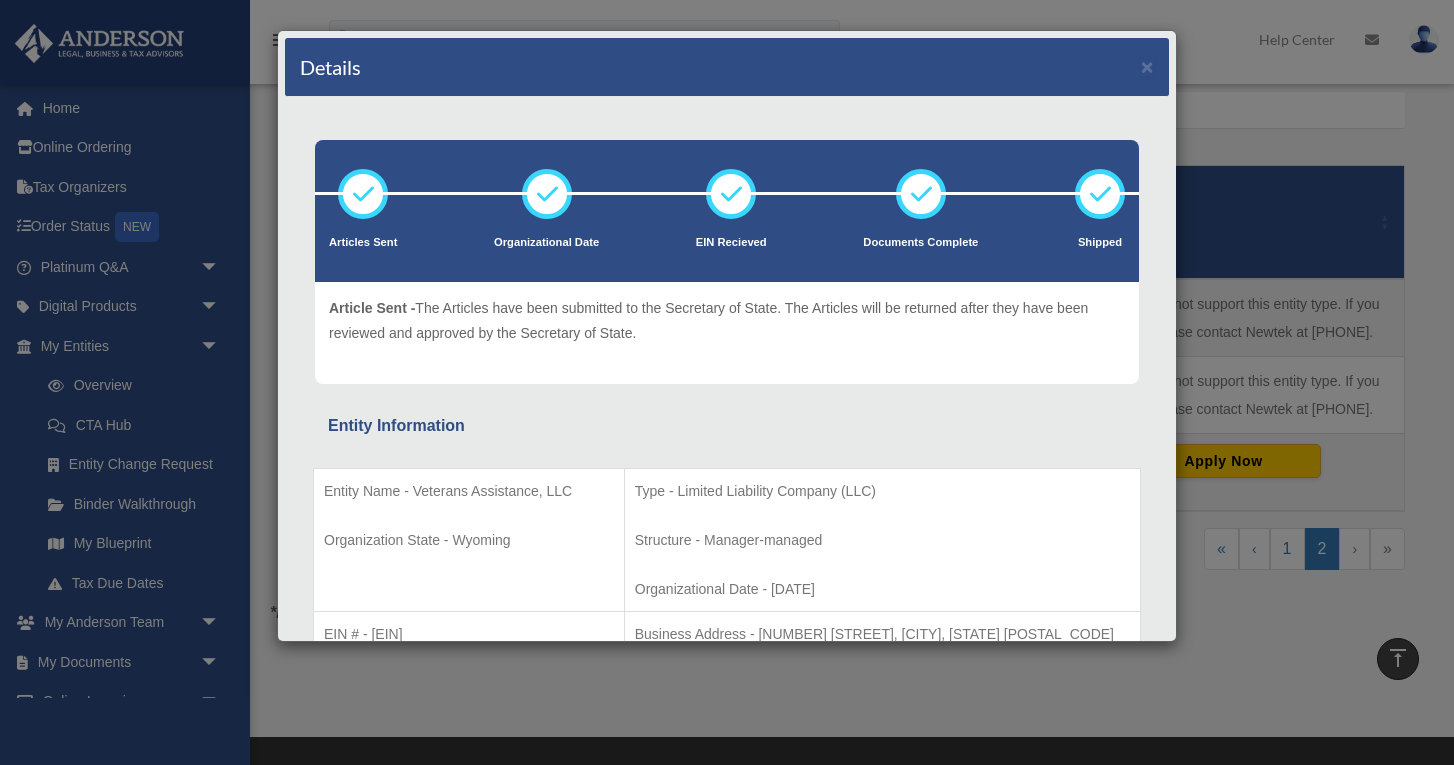 scroll, scrollTop: 0, scrollLeft: 0, axis: both 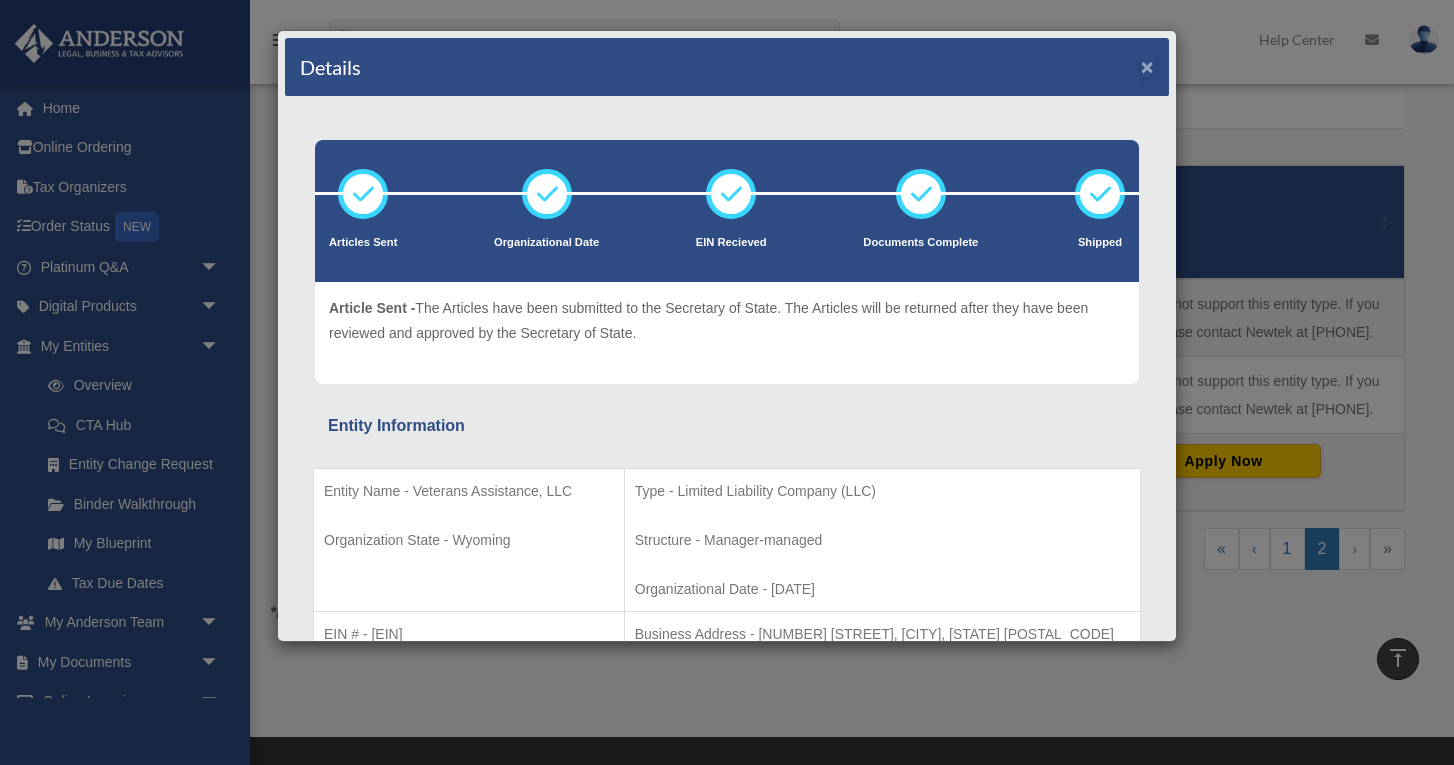 click on "×" at bounding box center (1147, 66) 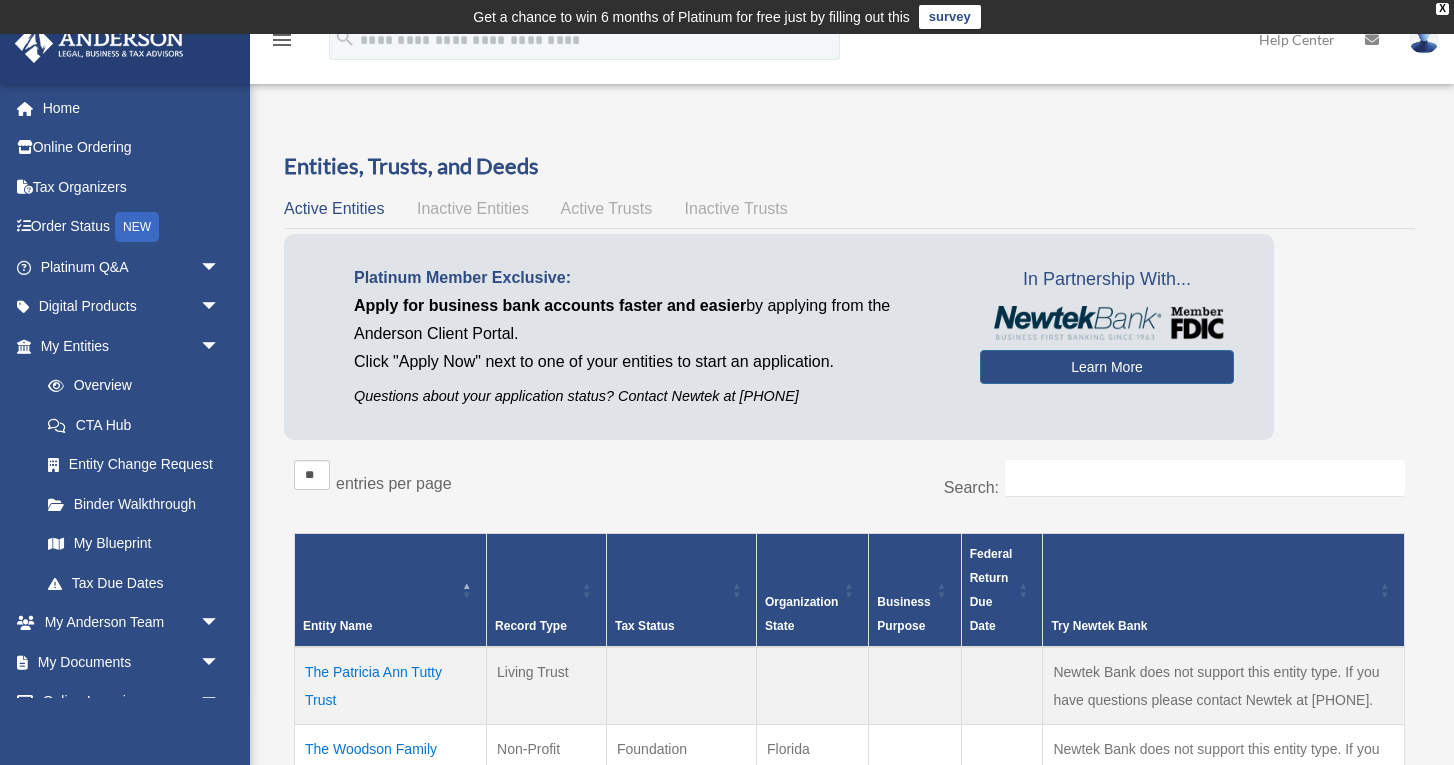 scroll, scrollTop: 0, scrollLeft: 0, axis: both 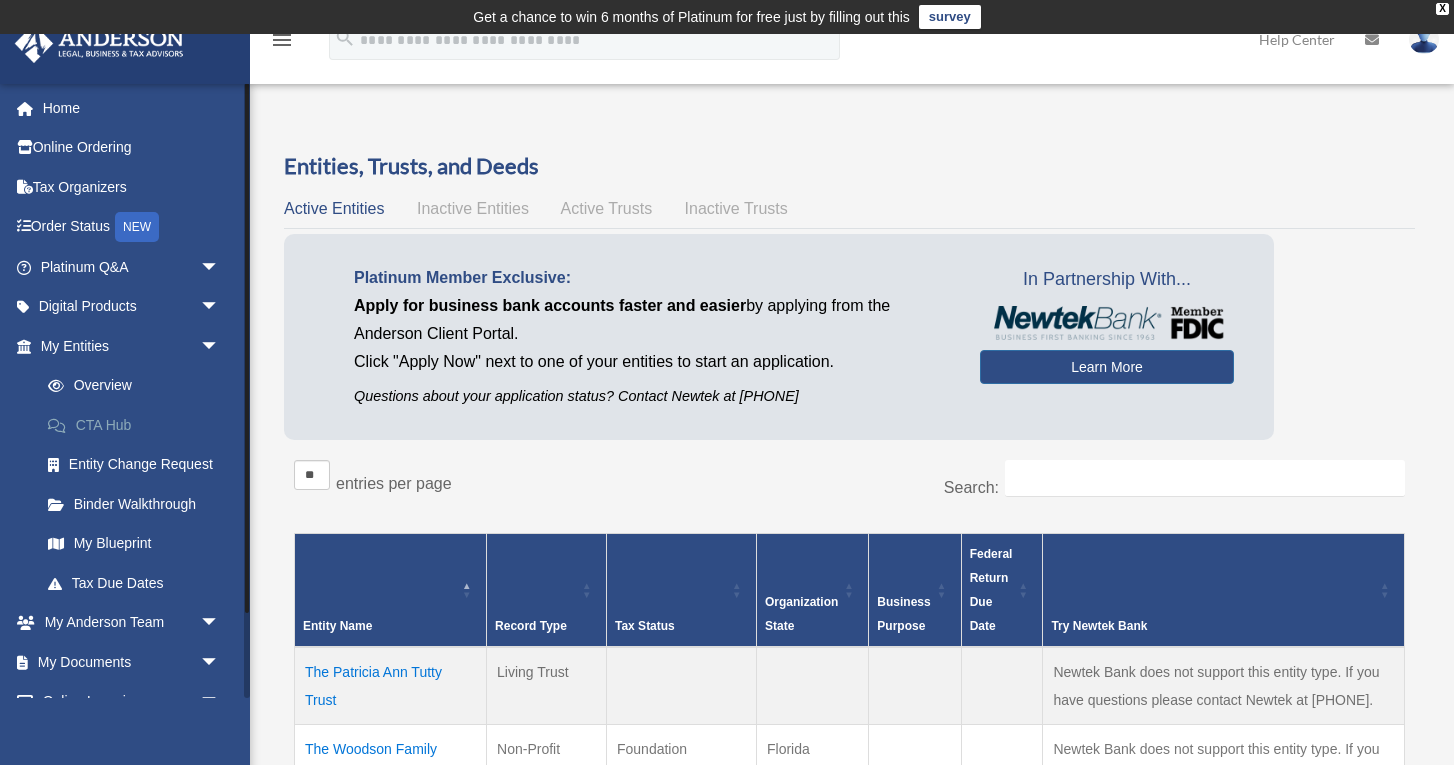 click on "CTA Hub" at bounding box center [139, 425] 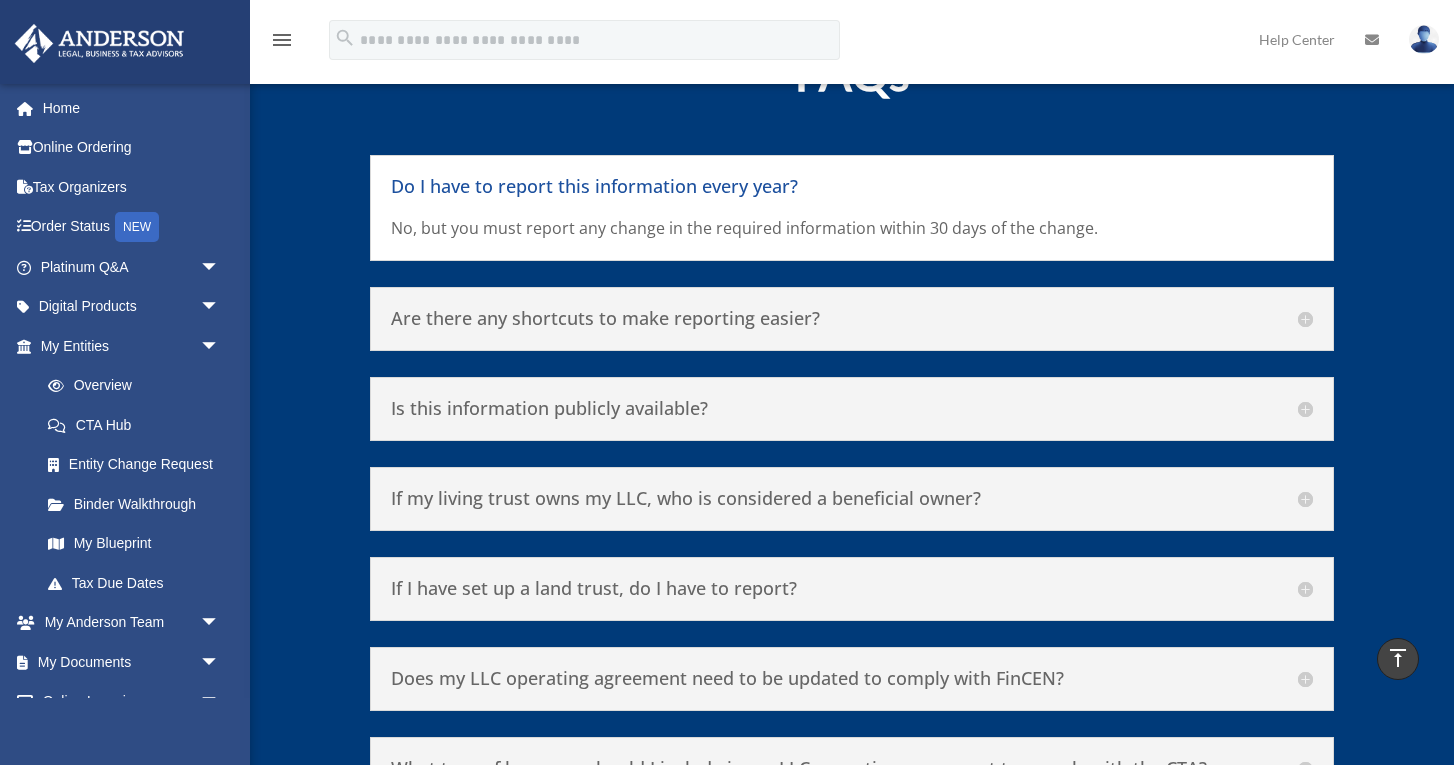 scroll, scrollTop: 8667, scrollLeft: 0, axis: vertical 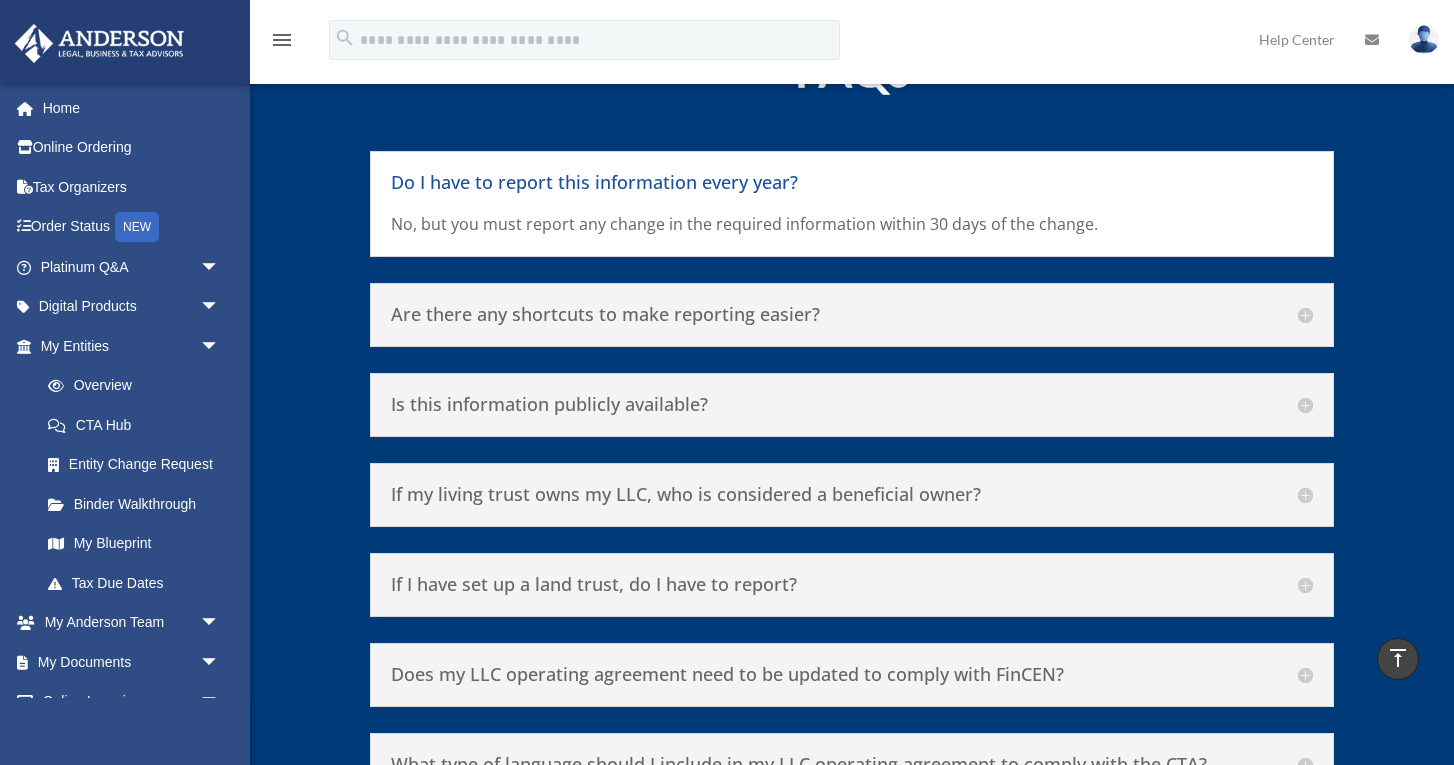 click on "If my living trust owns my LLC, who is considered a beneficial owner?" at bounding box center (851, 495) 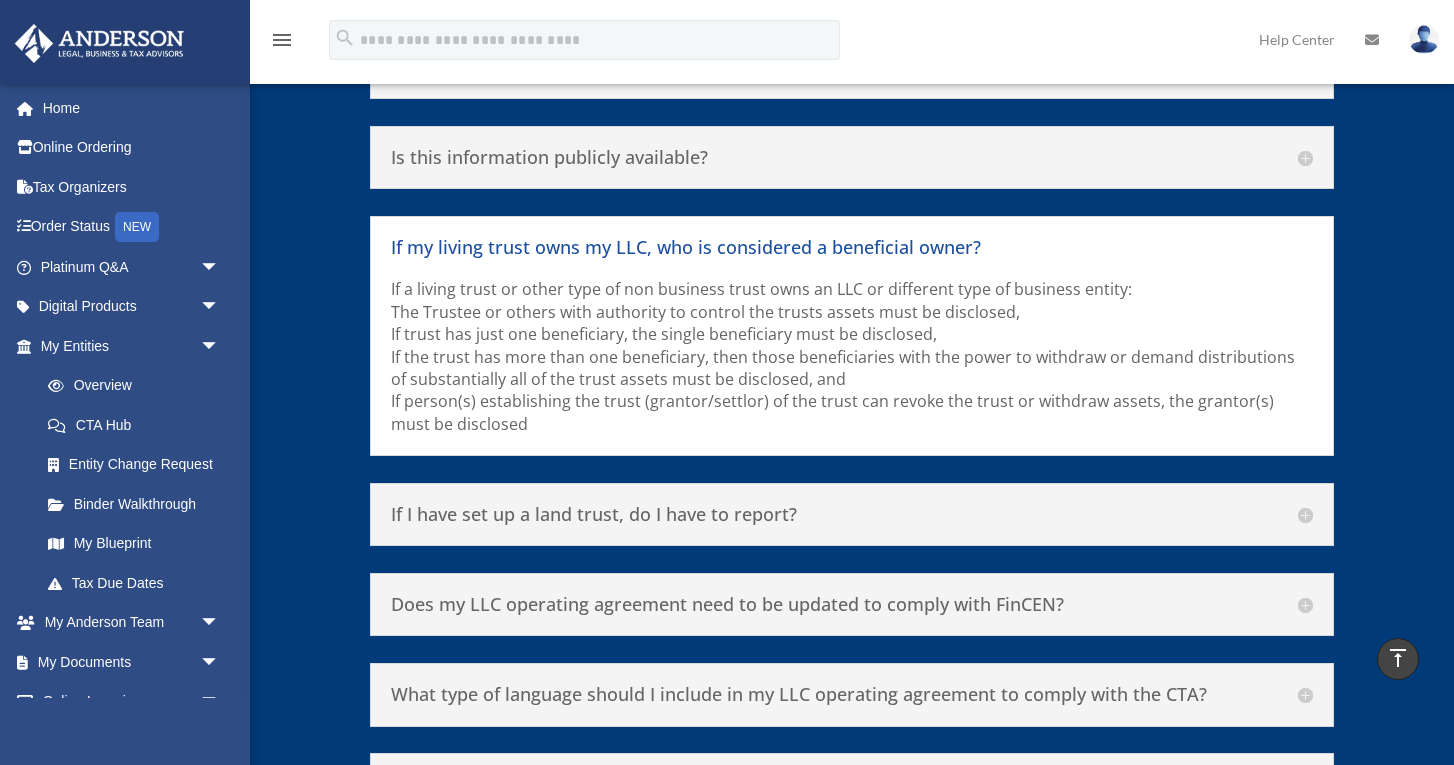 scroll, scrollTop: 8876, scrollLeft: 0, axis: vertical 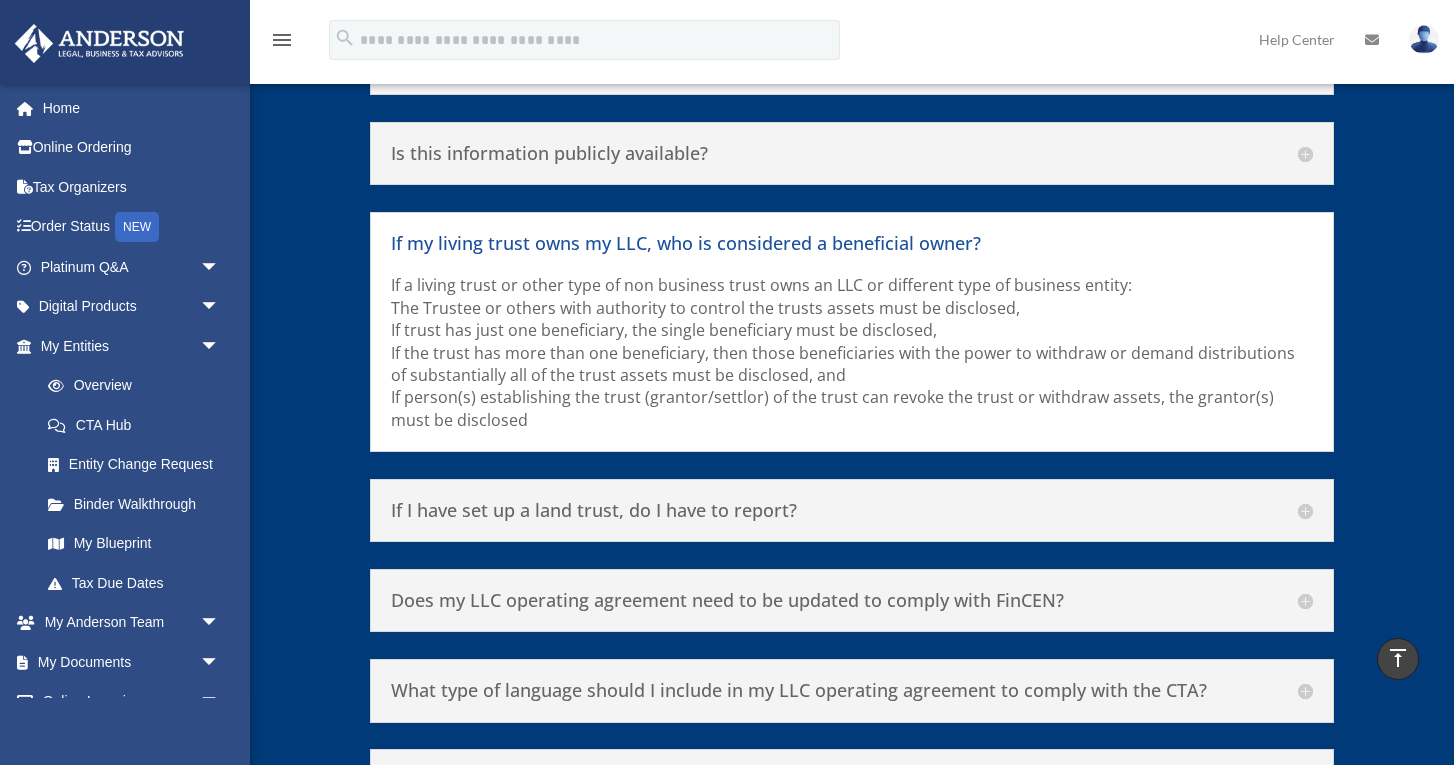 click on "Does my LLC operating agreement need to be updated to comply with FinCEN?" at bounding box center (851, 601) 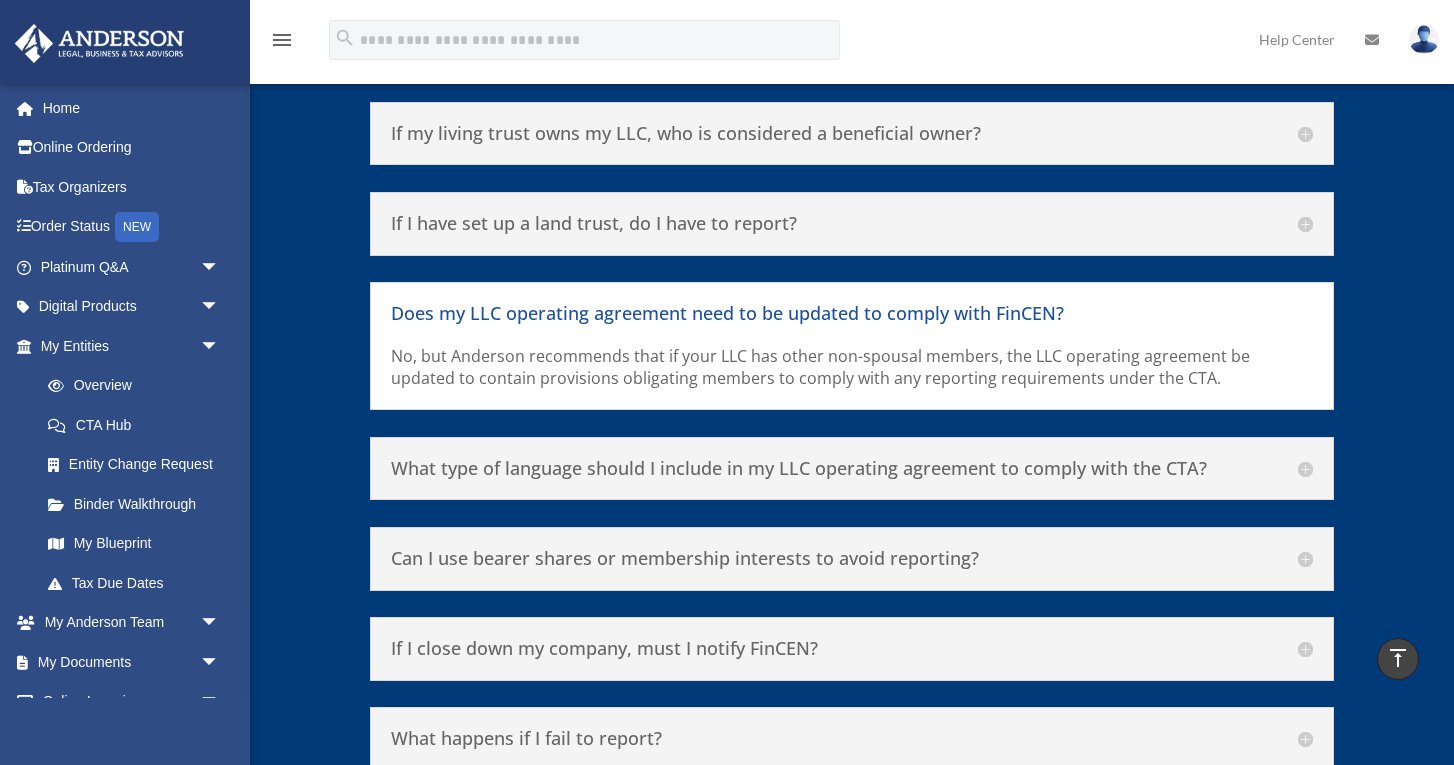scroll, scrollTop: 8996, scrollLeft: 0, axis: vertical 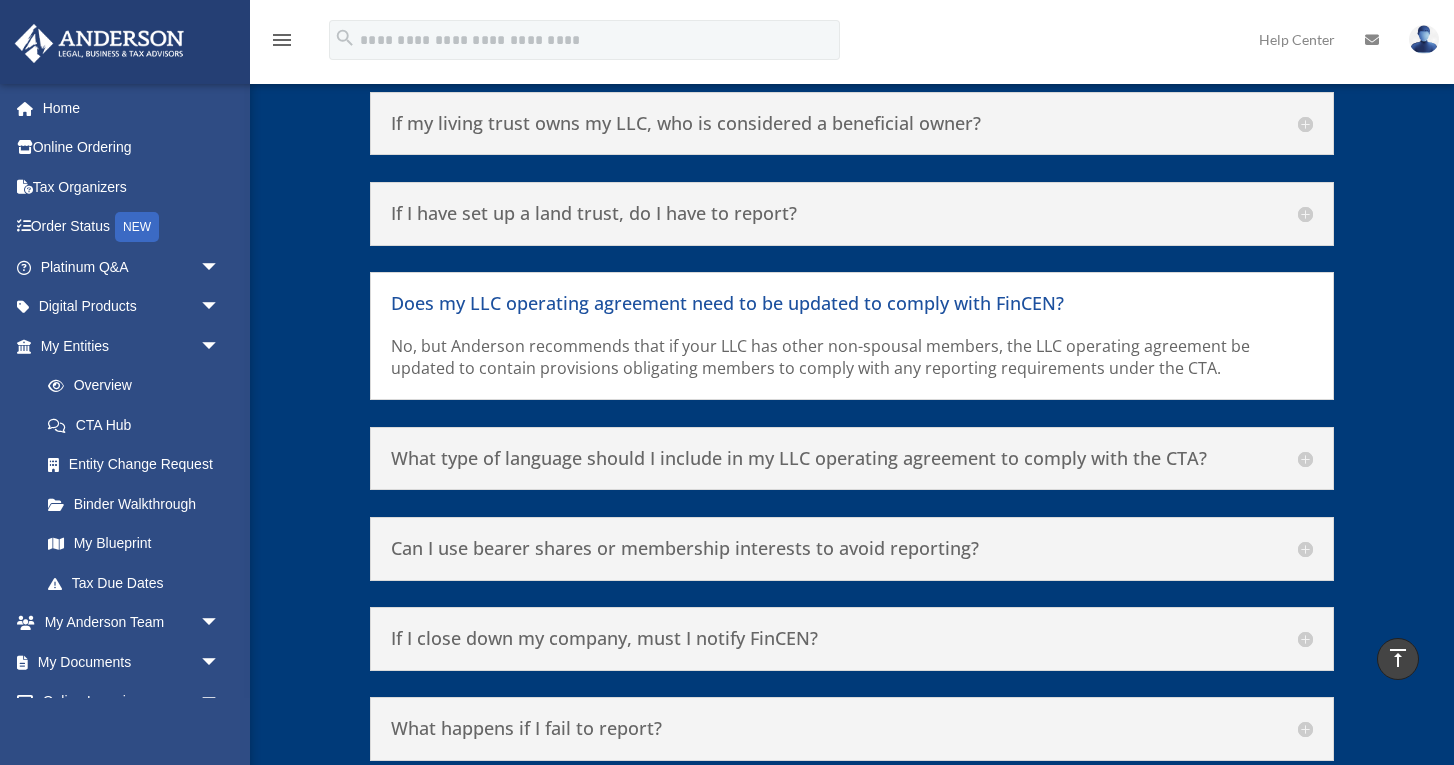 click on "What type of language should I include in my LLC operating agreement to comply with the CTA?" at bounding box center [851, 459] 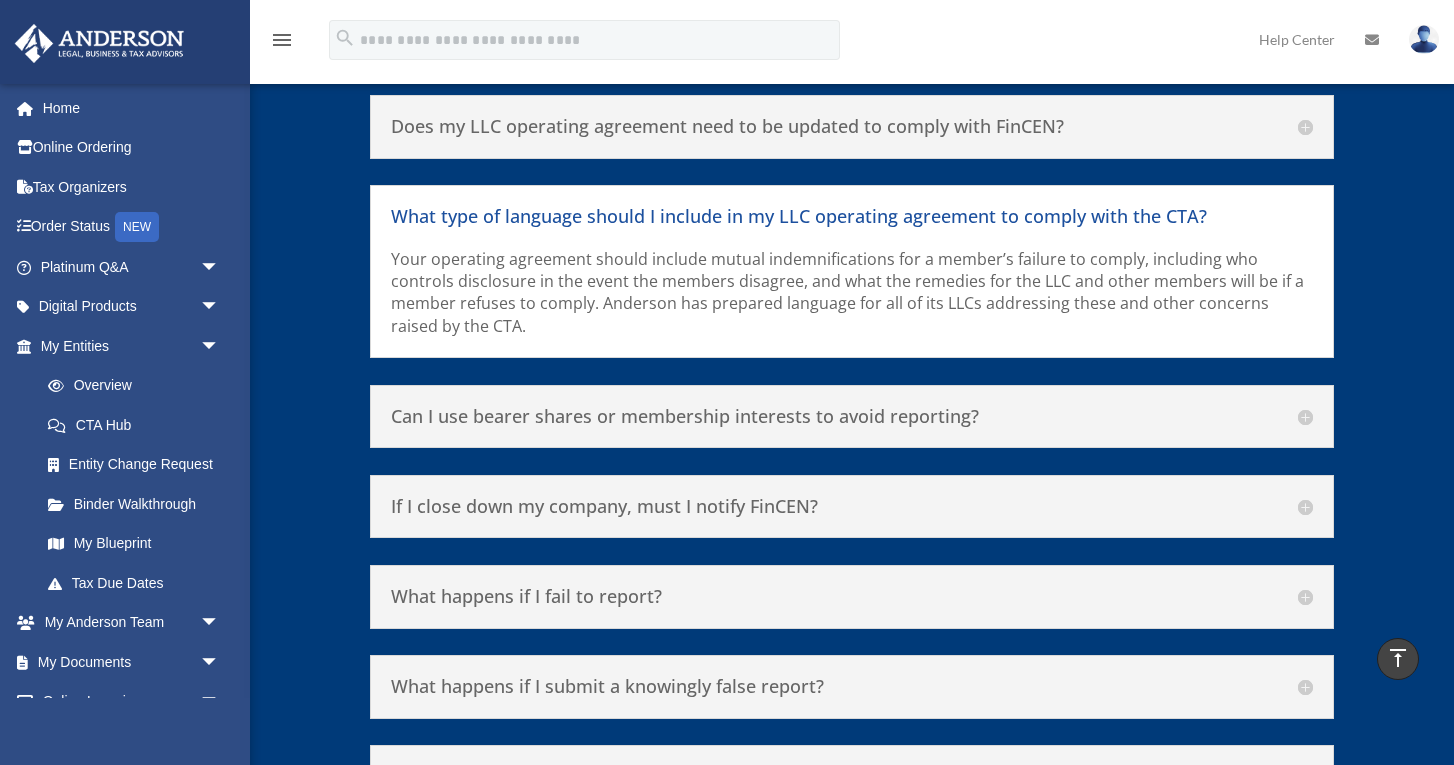 scroll, scrollTop: 9180, scrollLeft: 0, axis: vertical 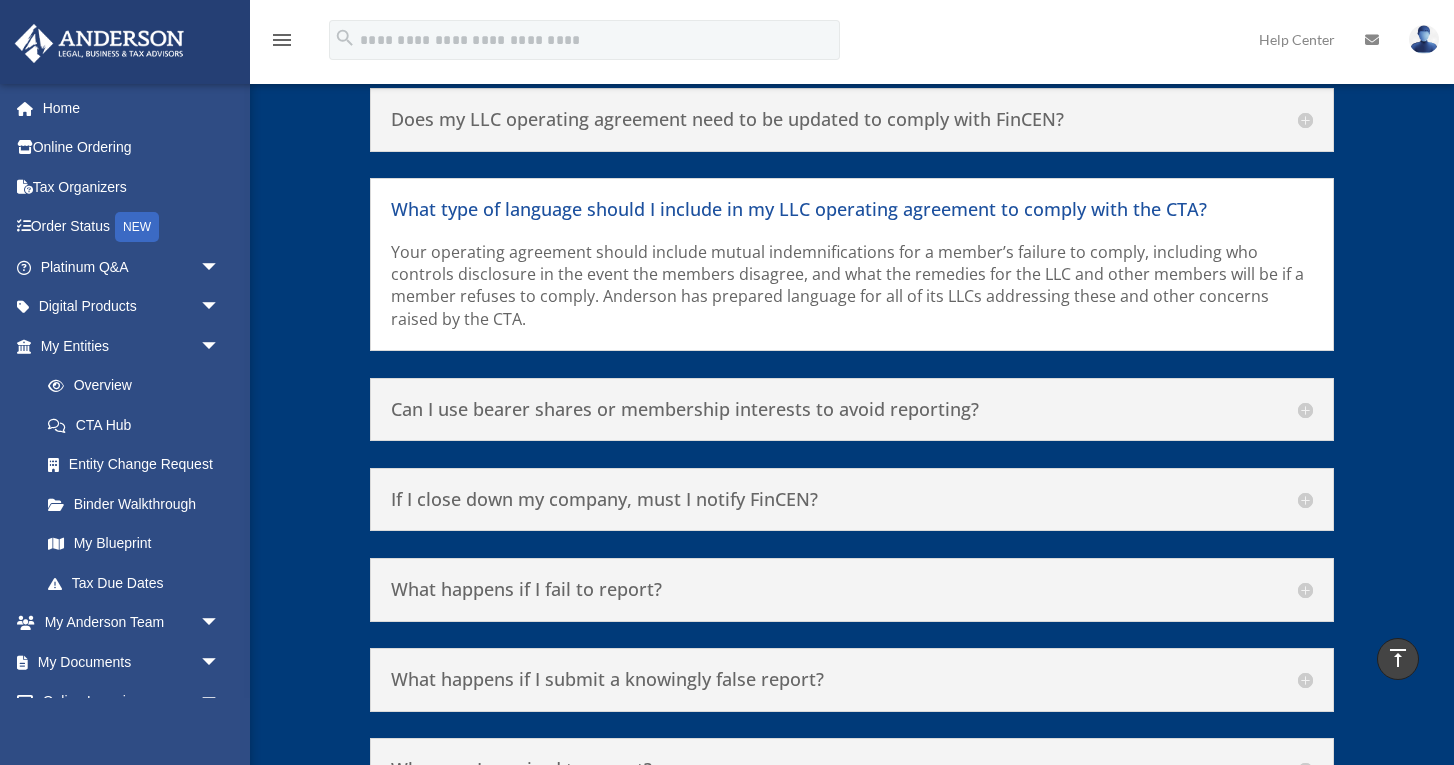 click on "If I close down my company, must I notify FinCEN?" at bounding box center (851, 500) 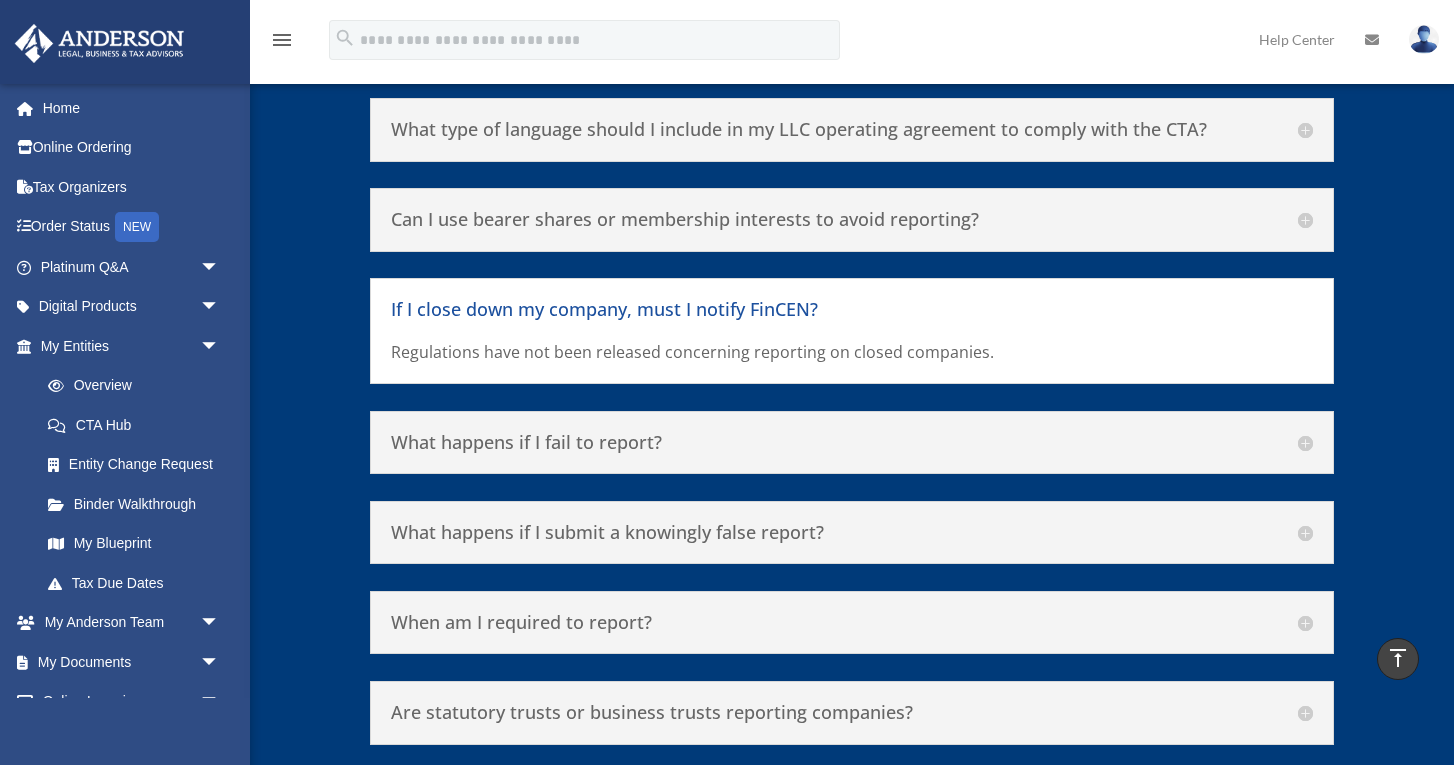 scroll, scrollTop: 9264, scrollLeft: 0, axis: vertical 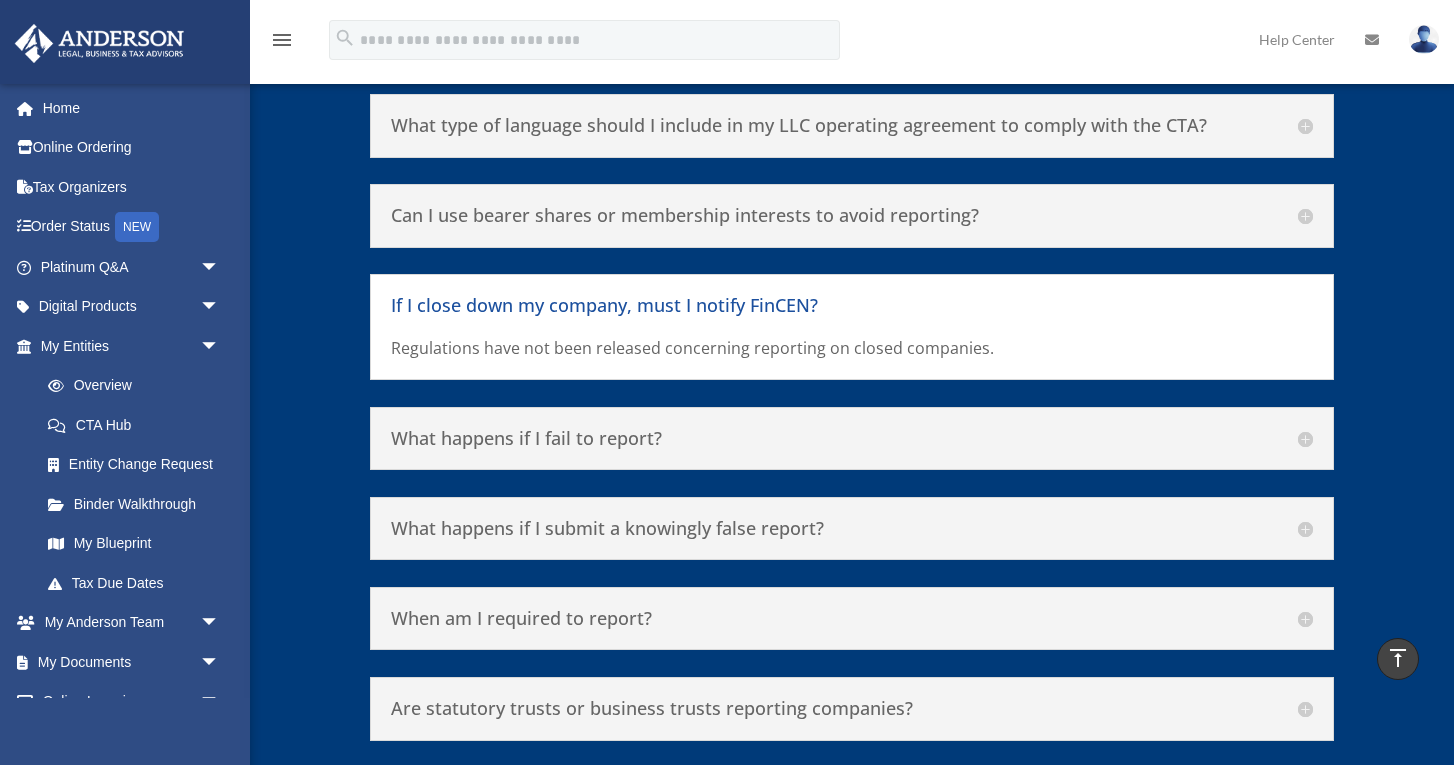 click on "What happens if I fail to report?" at bounding box center [851, 439] 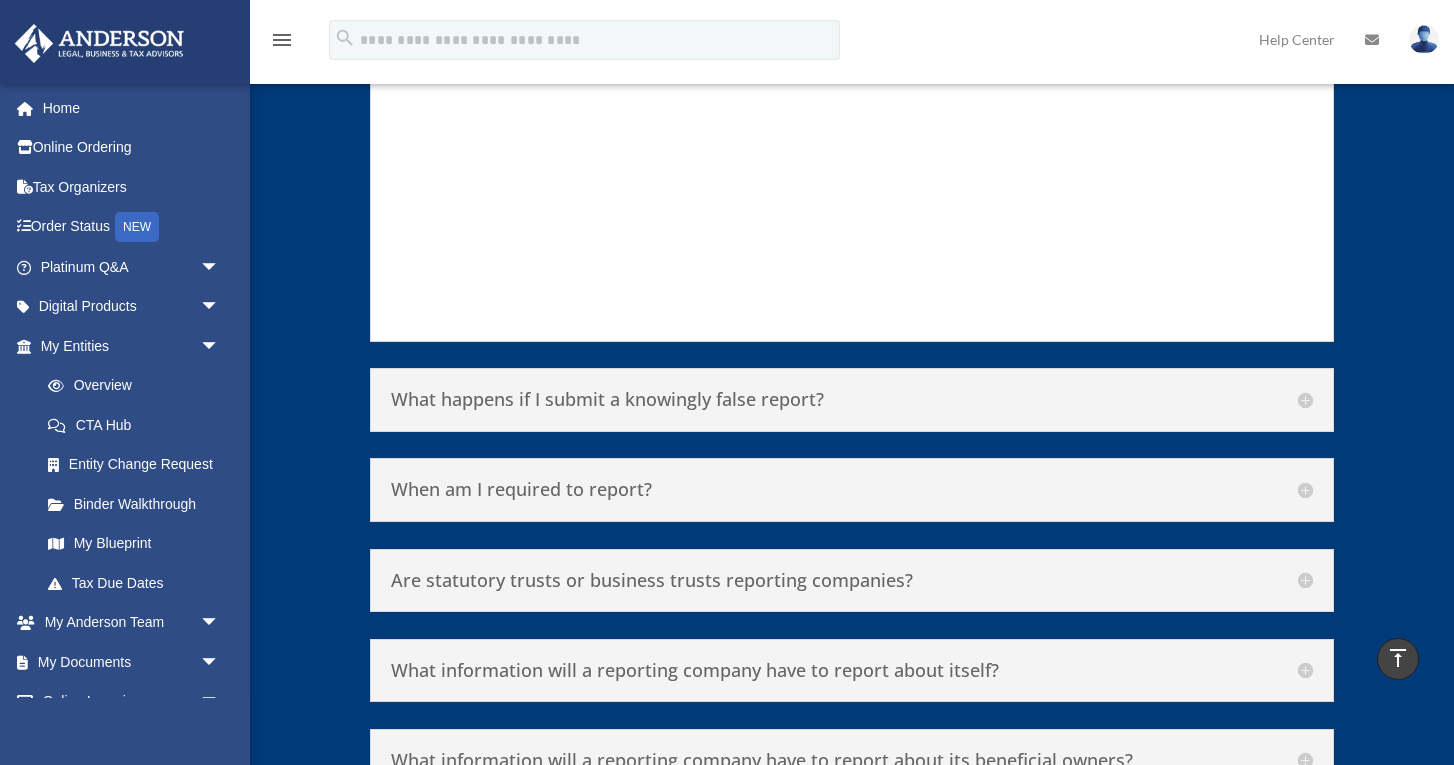 scroll, scrollTop: 9945, scrollLeft: 0, axis: vertical 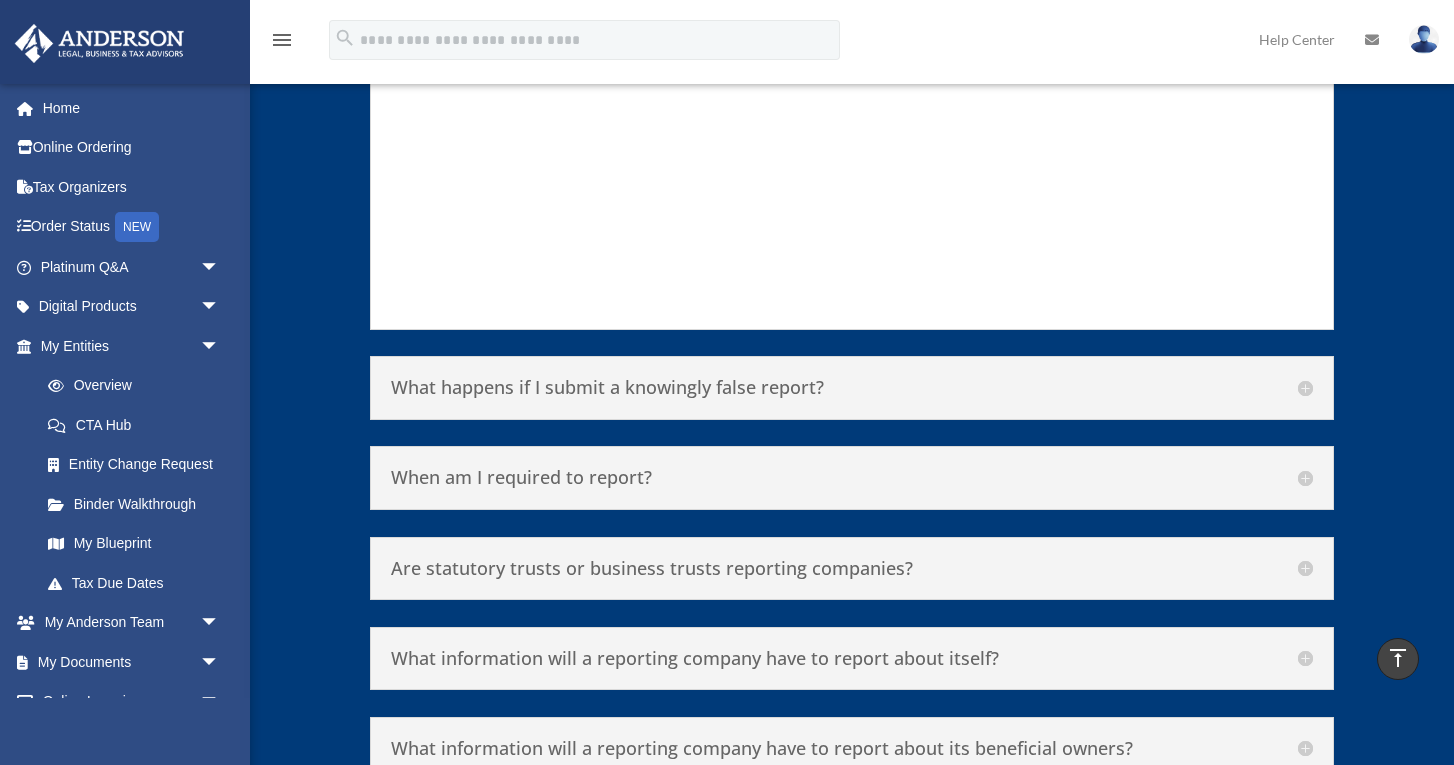 click on "When am I required to report?" at bounding box center [851, 478] 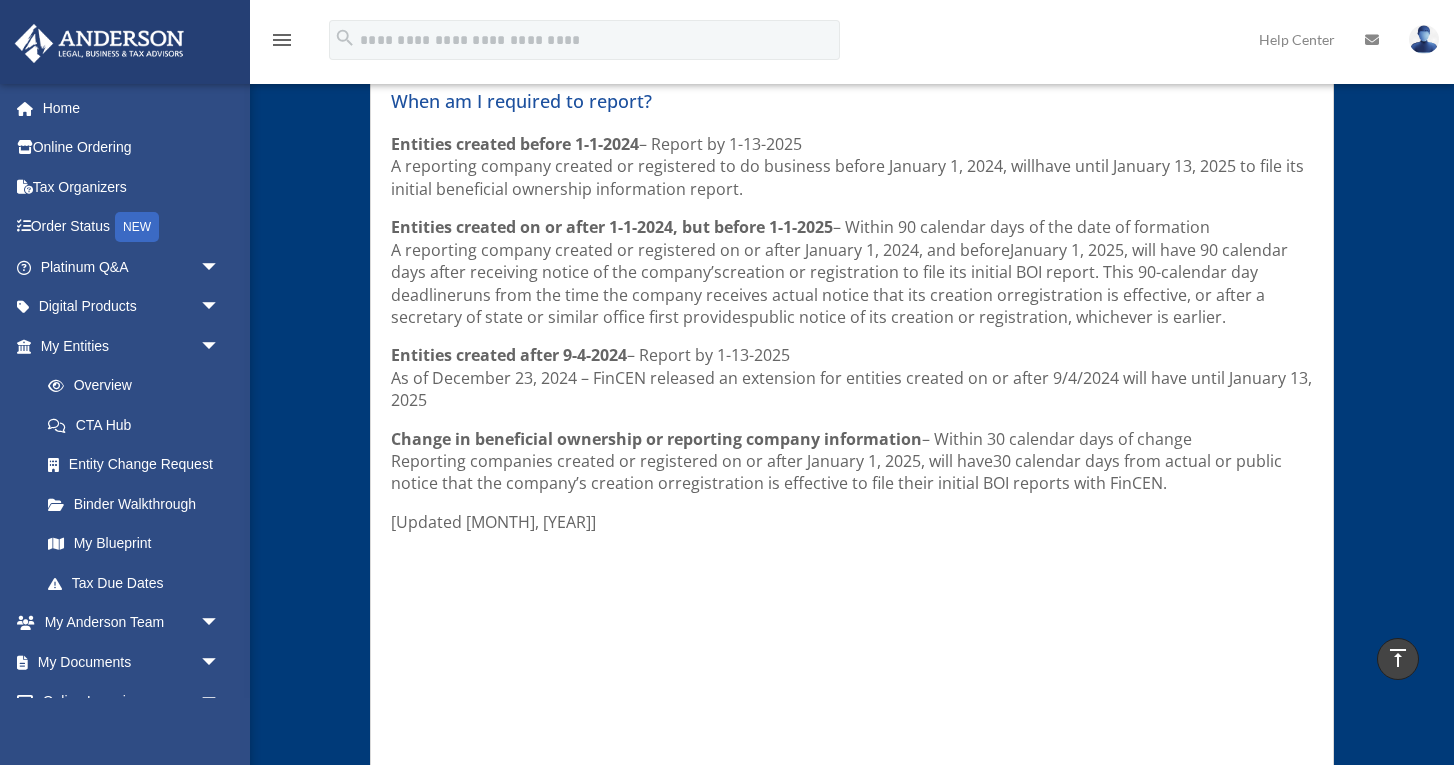click on "registration is effective to file their initial BOI reports with FinCEN." at bounding box center [921, 483] 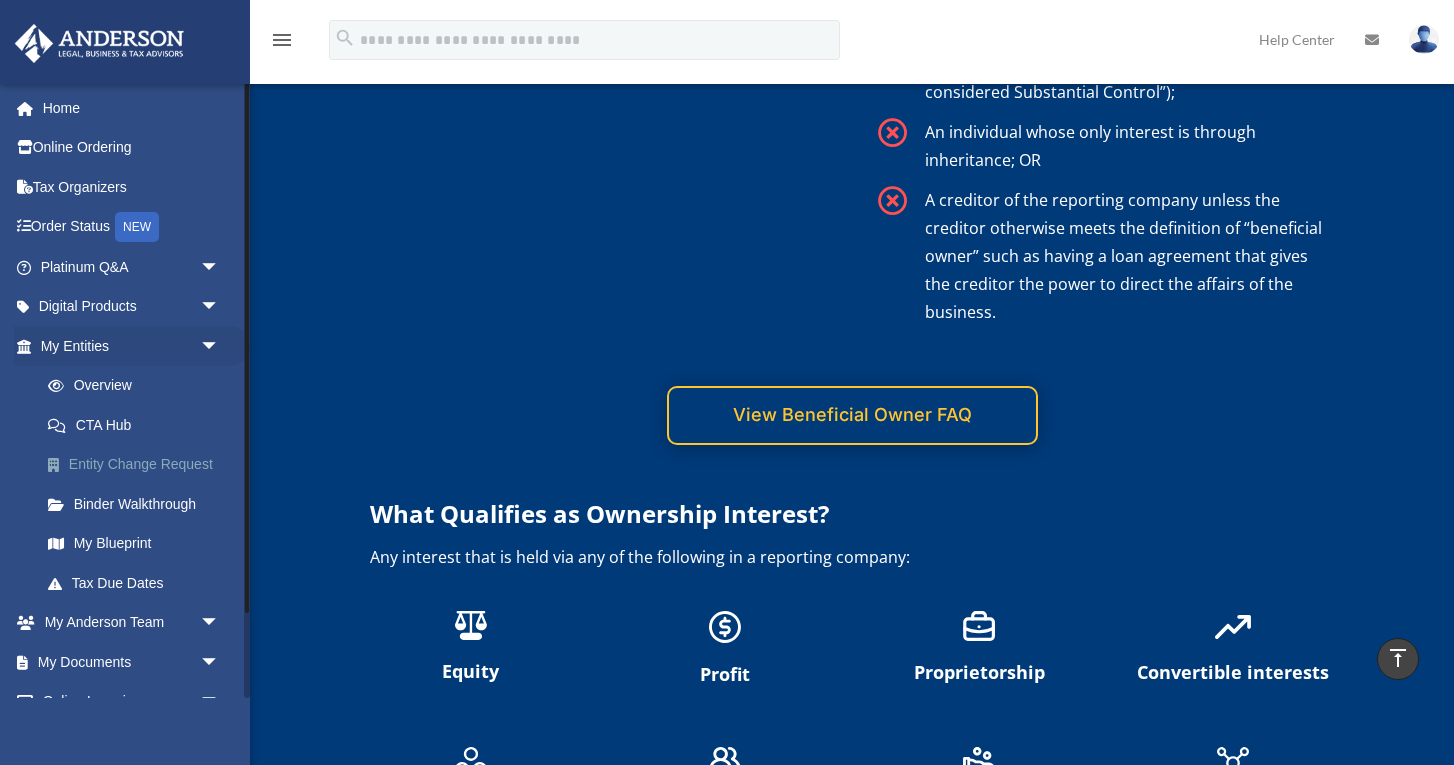 scroll, scrollTop: 4239, scrollLeft: 0, axis: vertical 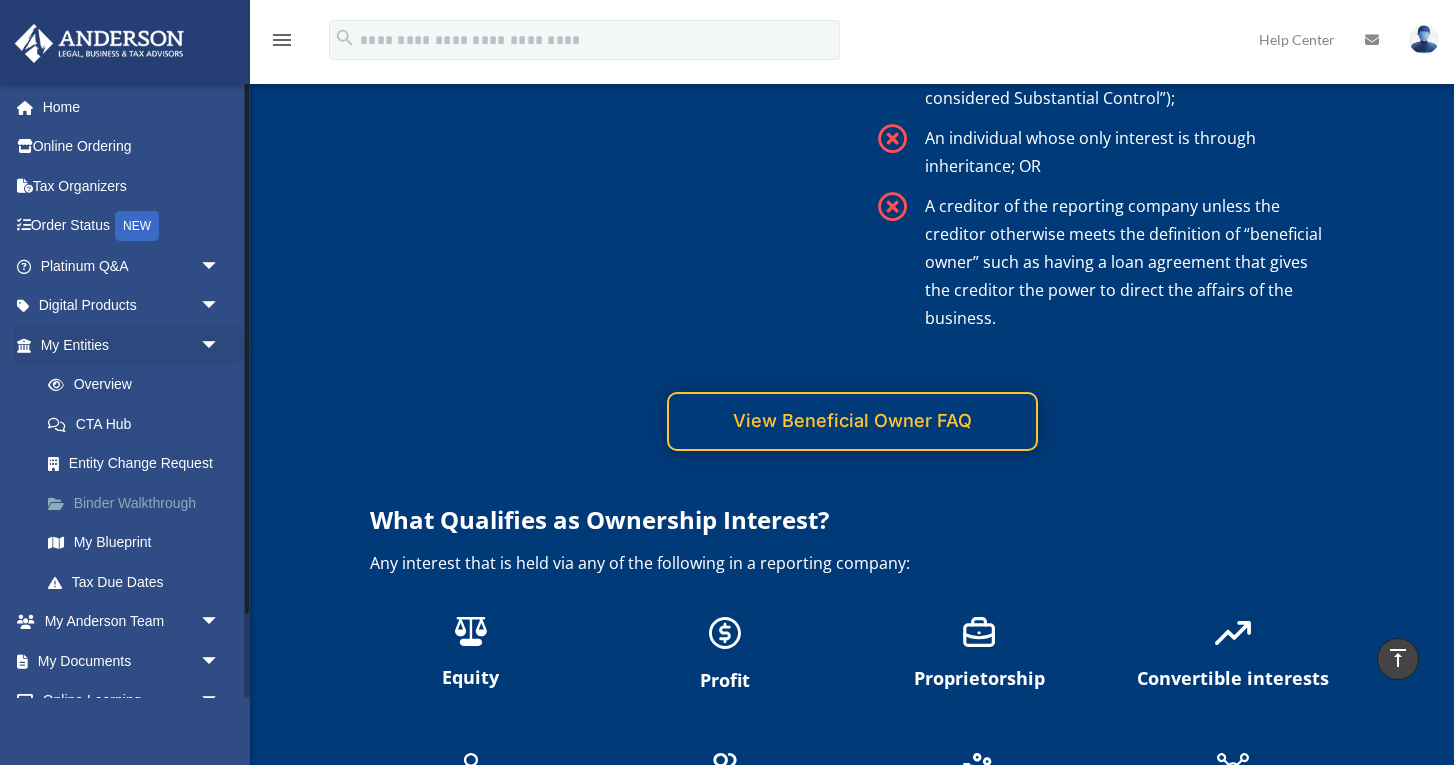 click on "Binder Walkthrough" at bounding box center [139, 503] 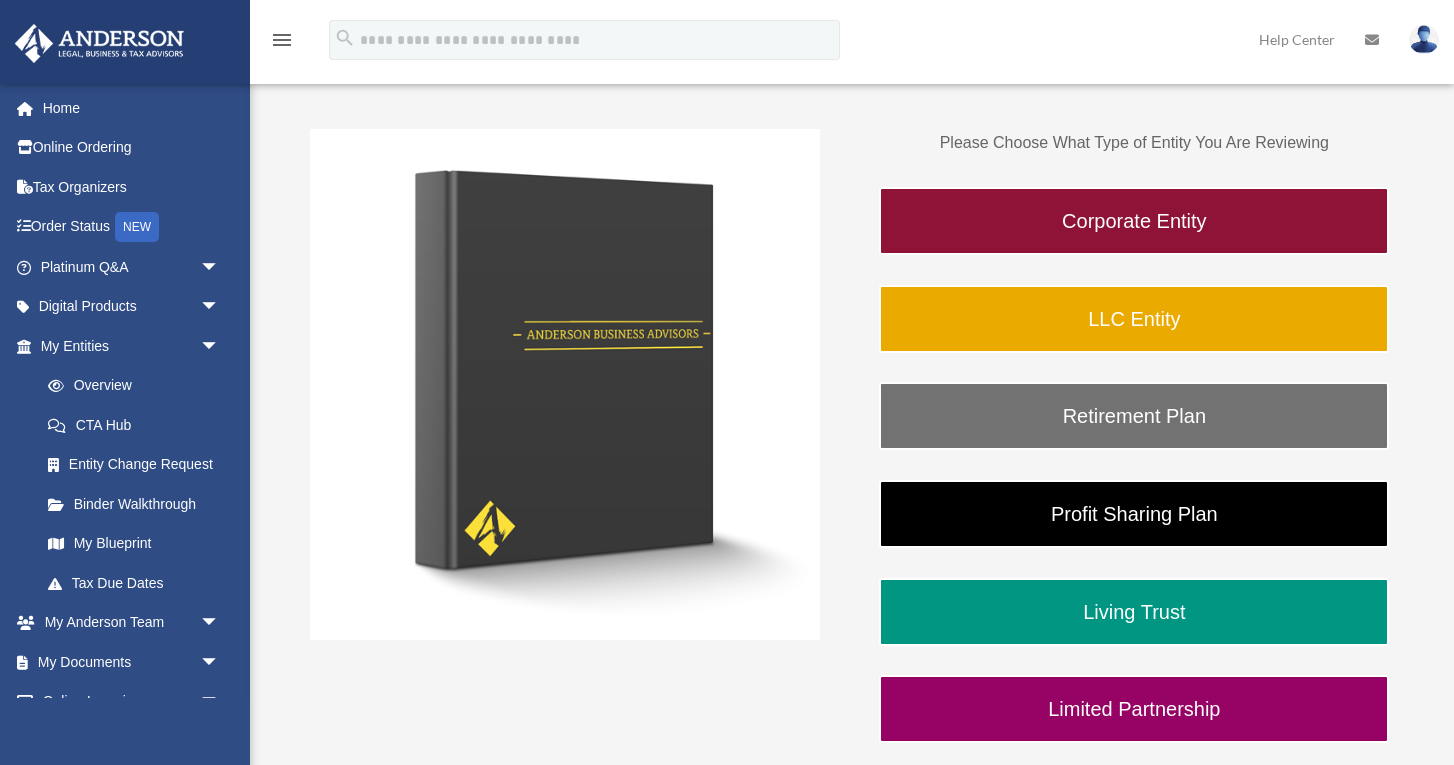 scroll, scrollTop: 306, scrollLeft: 0, axis: vertical 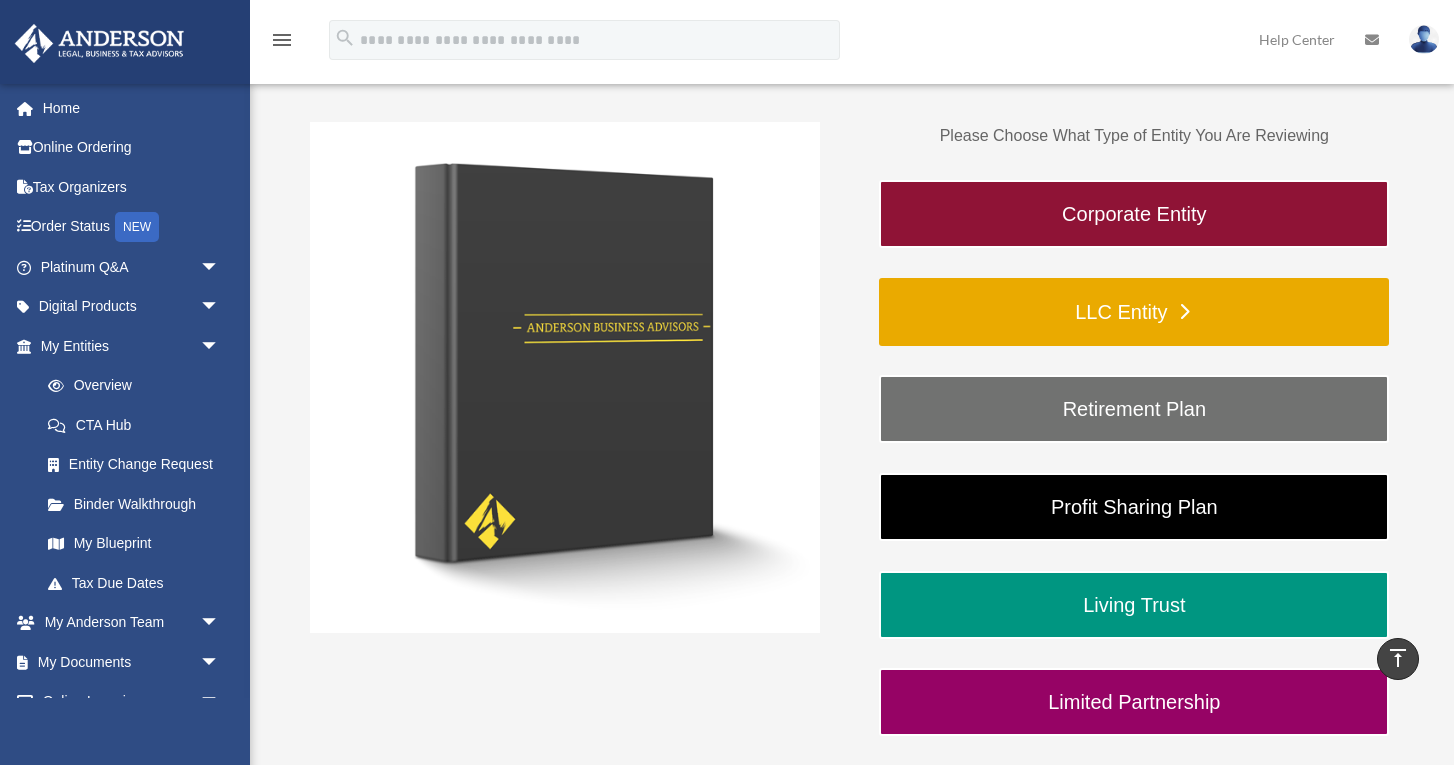 click on "LLC Entity" at bounding box center (1134, 312) 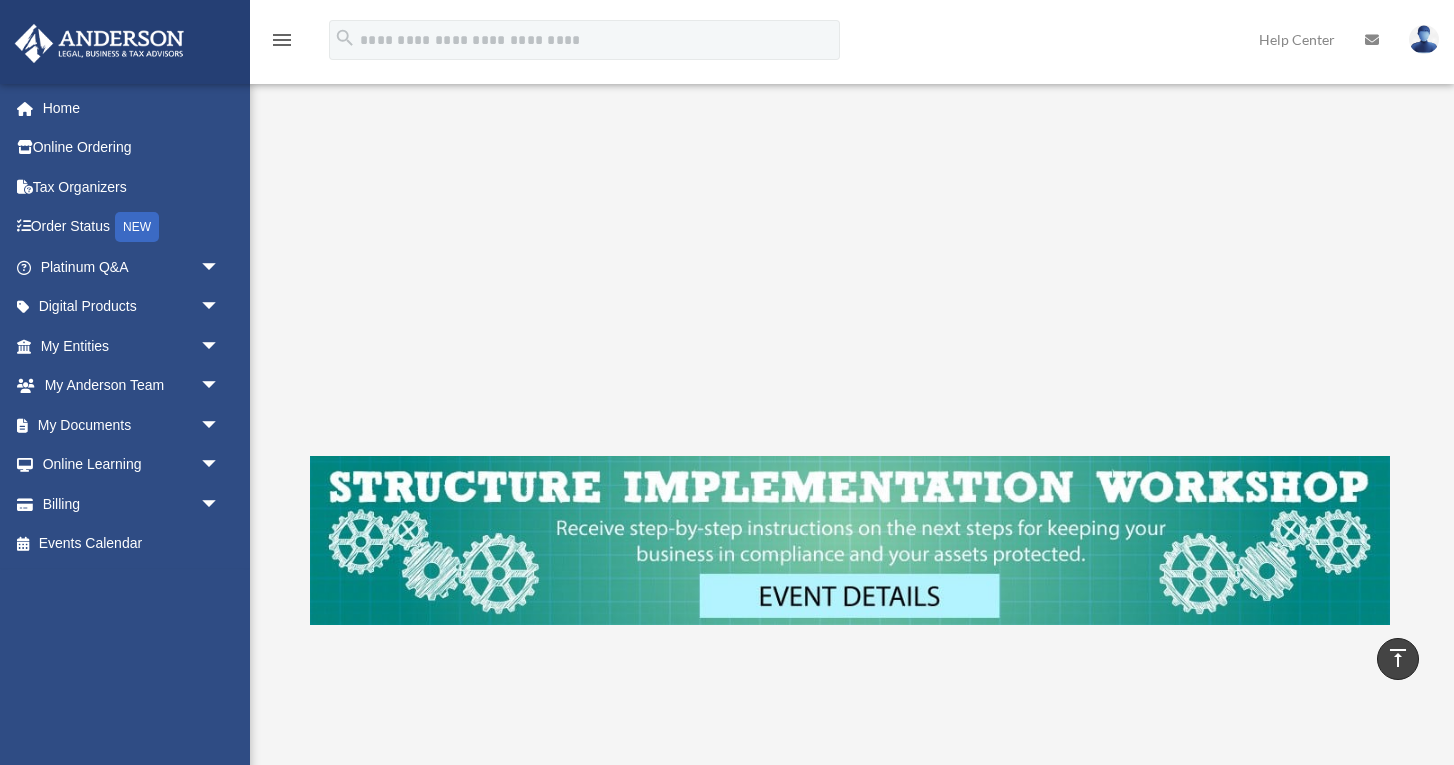 scroll, scrollTop: 535, scrollLeft: 0, axis: vertical 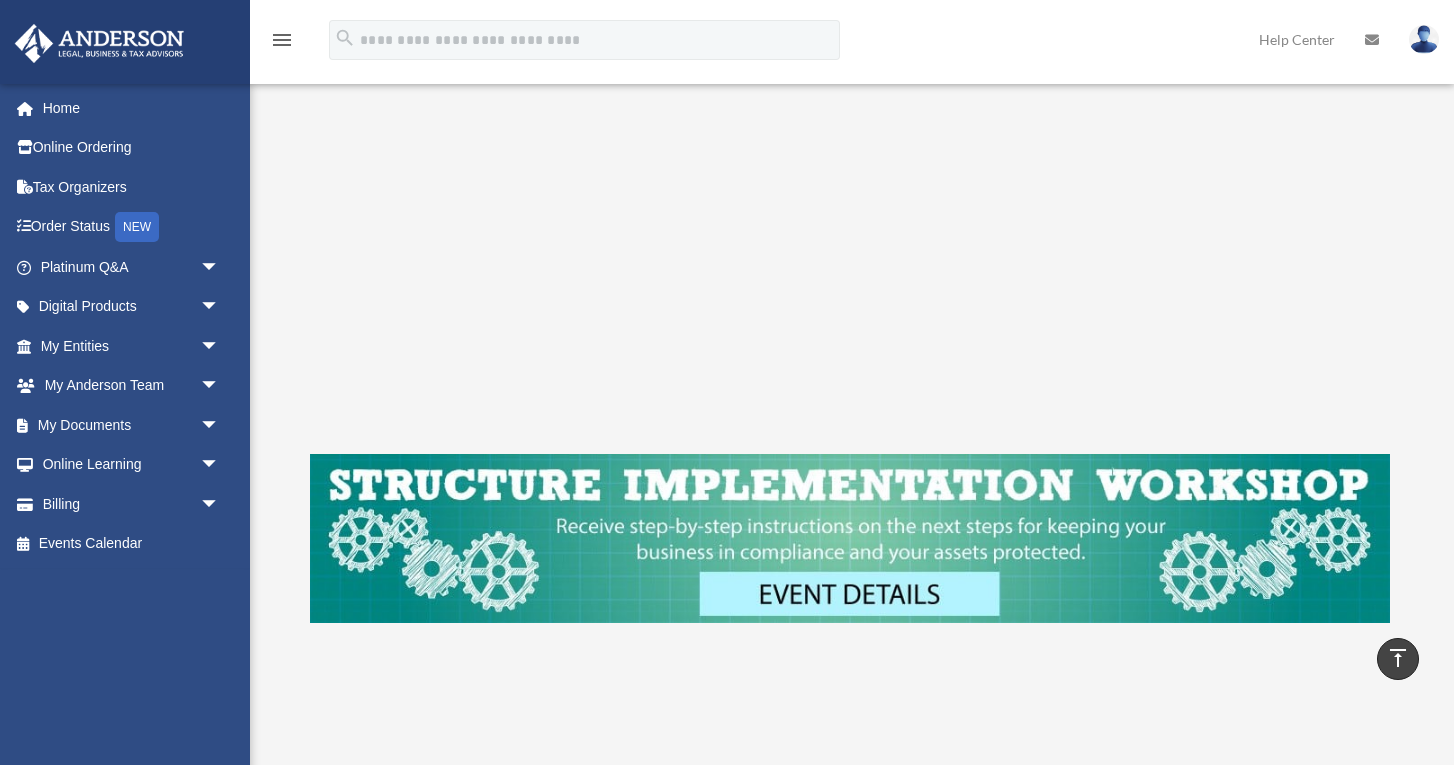click at bounding box center [850, 538] 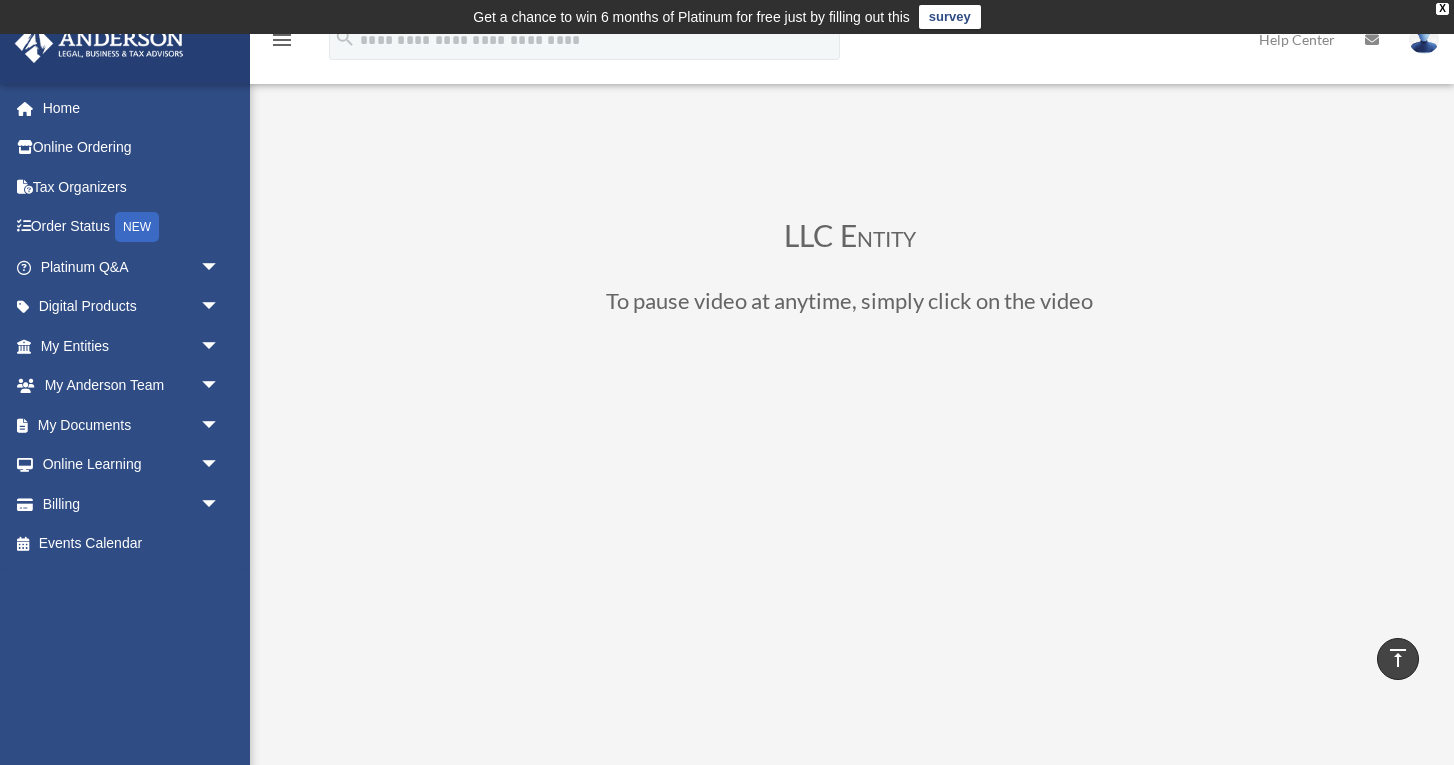 scroll, scrollTop: 0, scrollLeft: 0, axis: both 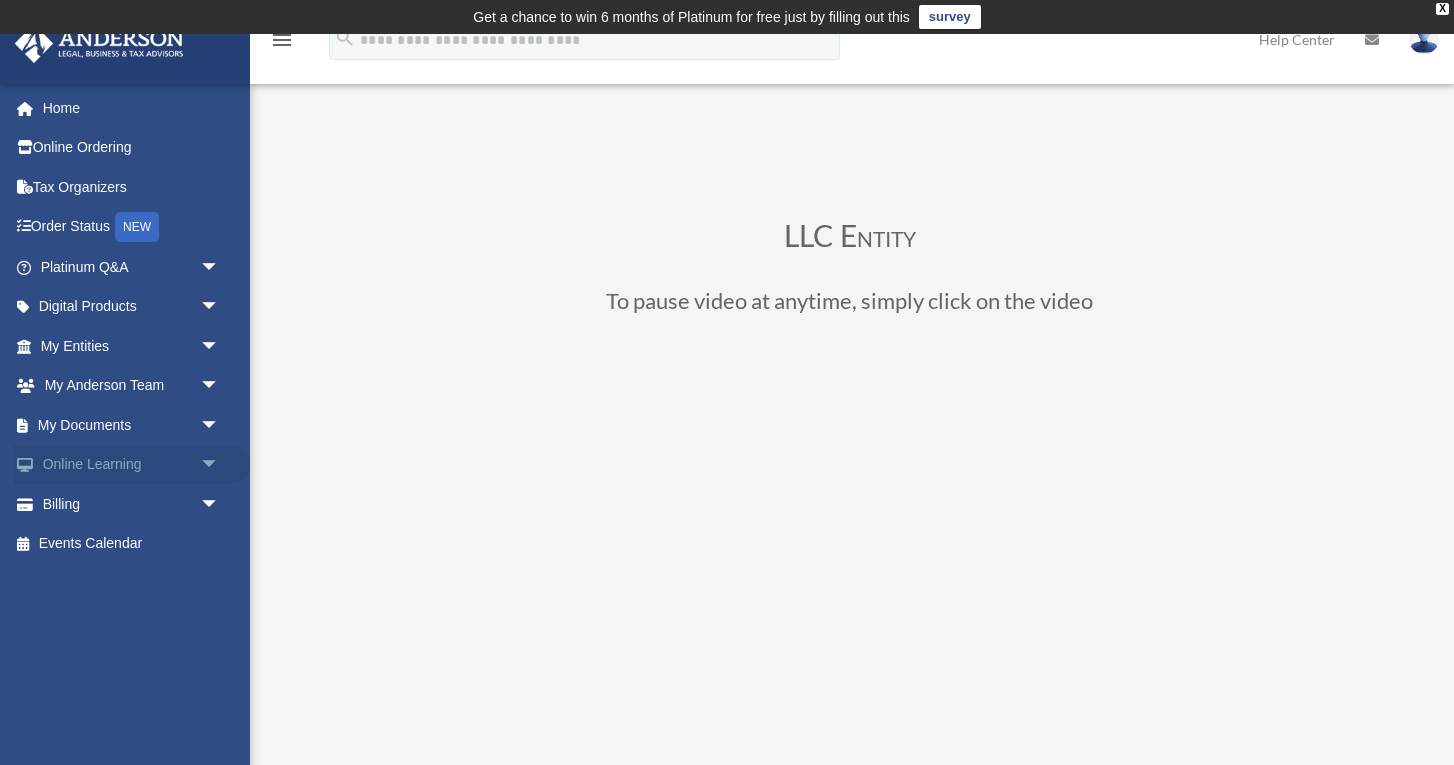click on "Online Learning arrow_drop_down" at bounding box center (132, 465) 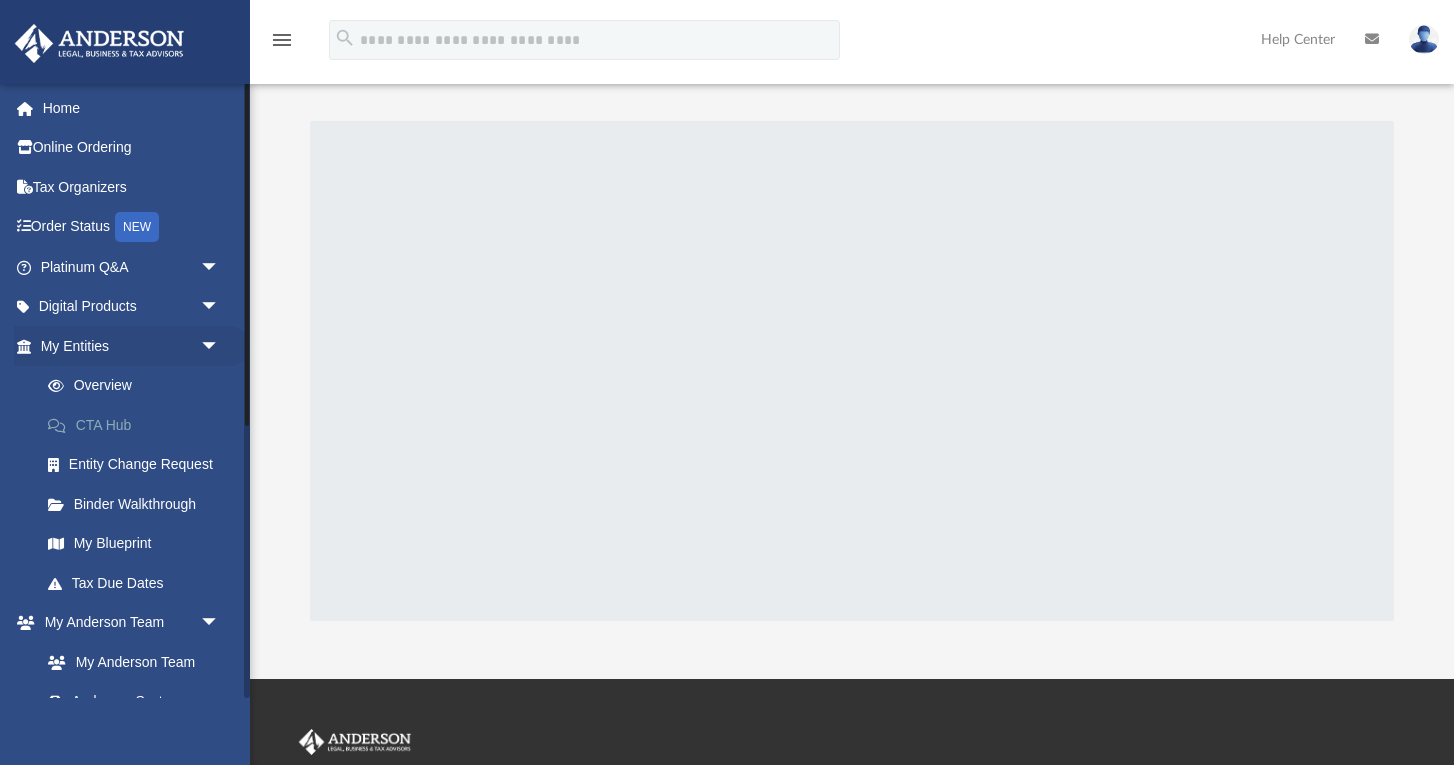 scroll, scrollTop: 0, scrollLeft: 0, axis: both 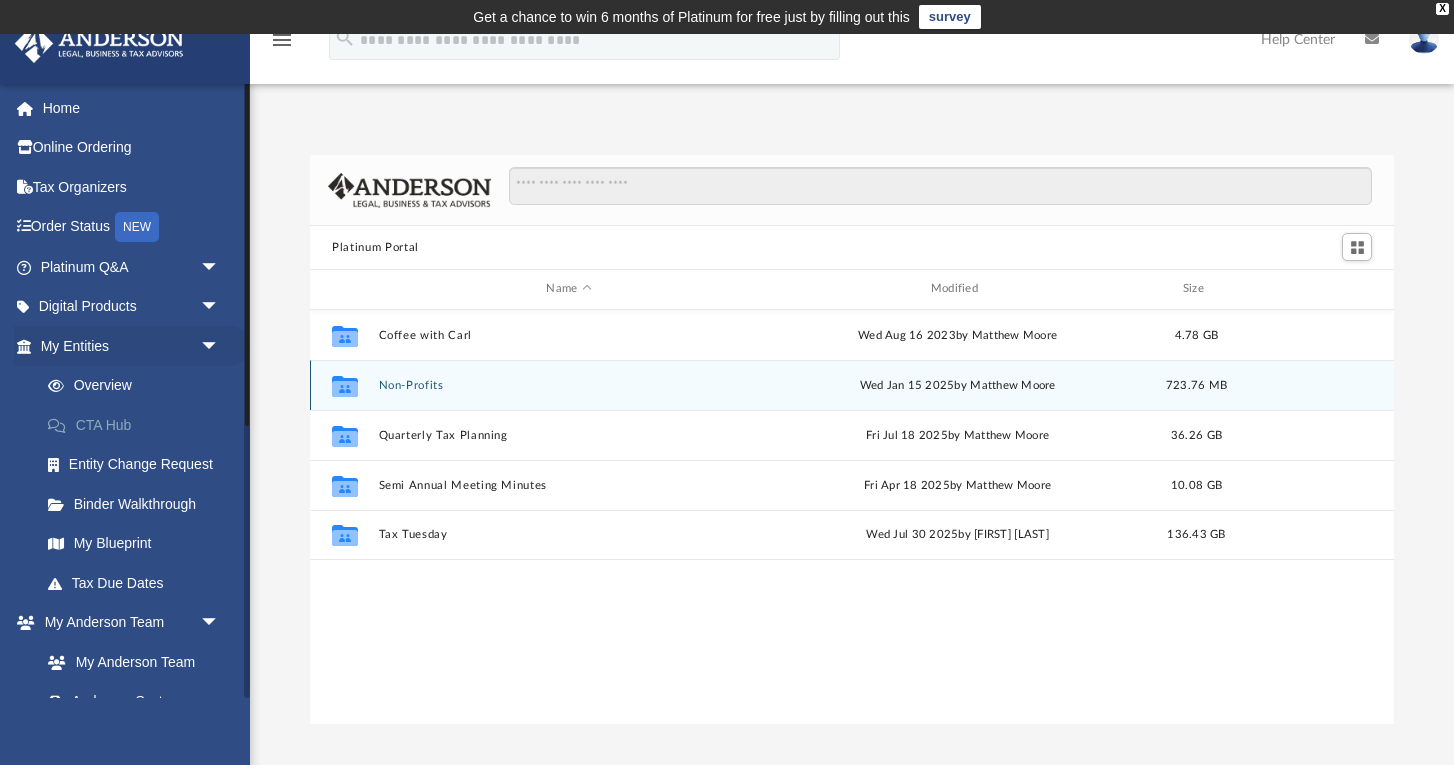 click on "Collaborated Folder Non-Profits Wed Jan 15 2025  by Matthew Moore 723.76 MB" at bounding box center (852, 385) 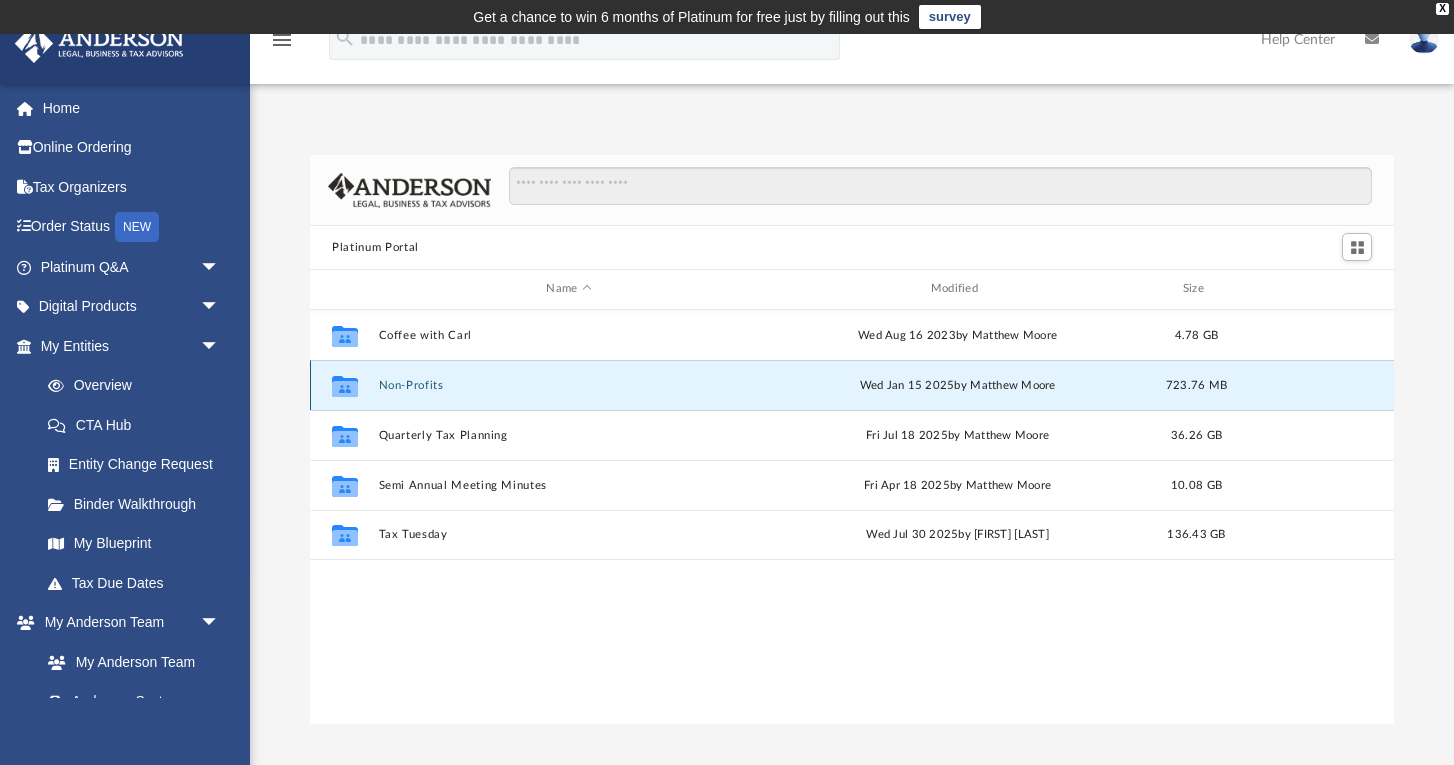 scroll, scrollTop: 0, scrollLeft: 0, axis: both 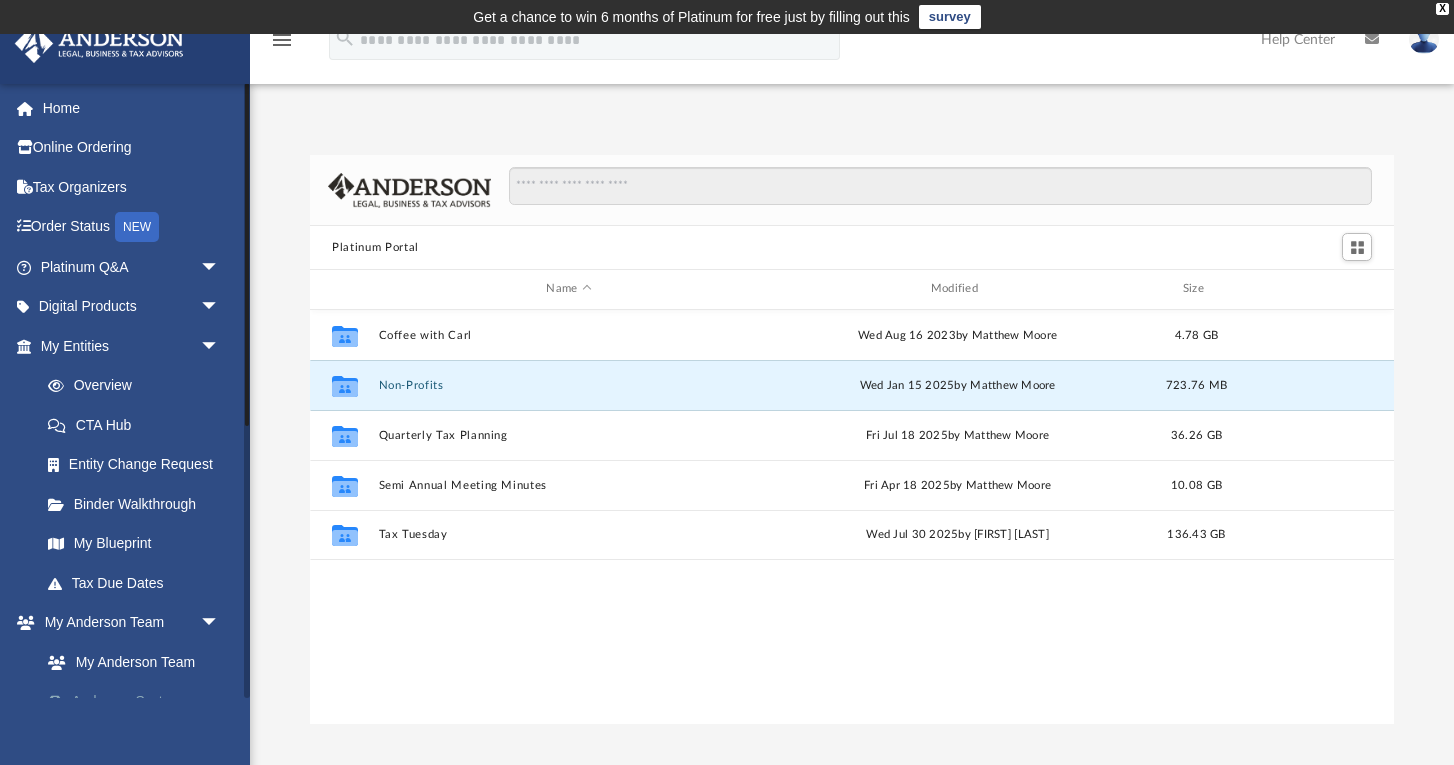 click on "Anderson System" at bounding box center (139, 702) 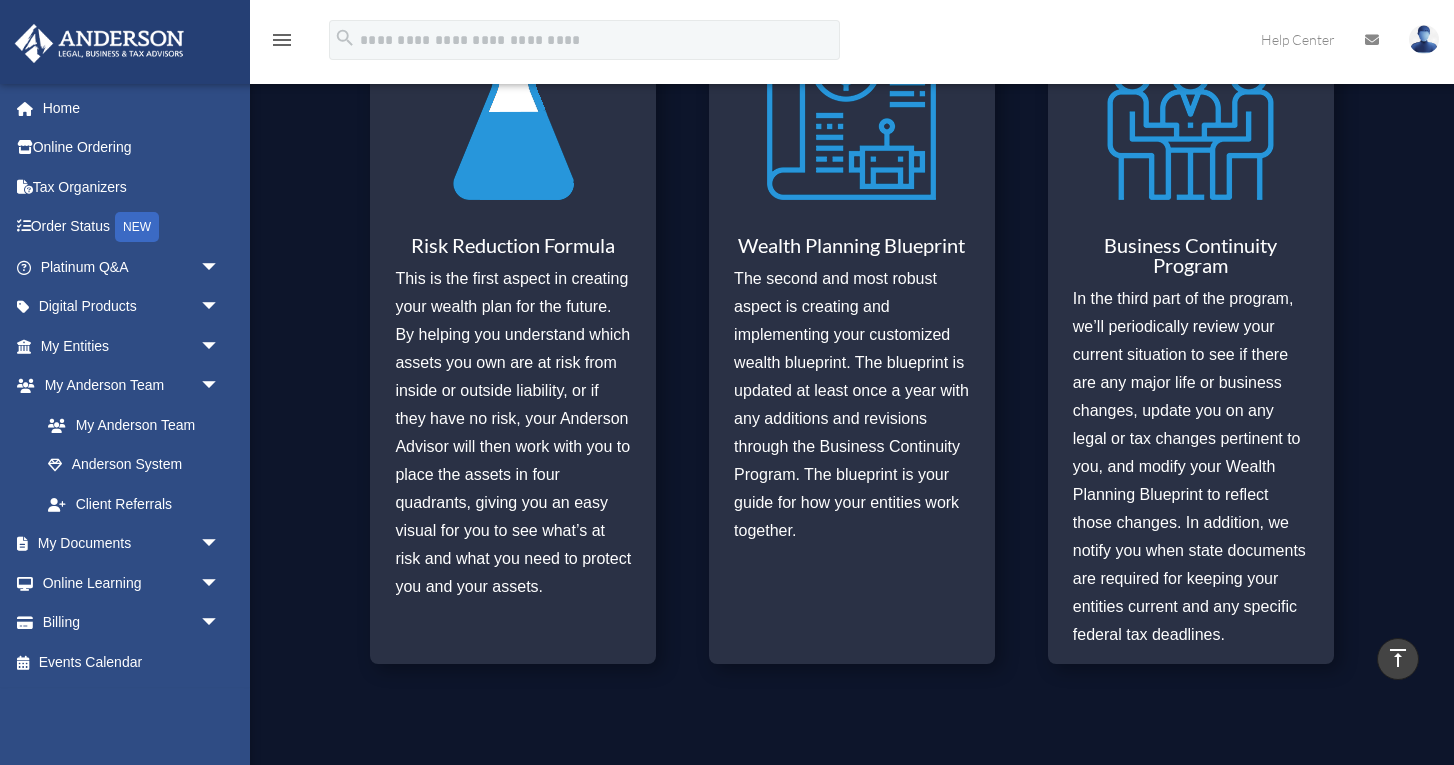 scroll, scrollTop: 921, scrollLeft: 0, axis: vertical 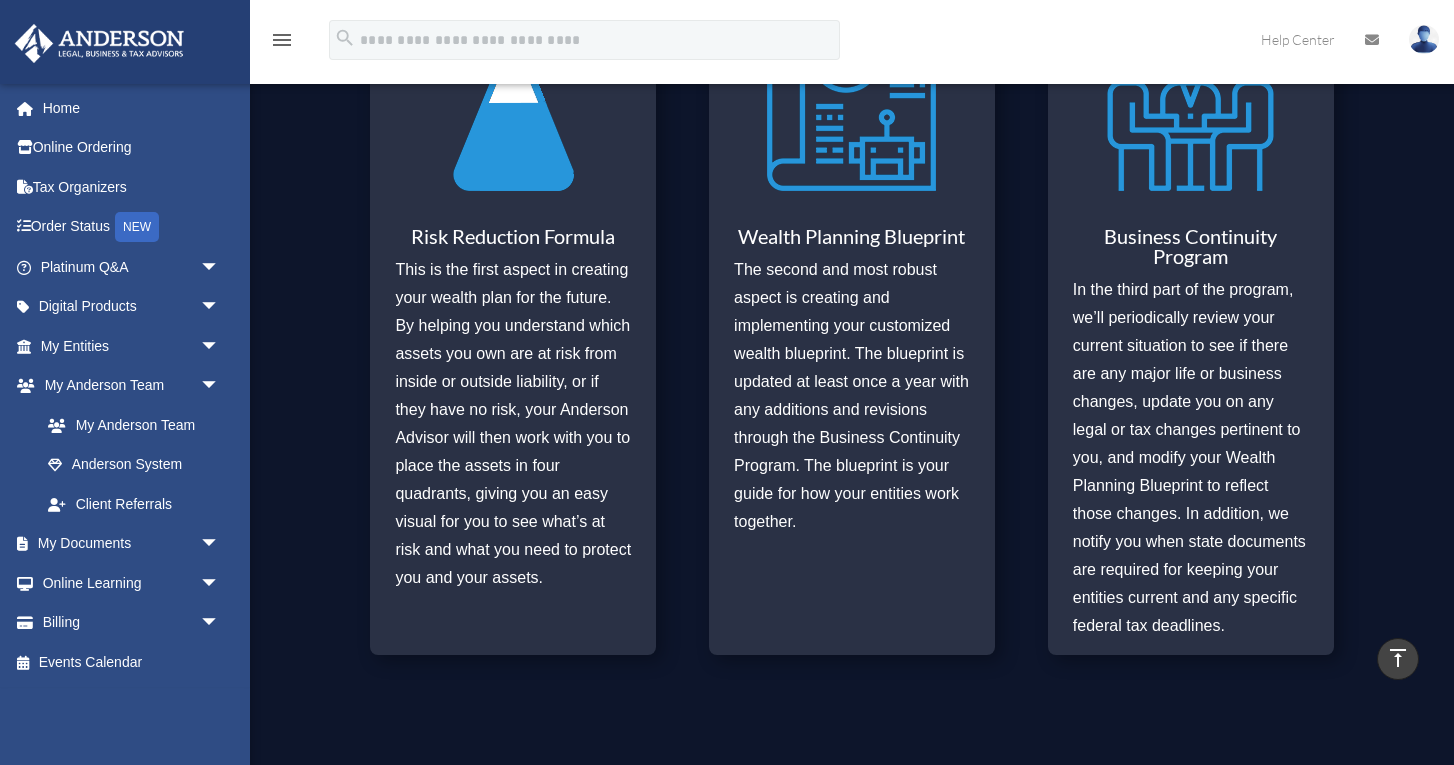 click on "This is the first aspect in creating your wealth plan for the future. By helping you understand which assets you own are at risk from inside or outside liability, or if they have no risk, your Anderson Advisor will then work with you to place the assets in four quadrants, giving you an easy visual for you to see what’s at risk and what you need to protect you and your assets." at bounding box center [513, 424] 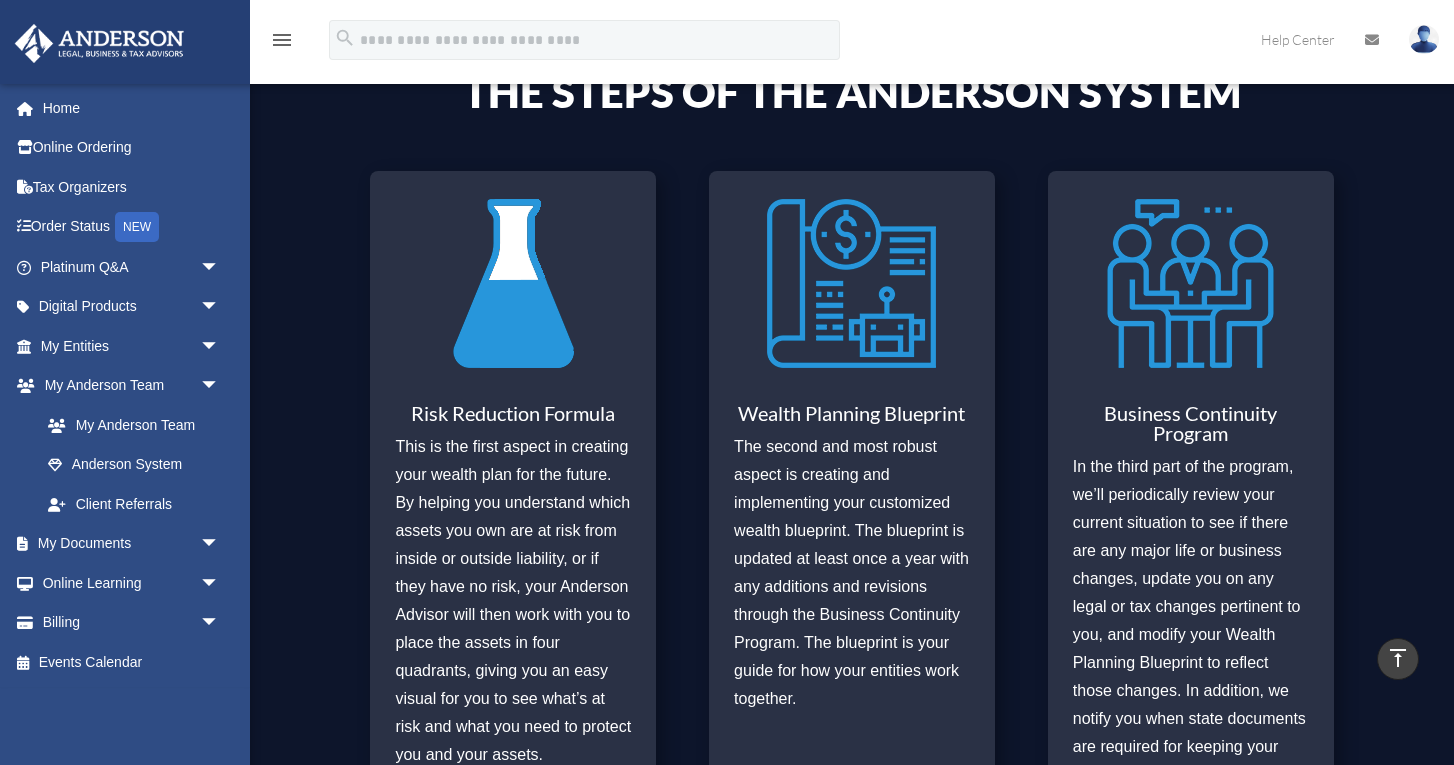 scroll, scrollTop: 706, scrollLeft: 0, axis: vertical 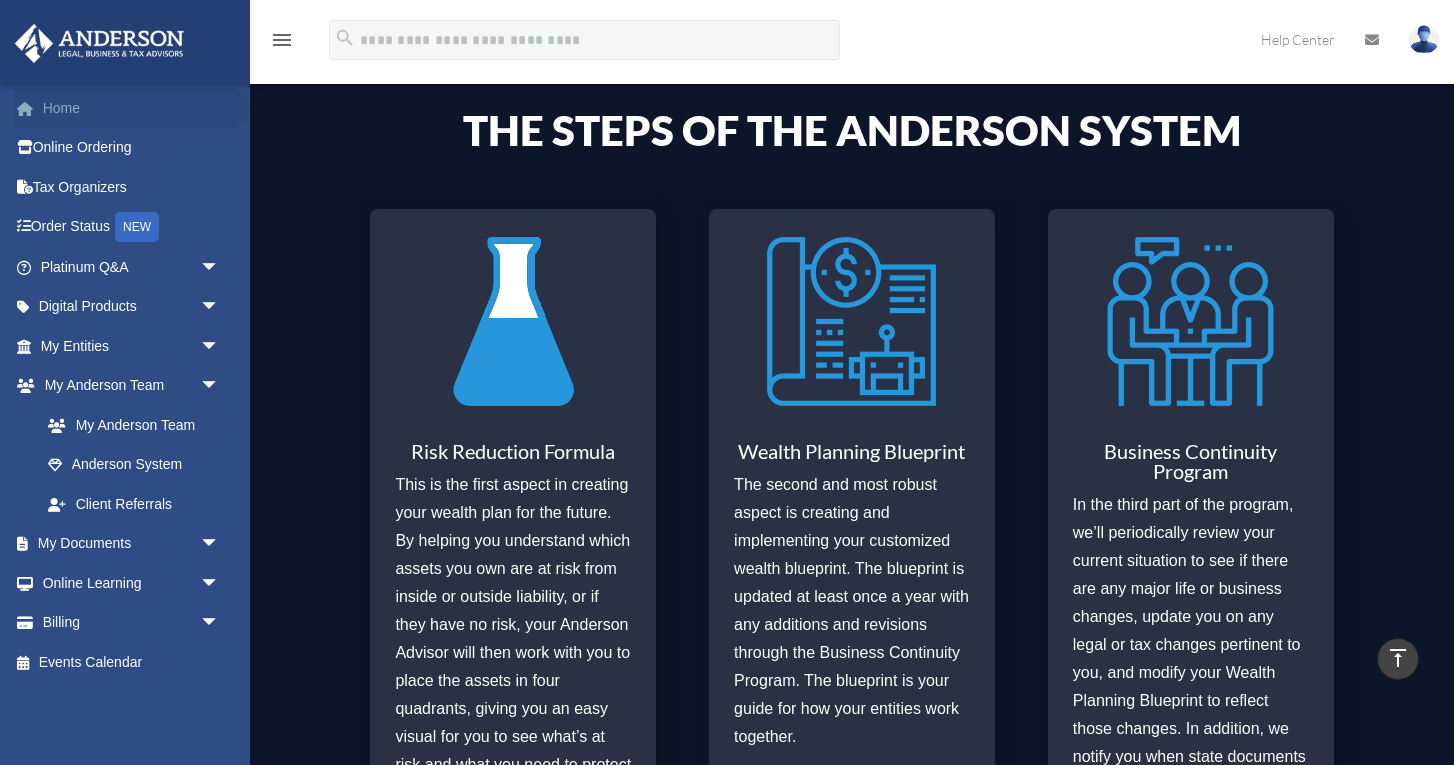 click on "Home" at bounding box center [132, 108] 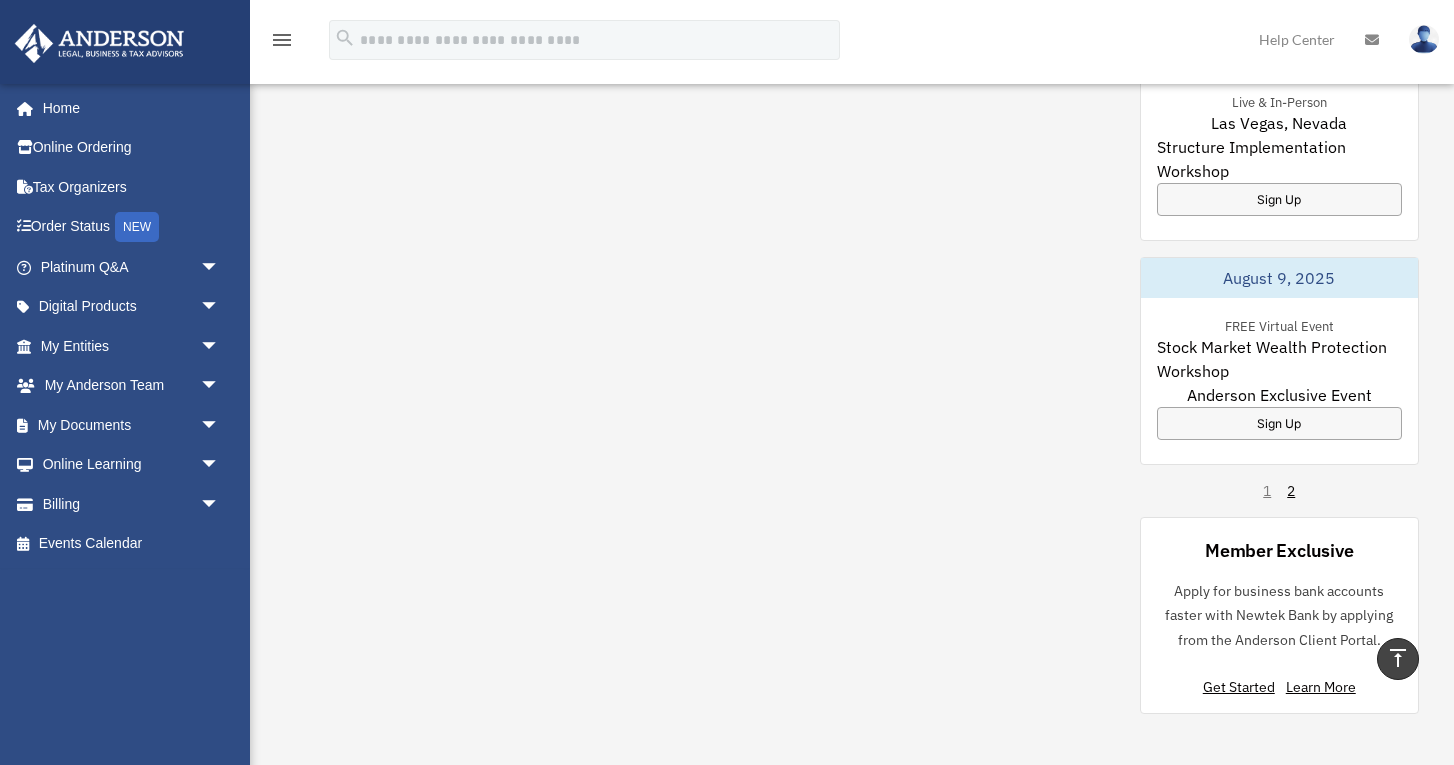scroll, scrollTop: 1368, scrollLeft: 0, axis: vertical 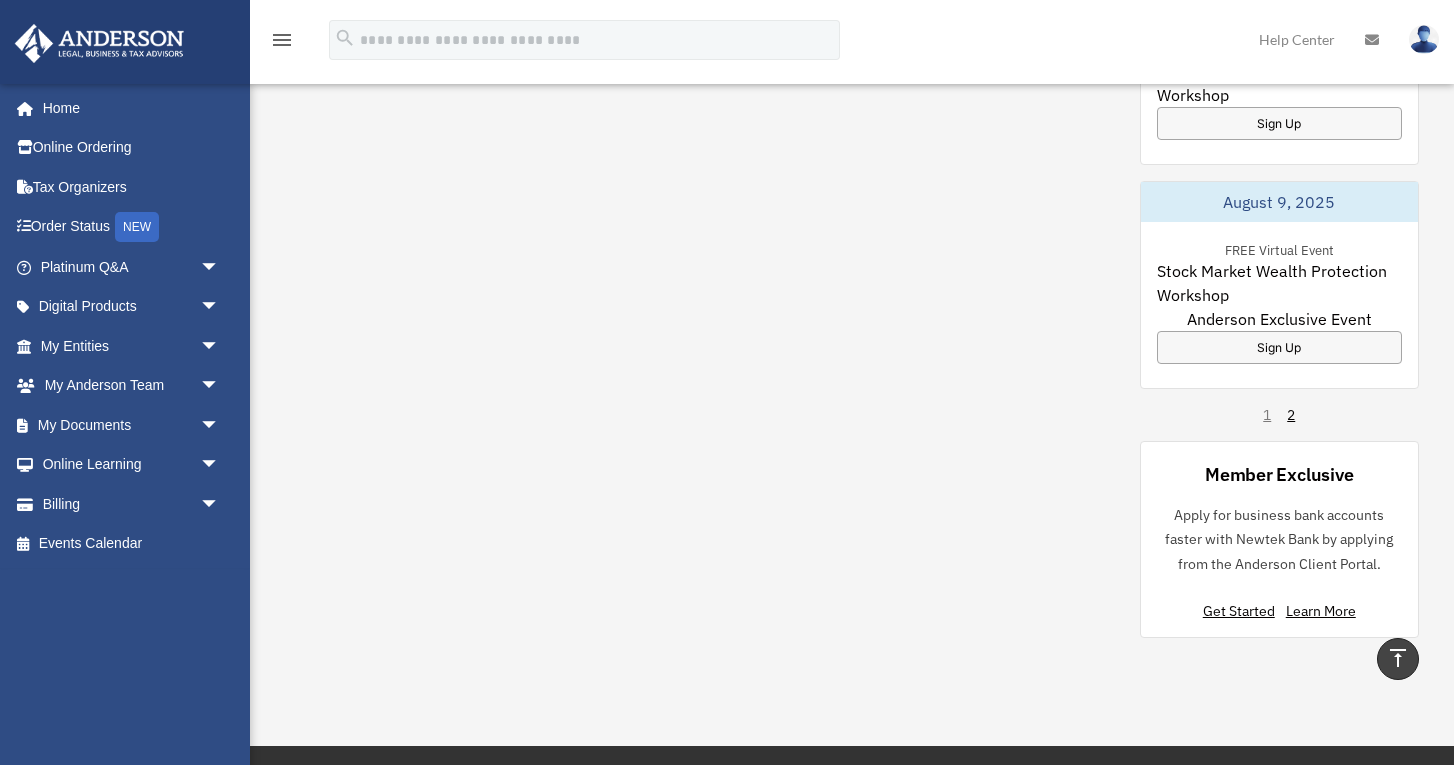 click on "1 2" at bounding box center [1279, 415] 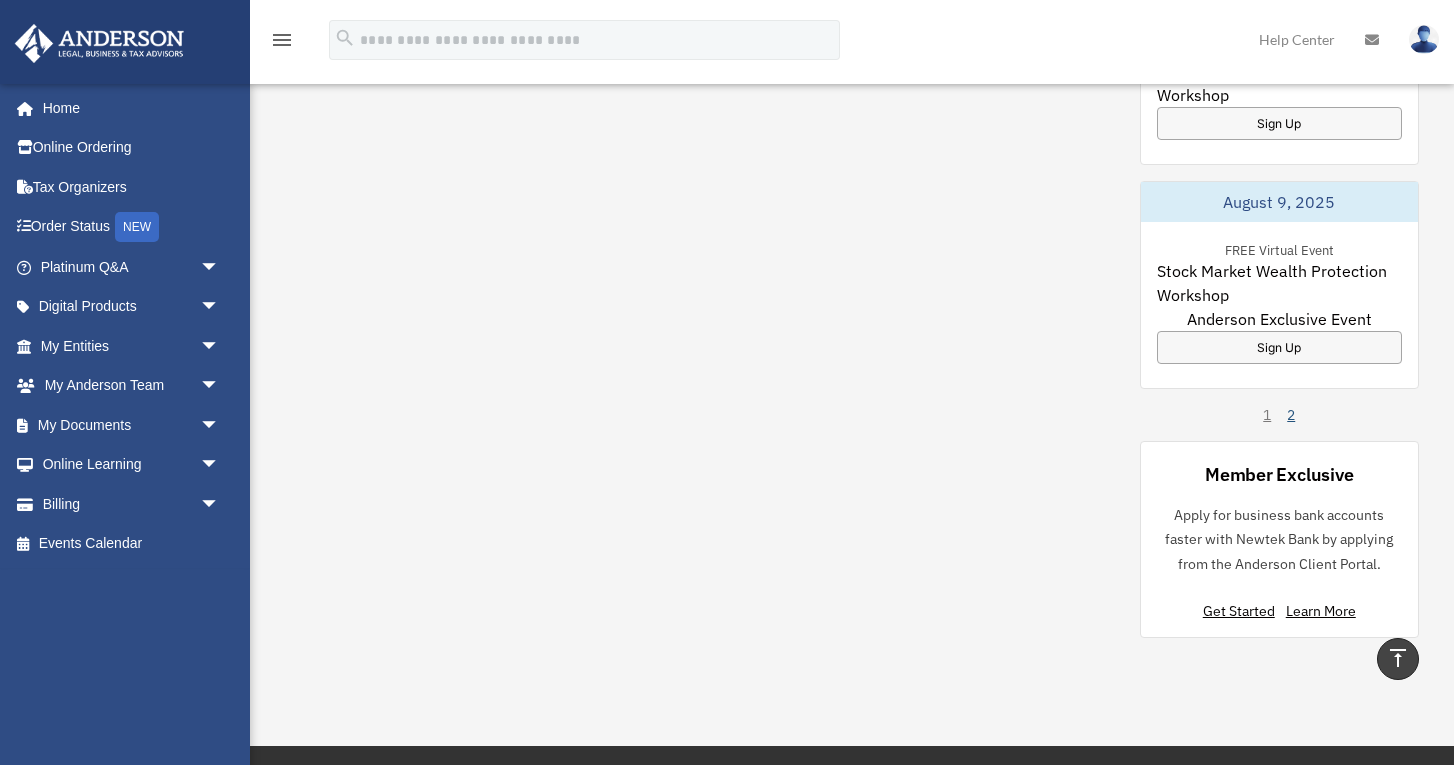 click on "2" at bounding box center [1291, 415] 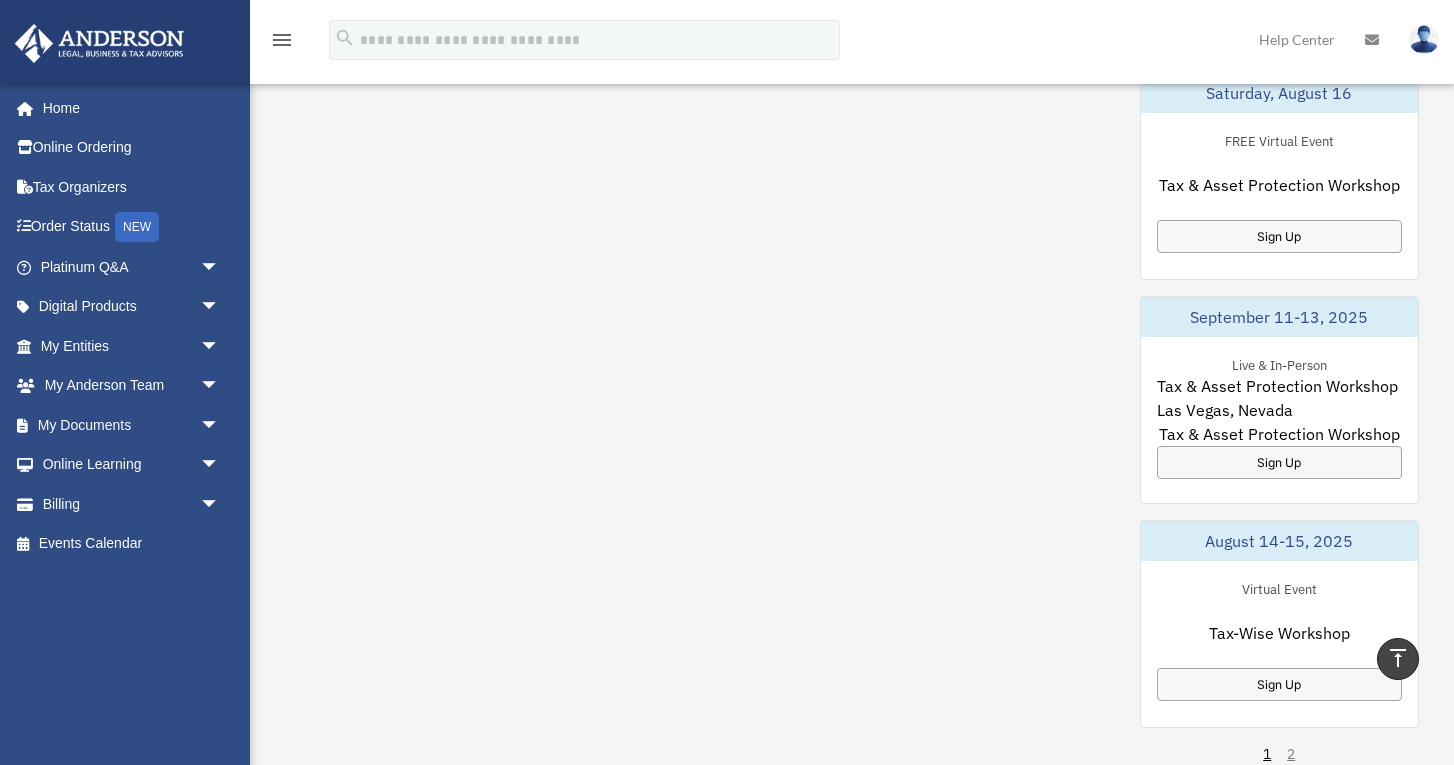 scroll, scrollTop: 1039, scrollLeft: 0, axis: vertical 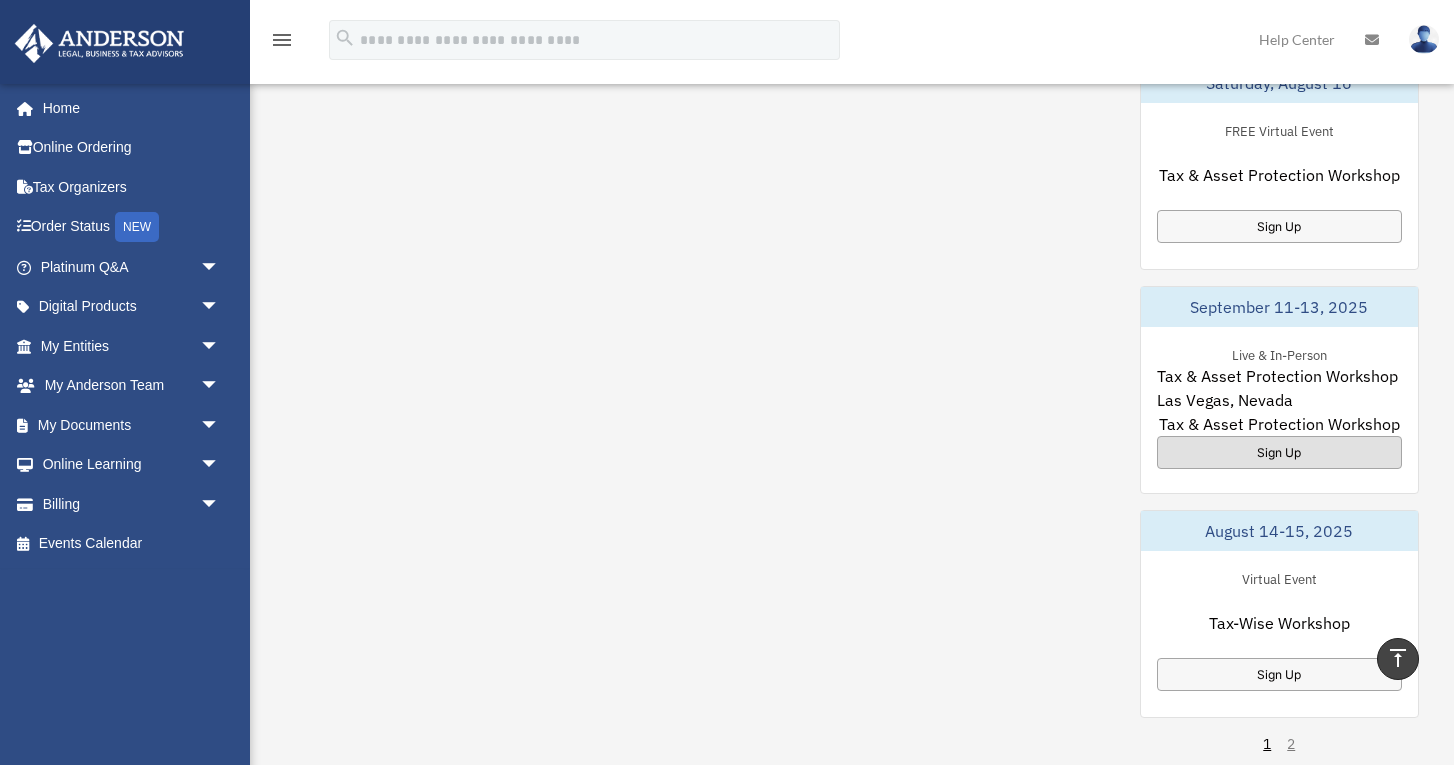 click on "Sign Up" at bounding box center (1280, 452) 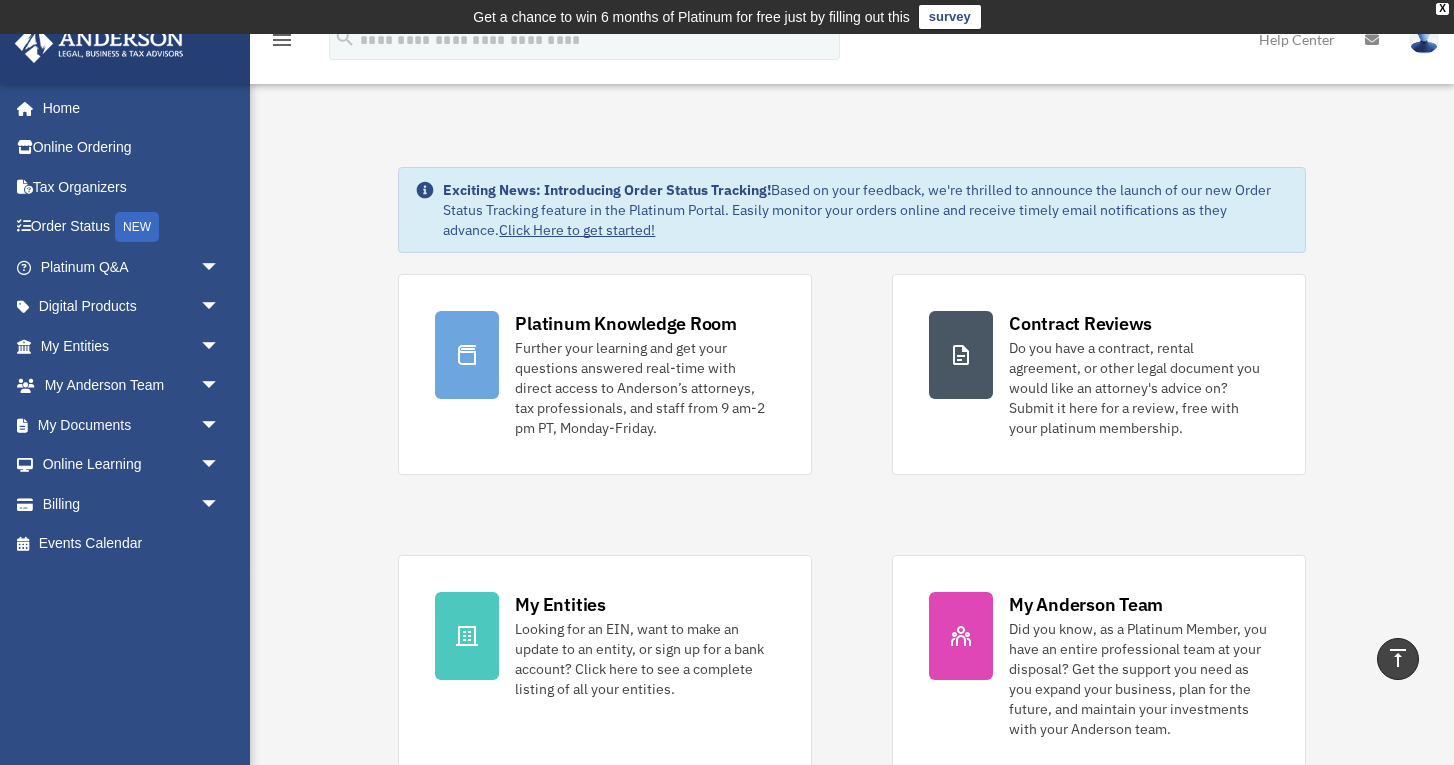 scroll, scrollTop: 0, scrollLeft: 0, axis: both 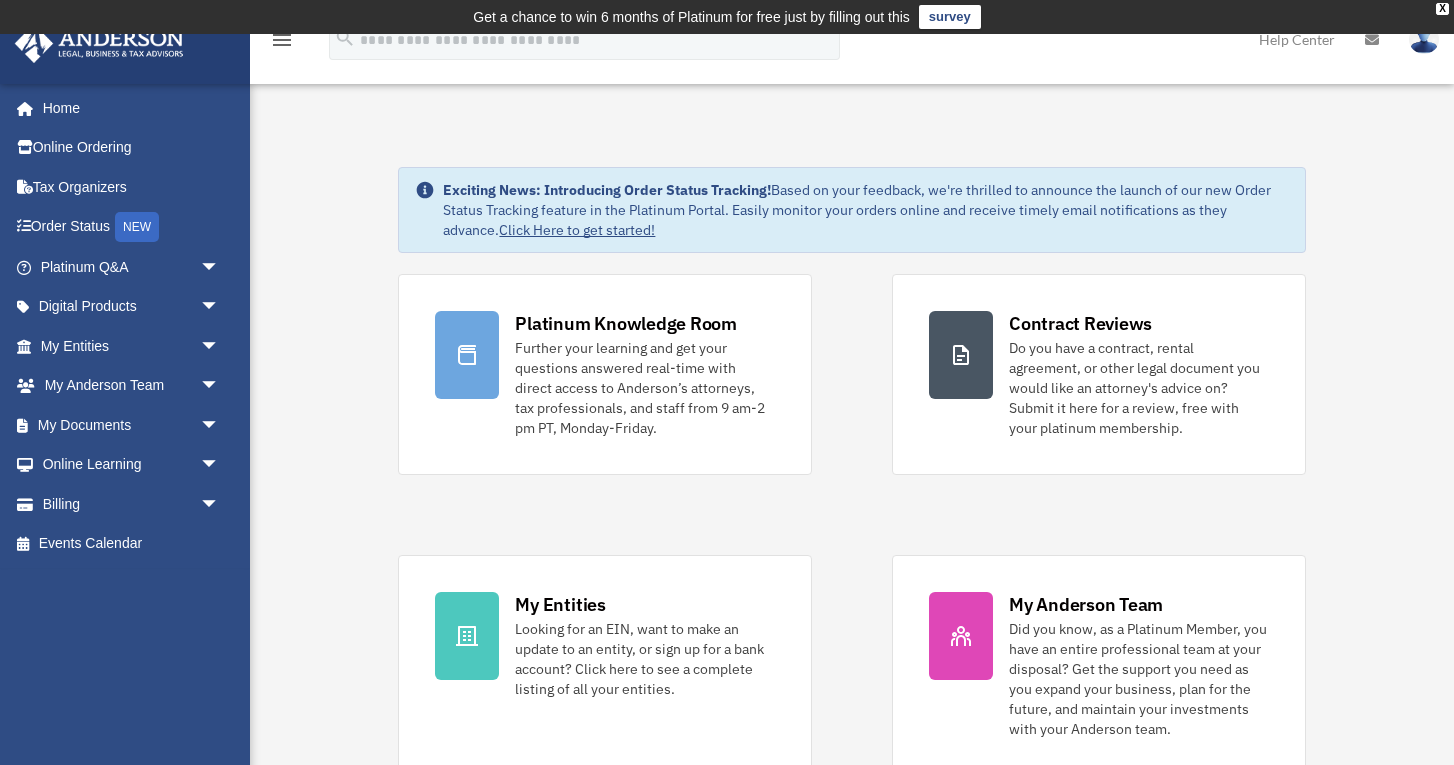 click at bounding box center (1424, 39) 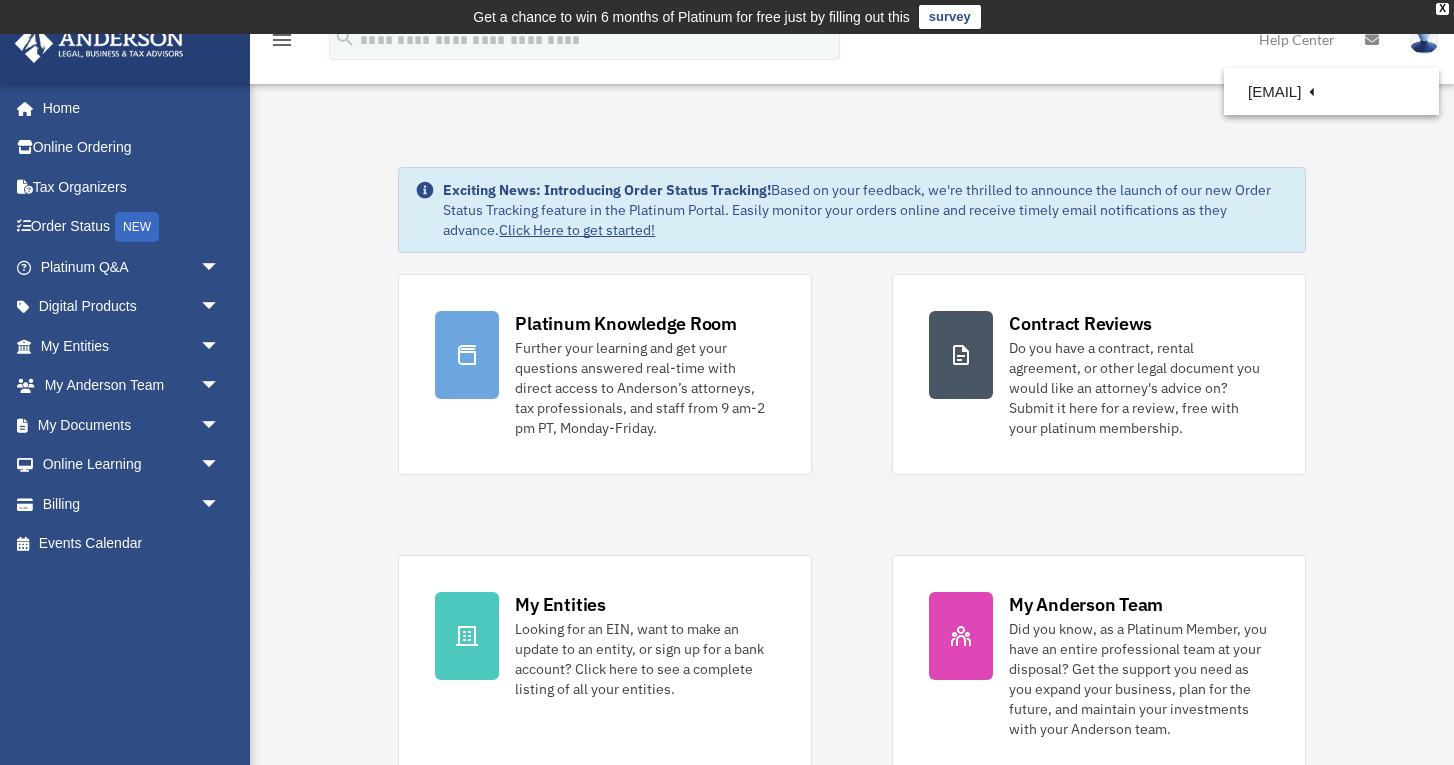 click on "Exciting News: Introducing Order Status Tracking!  Based on your feedback, we're thrilled to announce the launch of our new Order Status Tracking feature in the Platinum Portal. Easily monitor your orders online and receive timely email notifications as they advance.   Click Here to get started!
Platinum Knowledge Room
Further your learning and get your questions answered real-time with direct access to Anderson’s attorneys, tax professionals, and staff from 9 am-2 pm PT, Monday-Friday." at bounding box center [852, 1086] 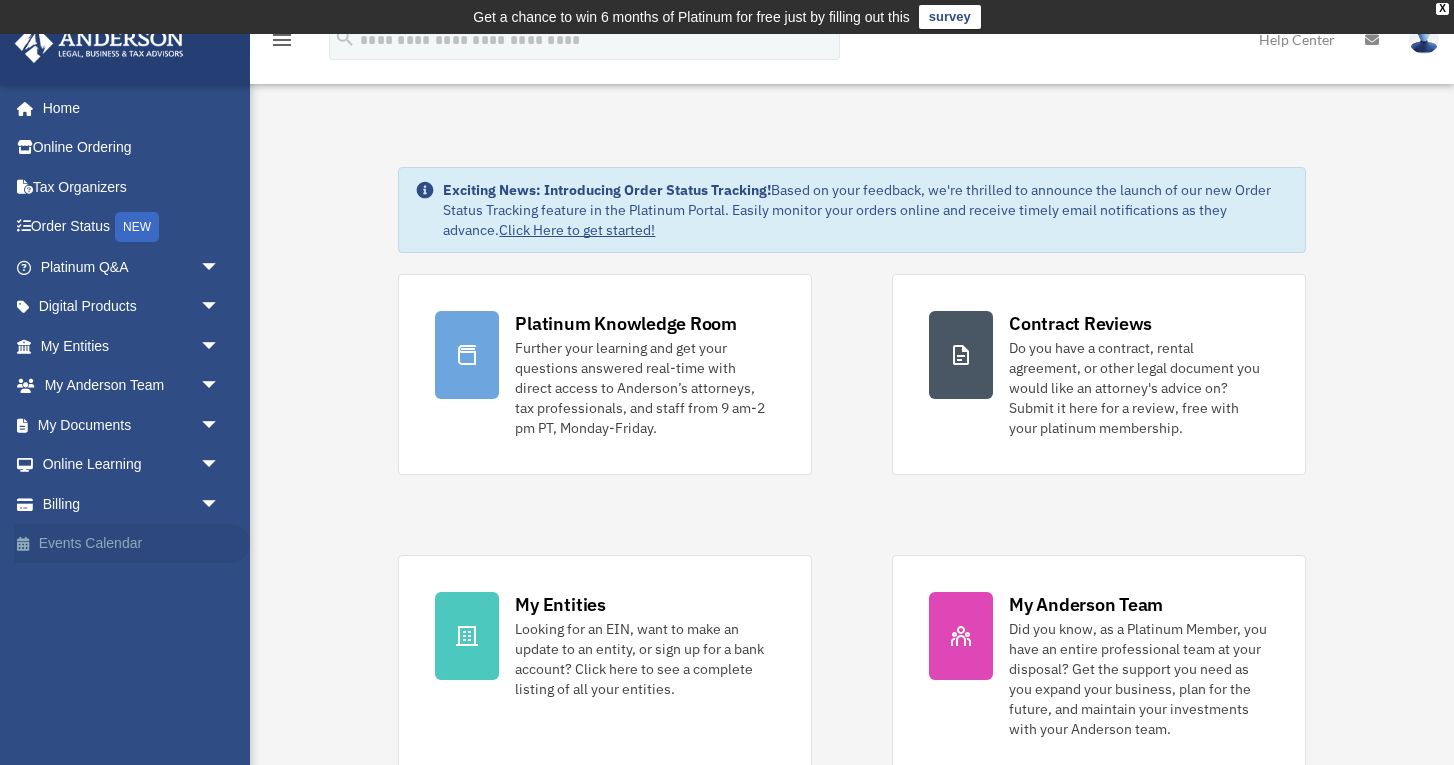 click on "Events Calendar" at bounding box center [132, 544] 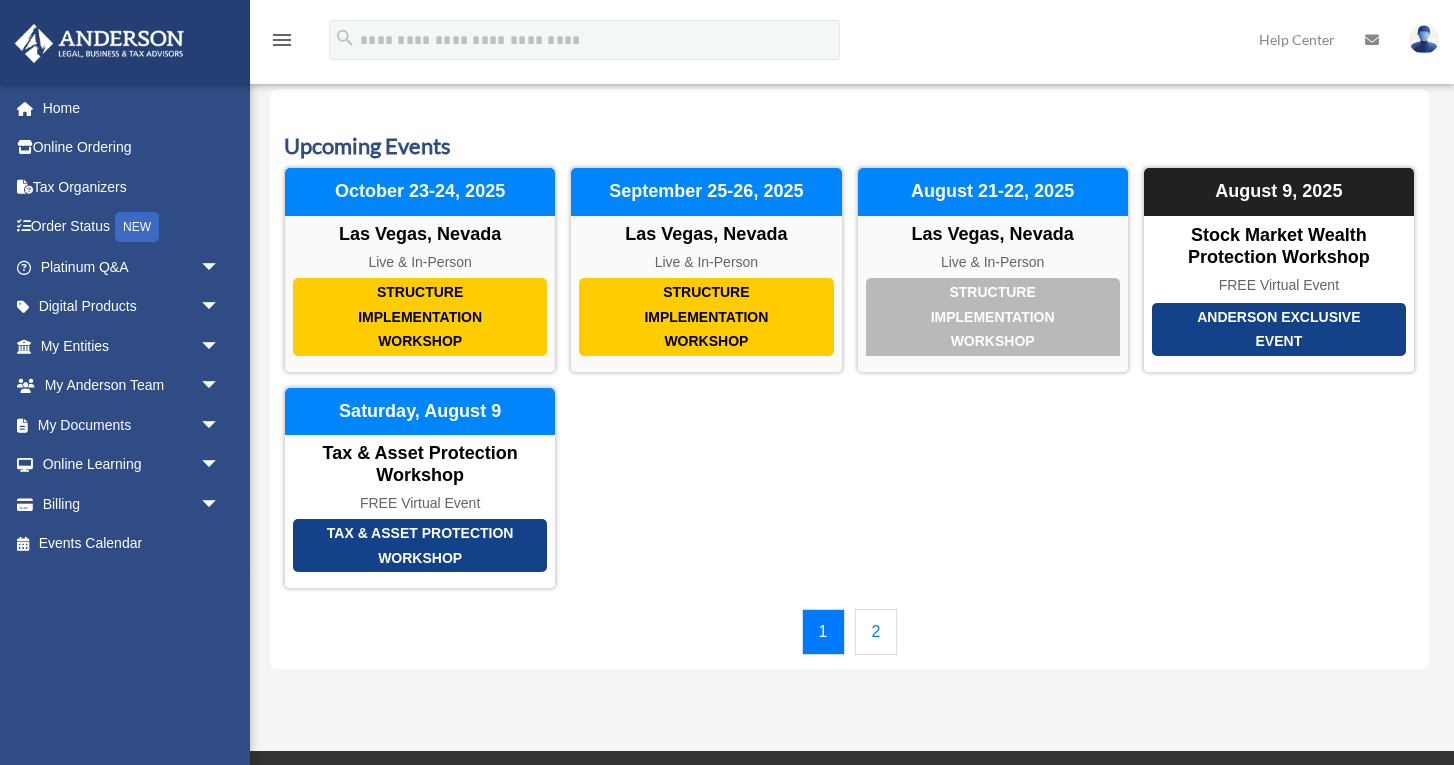 scroll, scrollTop: 53, scrollLeft: 0, axis: vertical 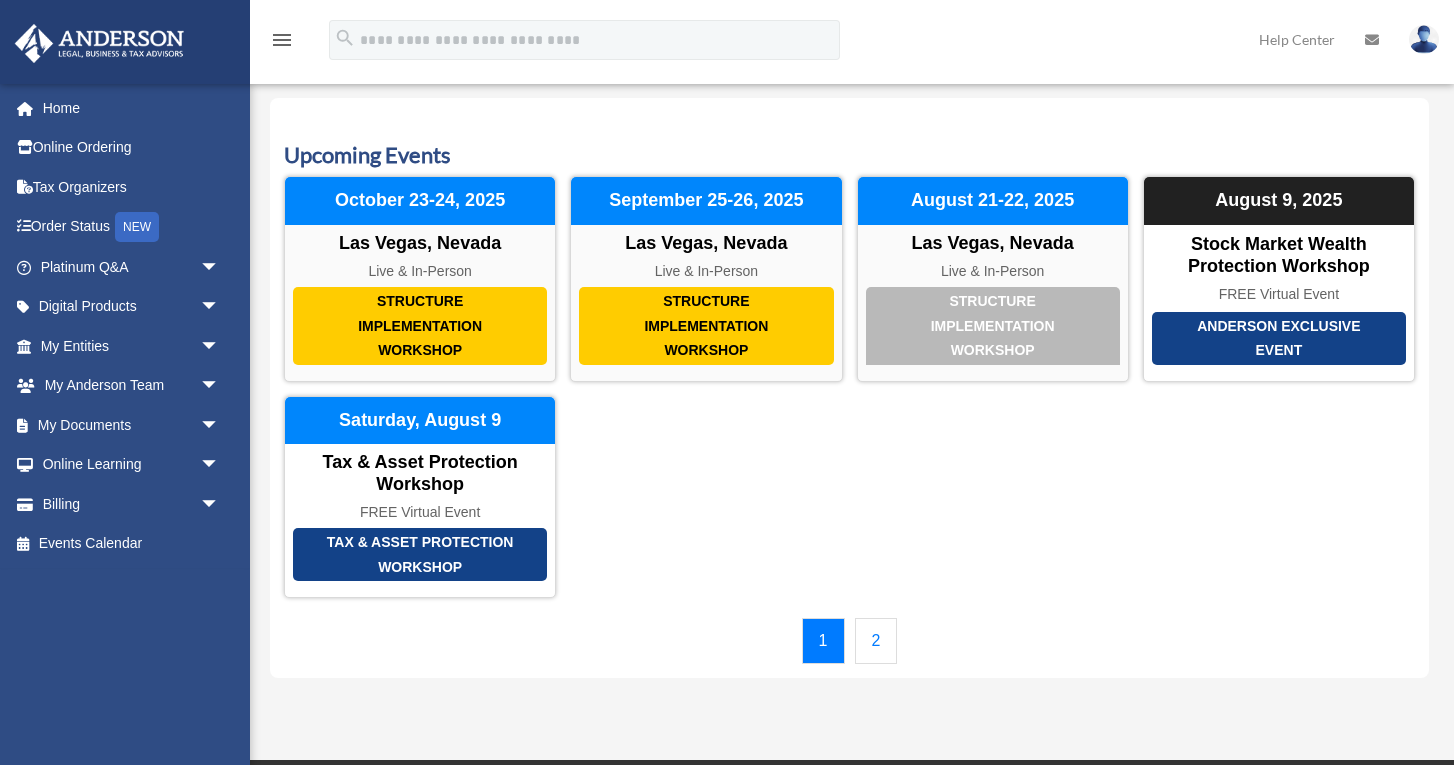 click on "2" at bounding box center [876, 641] 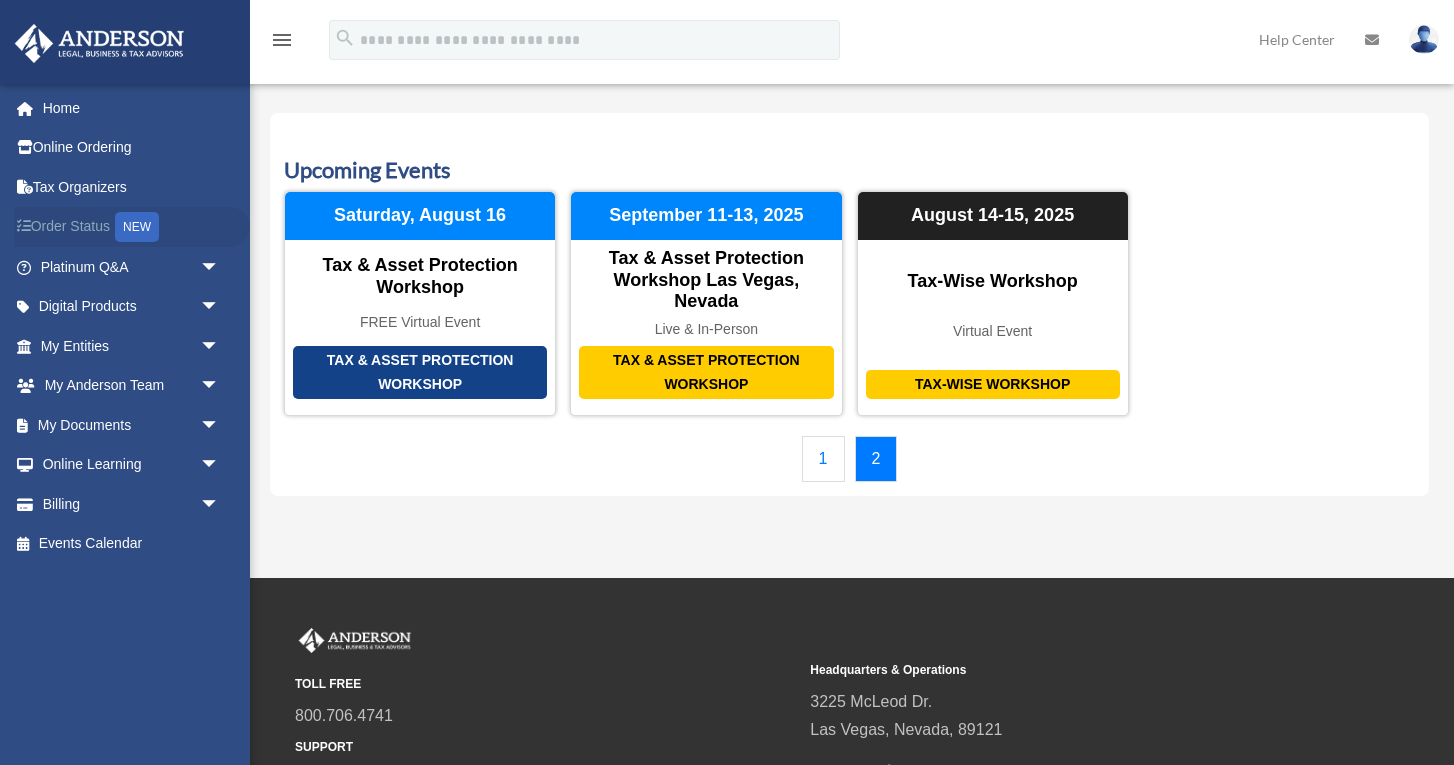 scroll, scrollTop: 9, scrollLeft: 0, axis: vertical 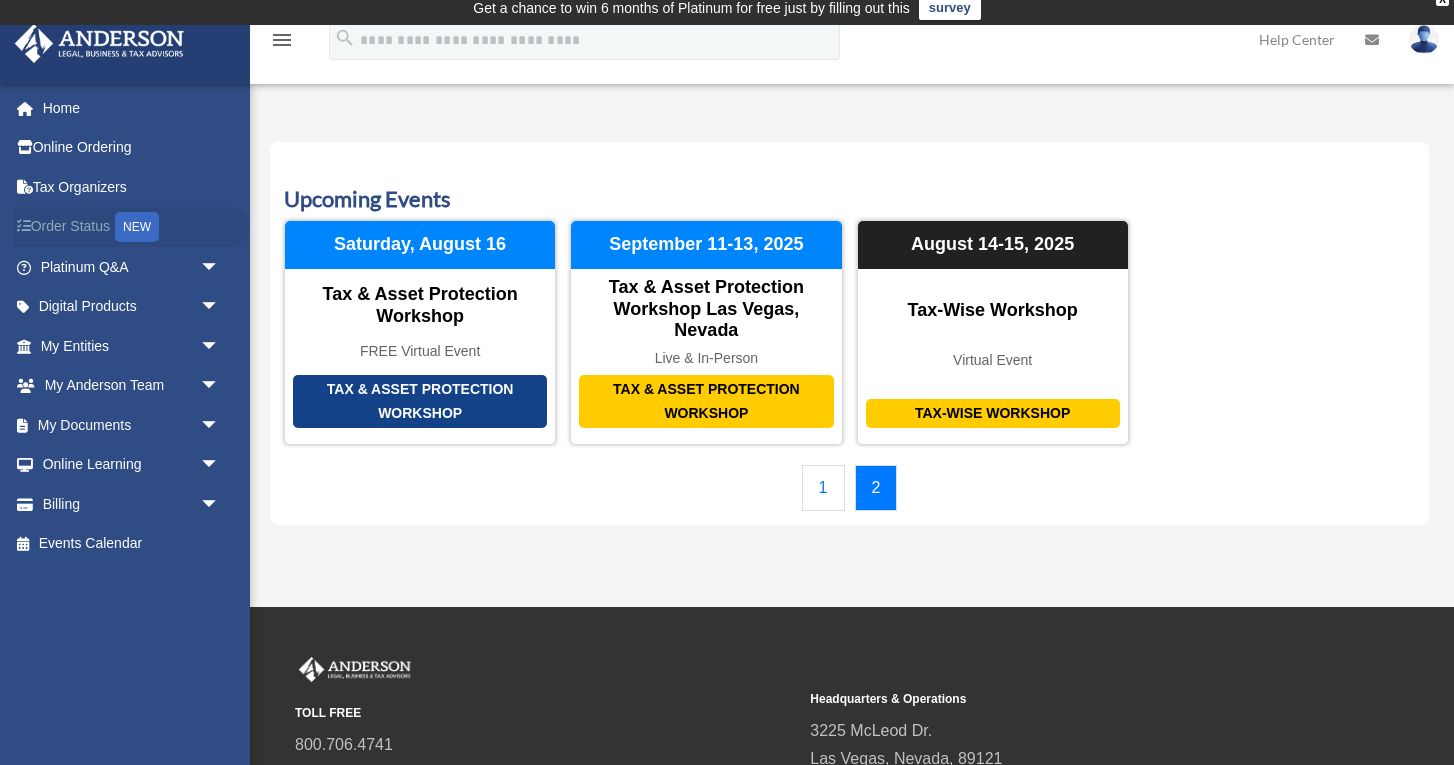 click on "Order Status  NEW" at bounding box center (132, 227) 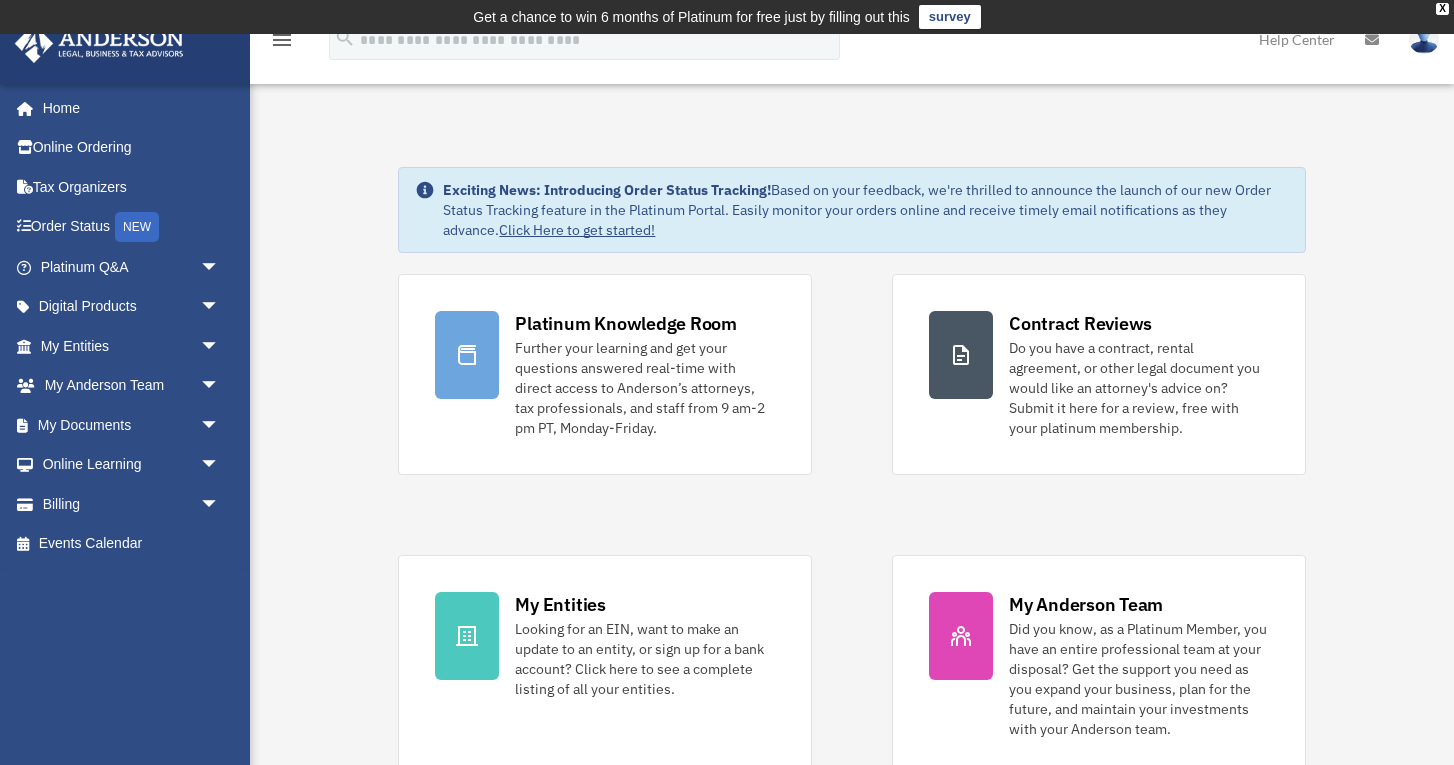 scroll, scrollTop: 0, scrollLeft: 0, axis: both 